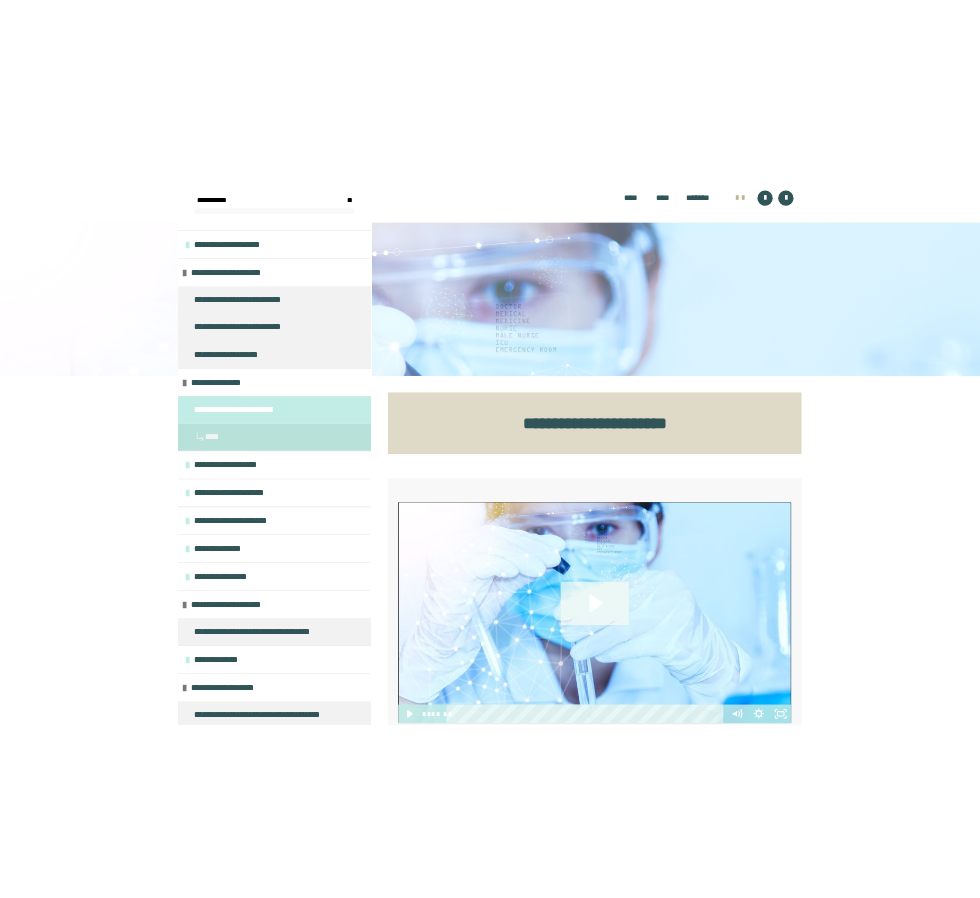 scroll, scrollTop: 361, scrollLeft: 0, axis: vertical 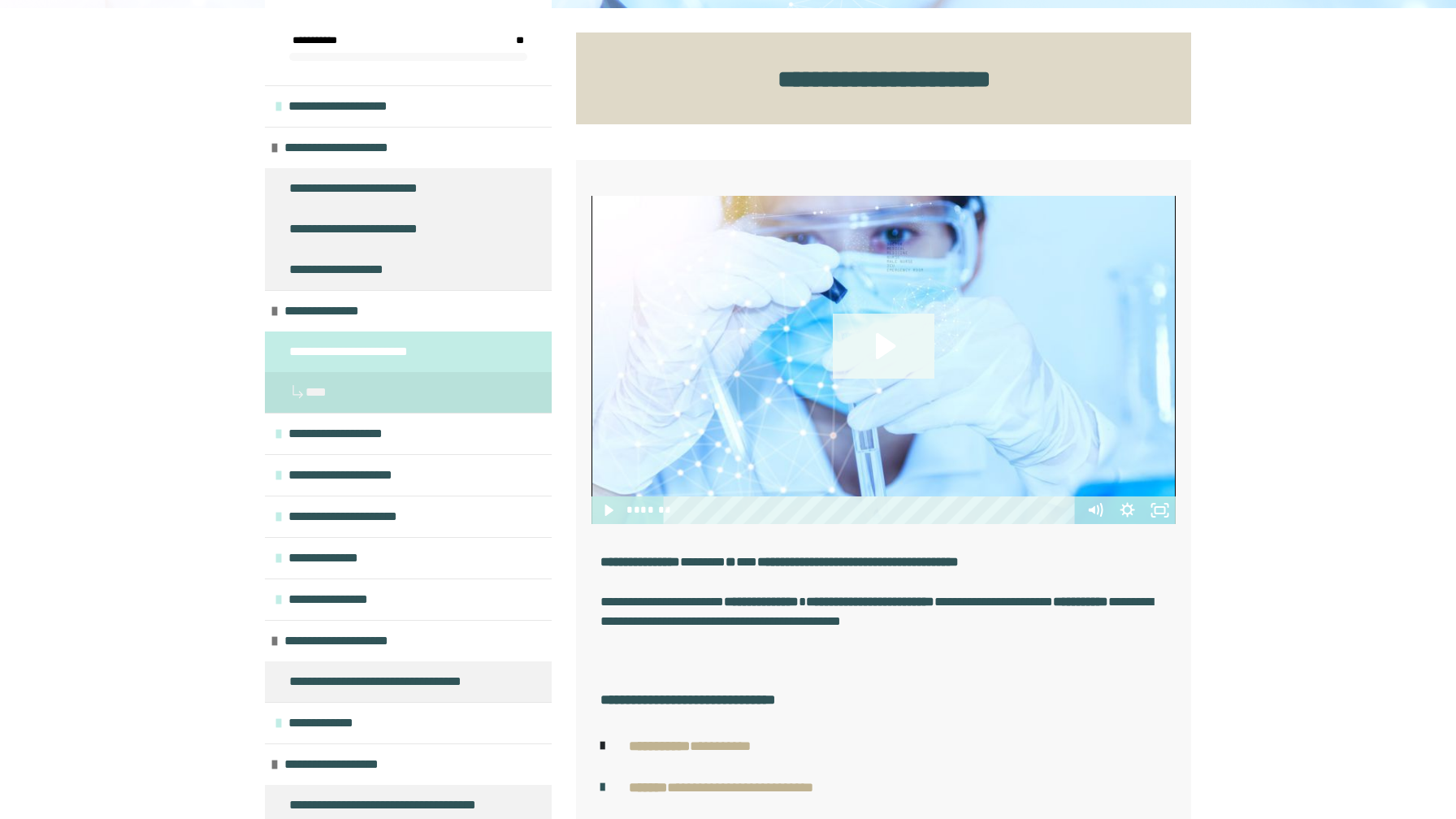click 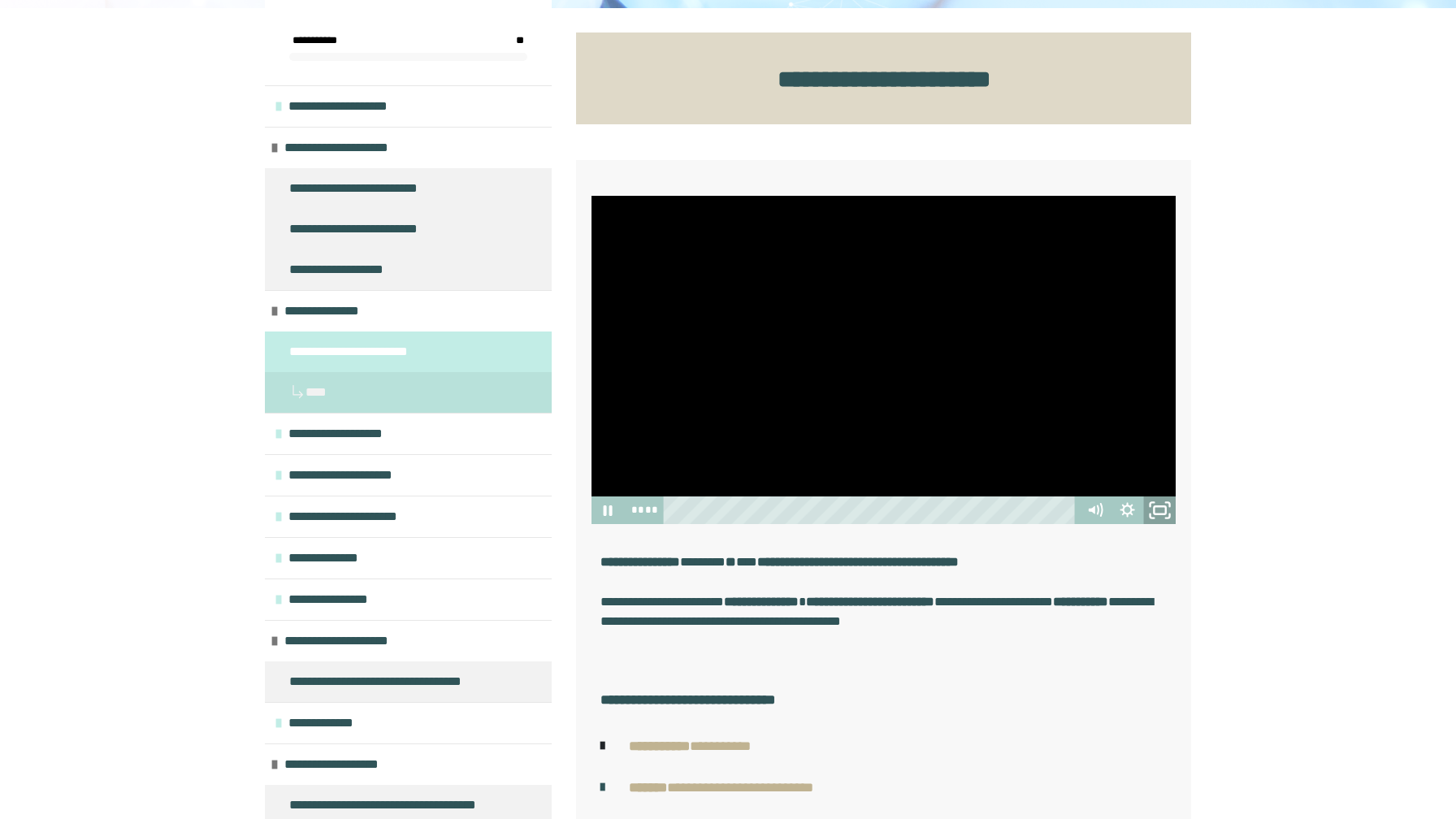 click 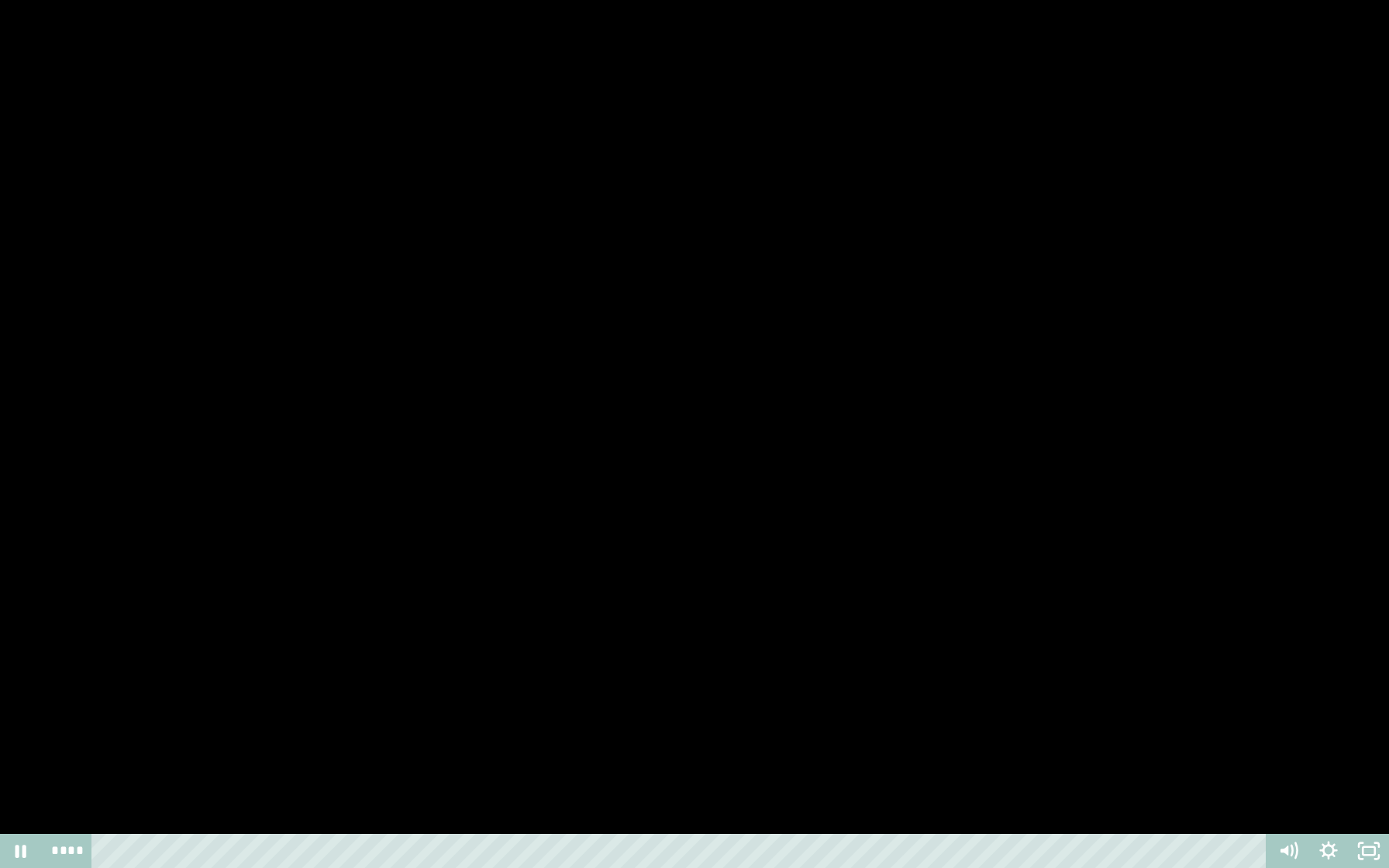 click at bounding box center [694, 434] 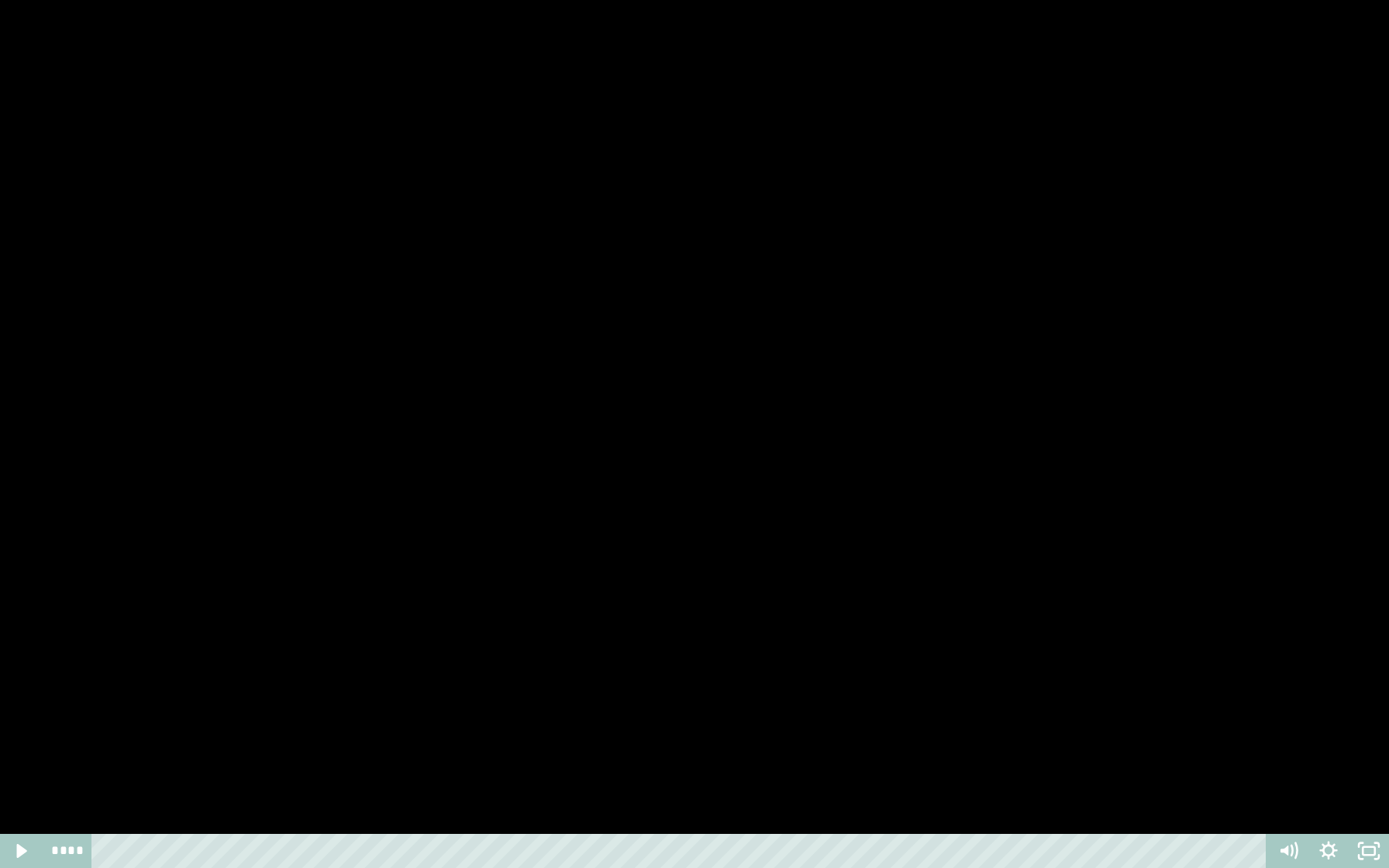 click at bounding box center [694, 434] 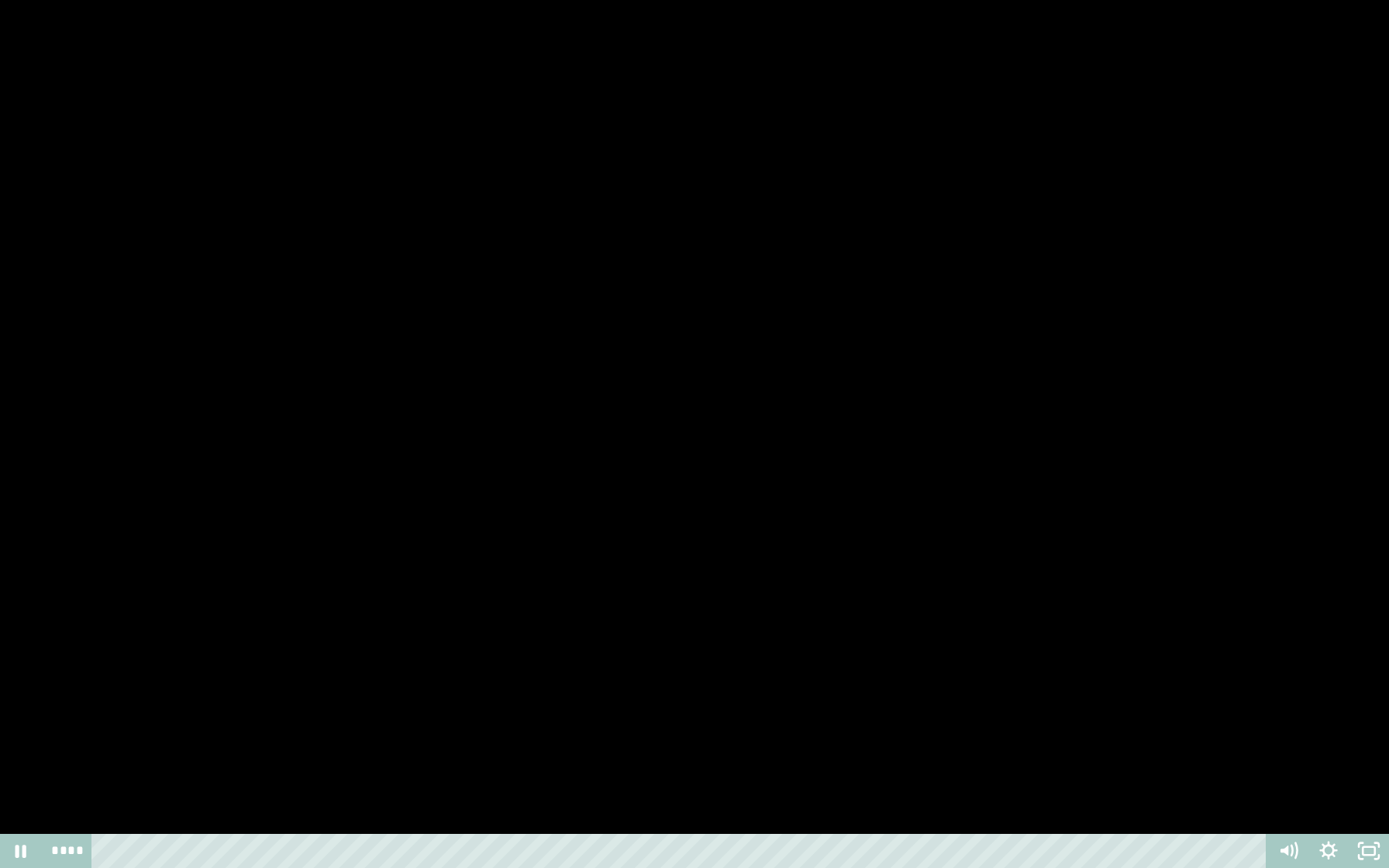 click at bounding box center [694, 434] 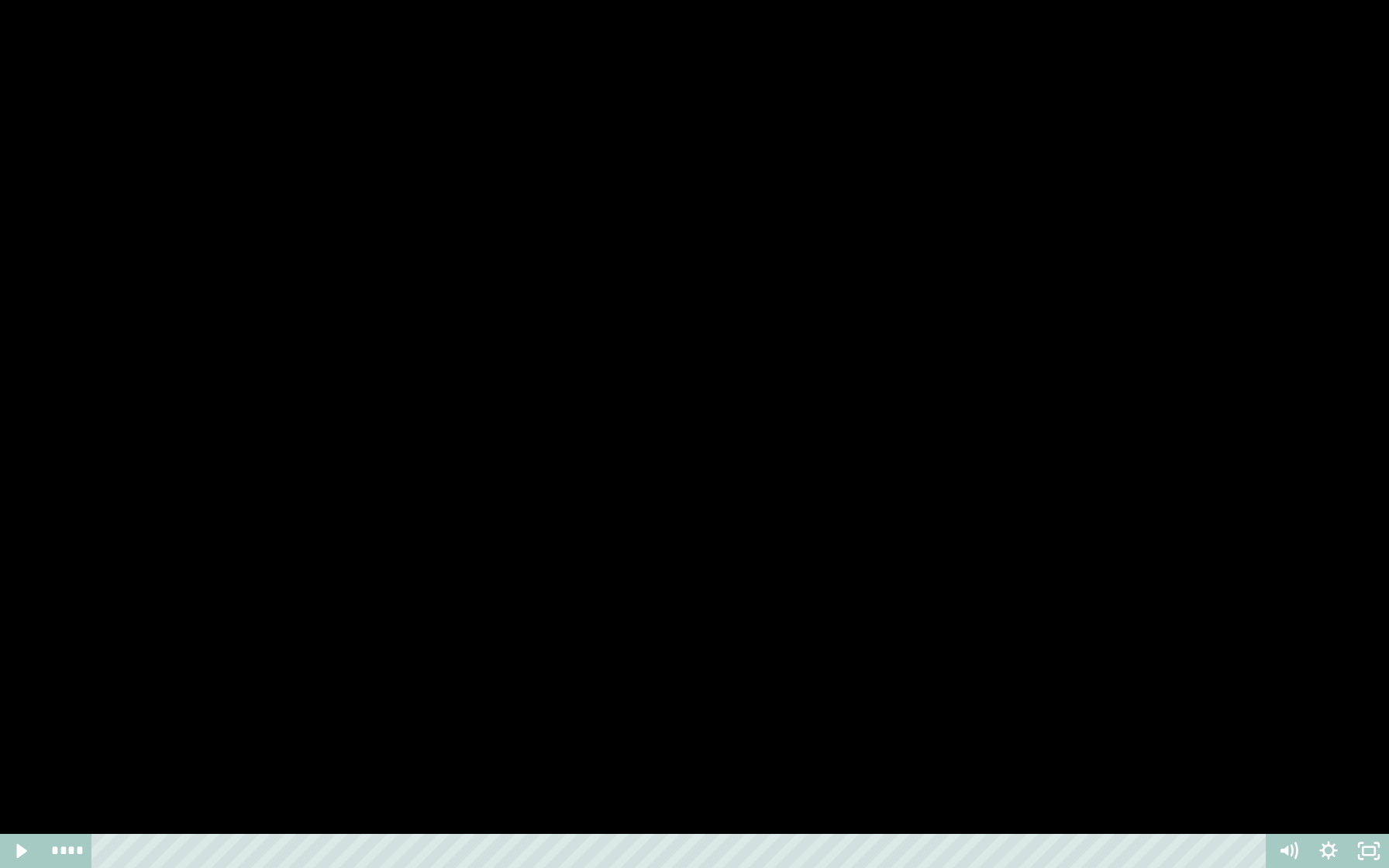 click at bounding box center (694, 434) 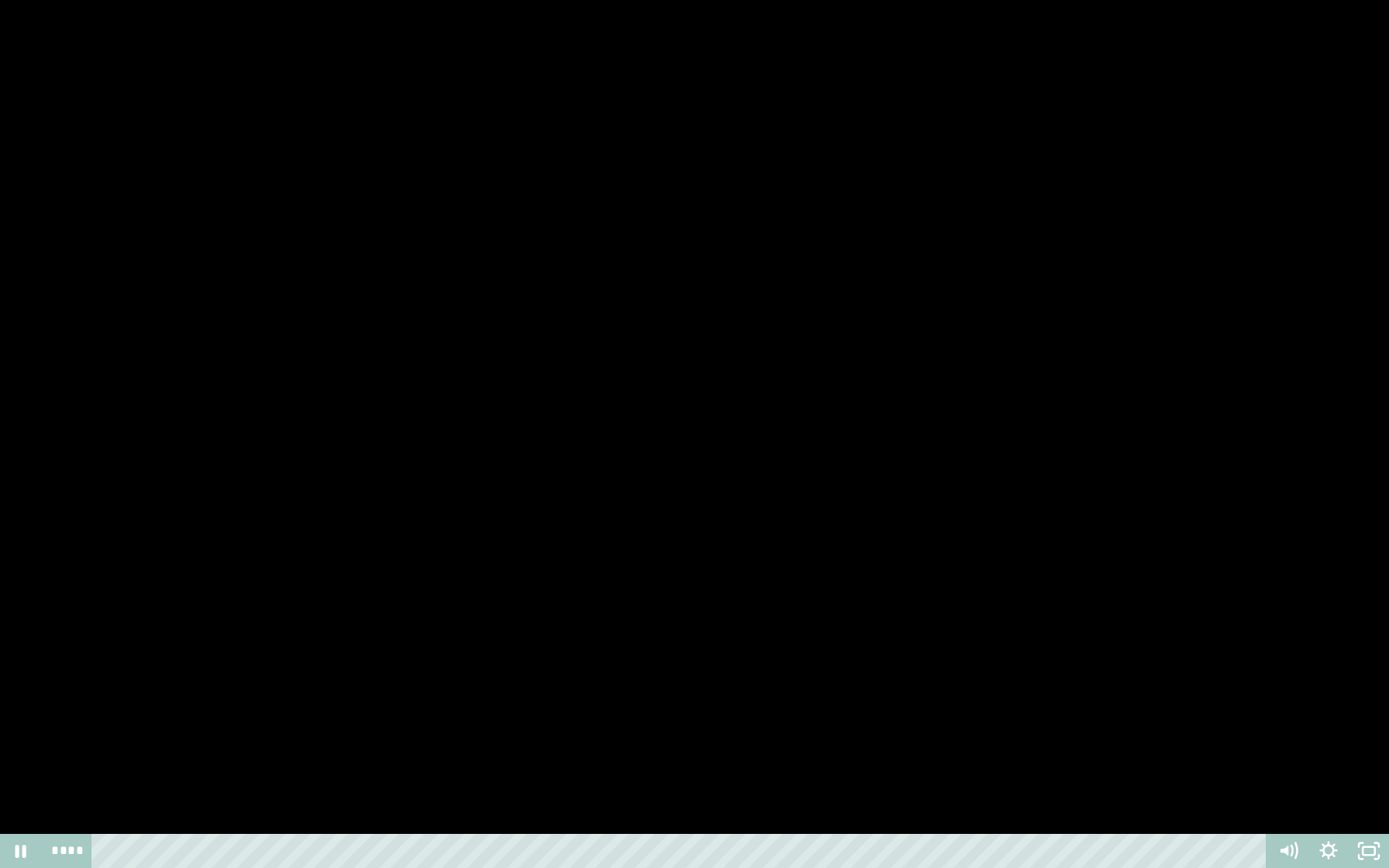 click at bounding box center (694, 434) 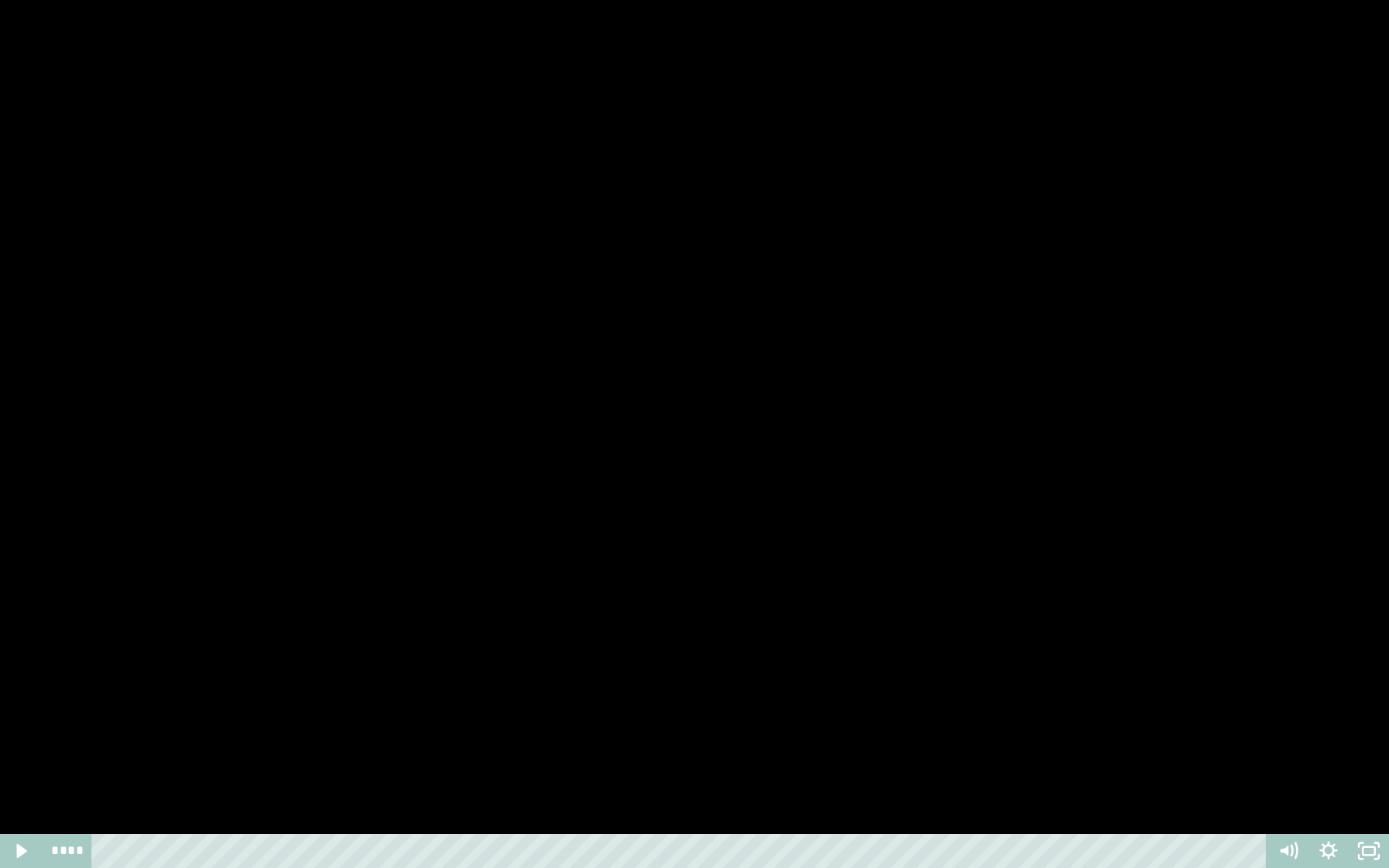 click at bounding box center [694, 434] 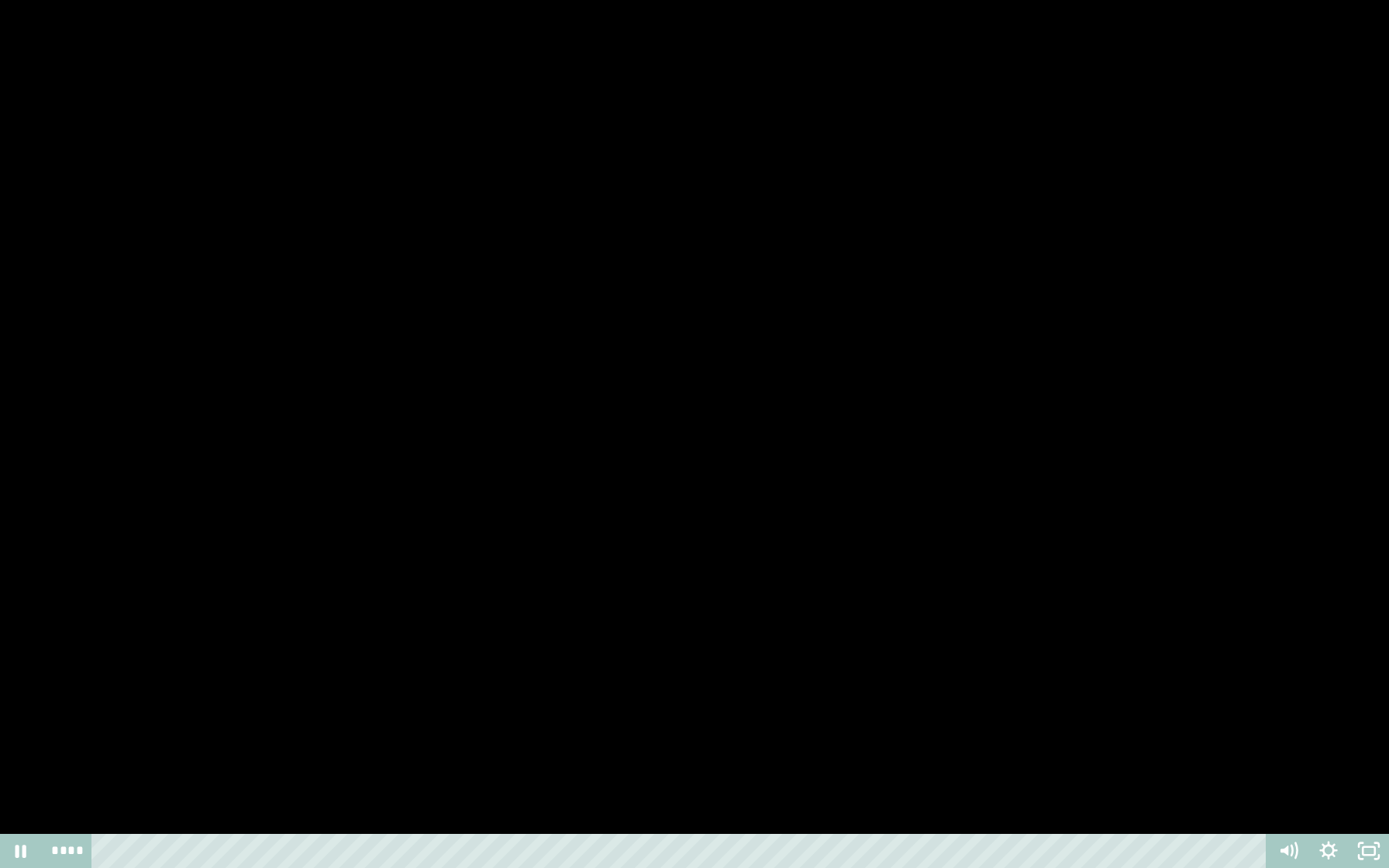 click at bounding box center (694, 434) 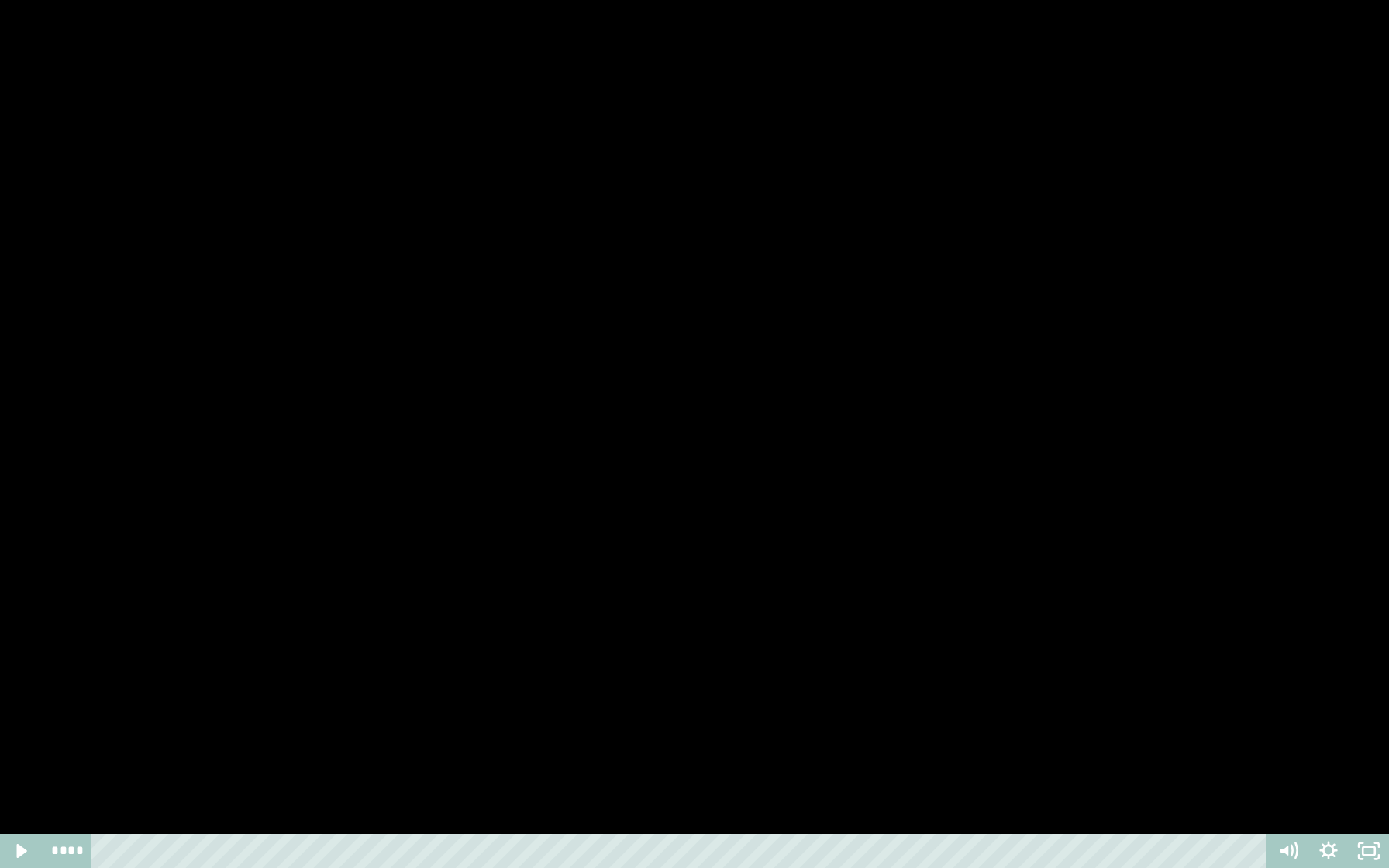 drag, startPoint x: 488, startPoint y: 650, endPoint x: 478, endPoint y: 649, distance: 10.0498756 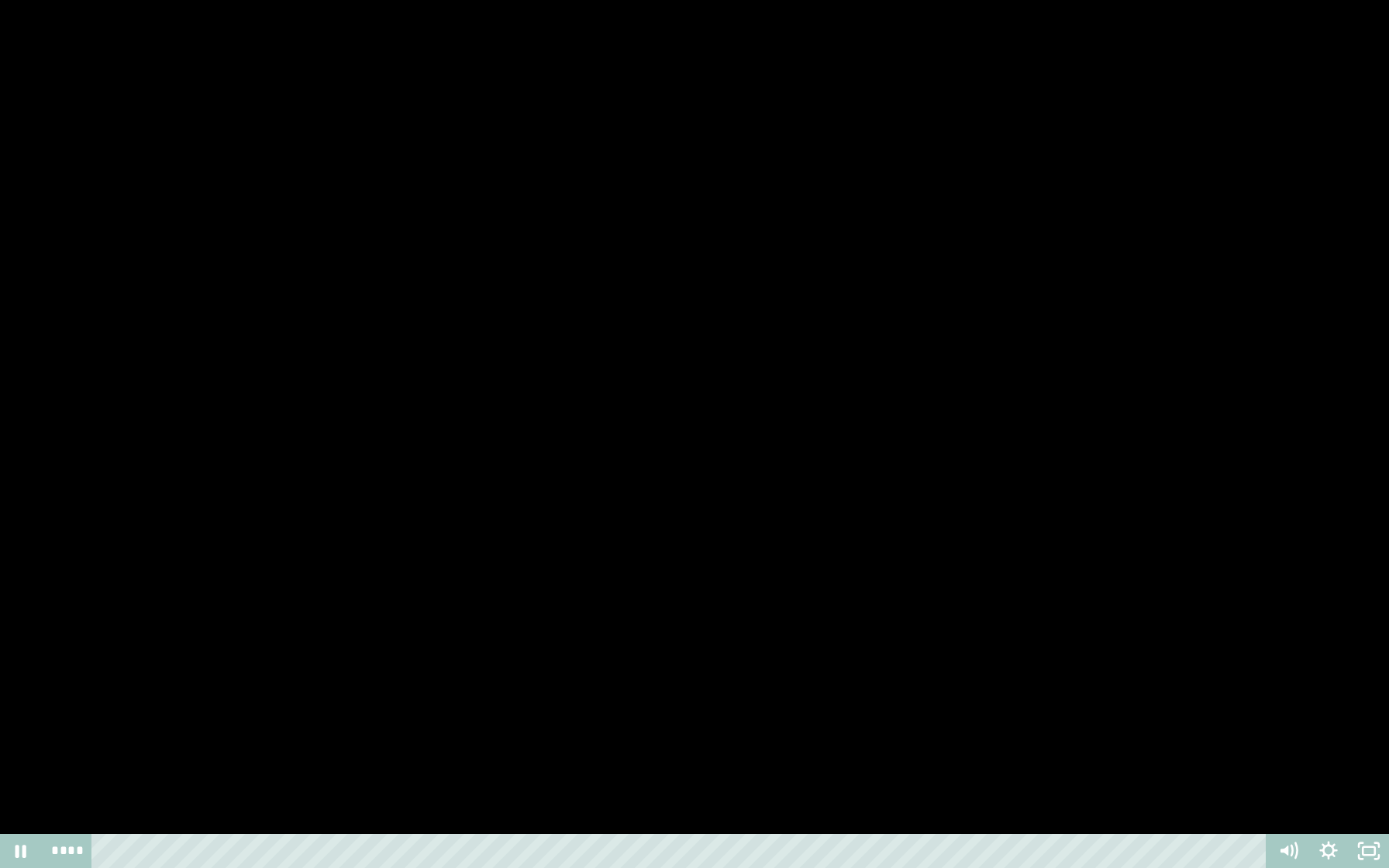 click at bounding box center (694, 434) 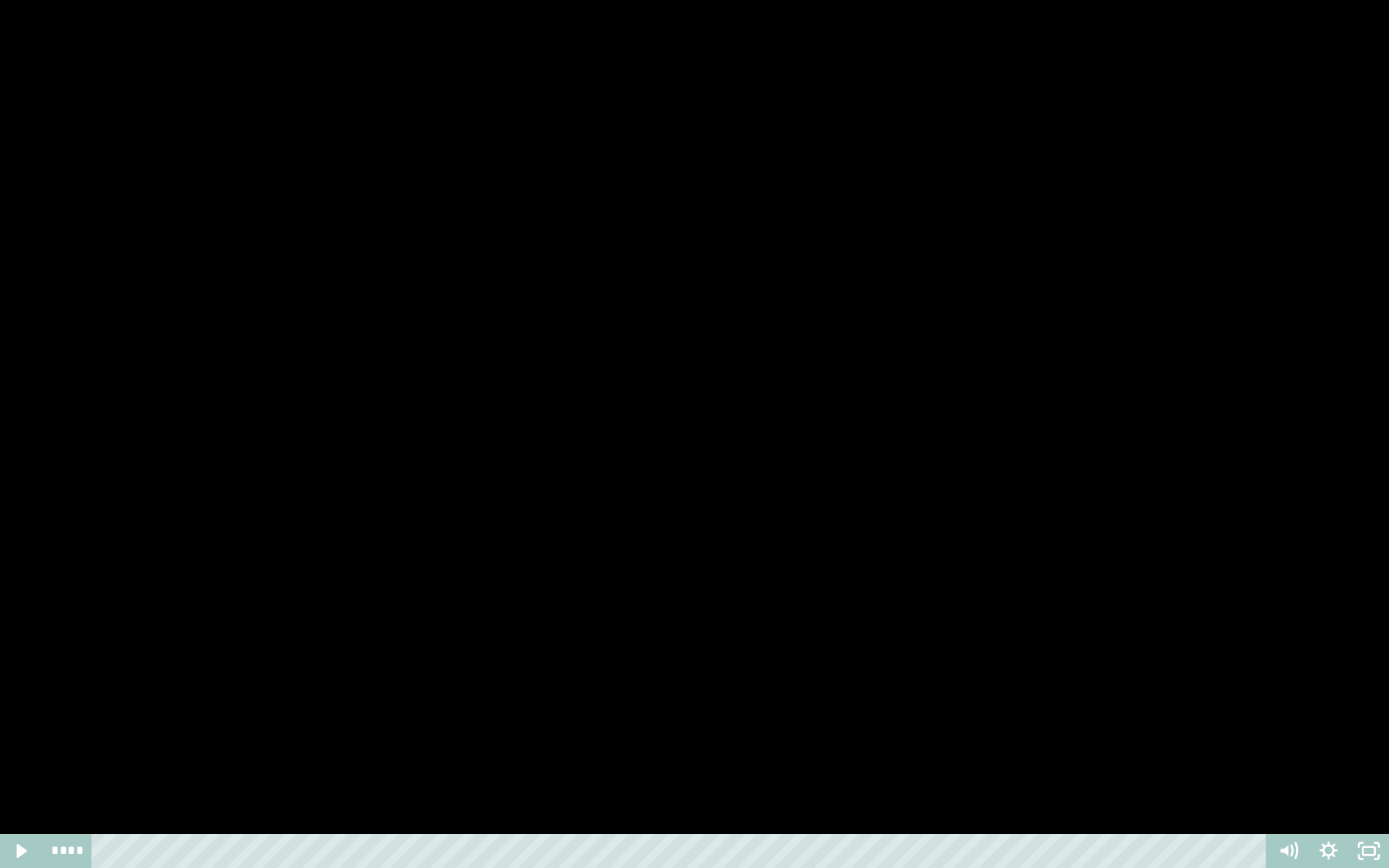 click at bounding box center [694, 434] 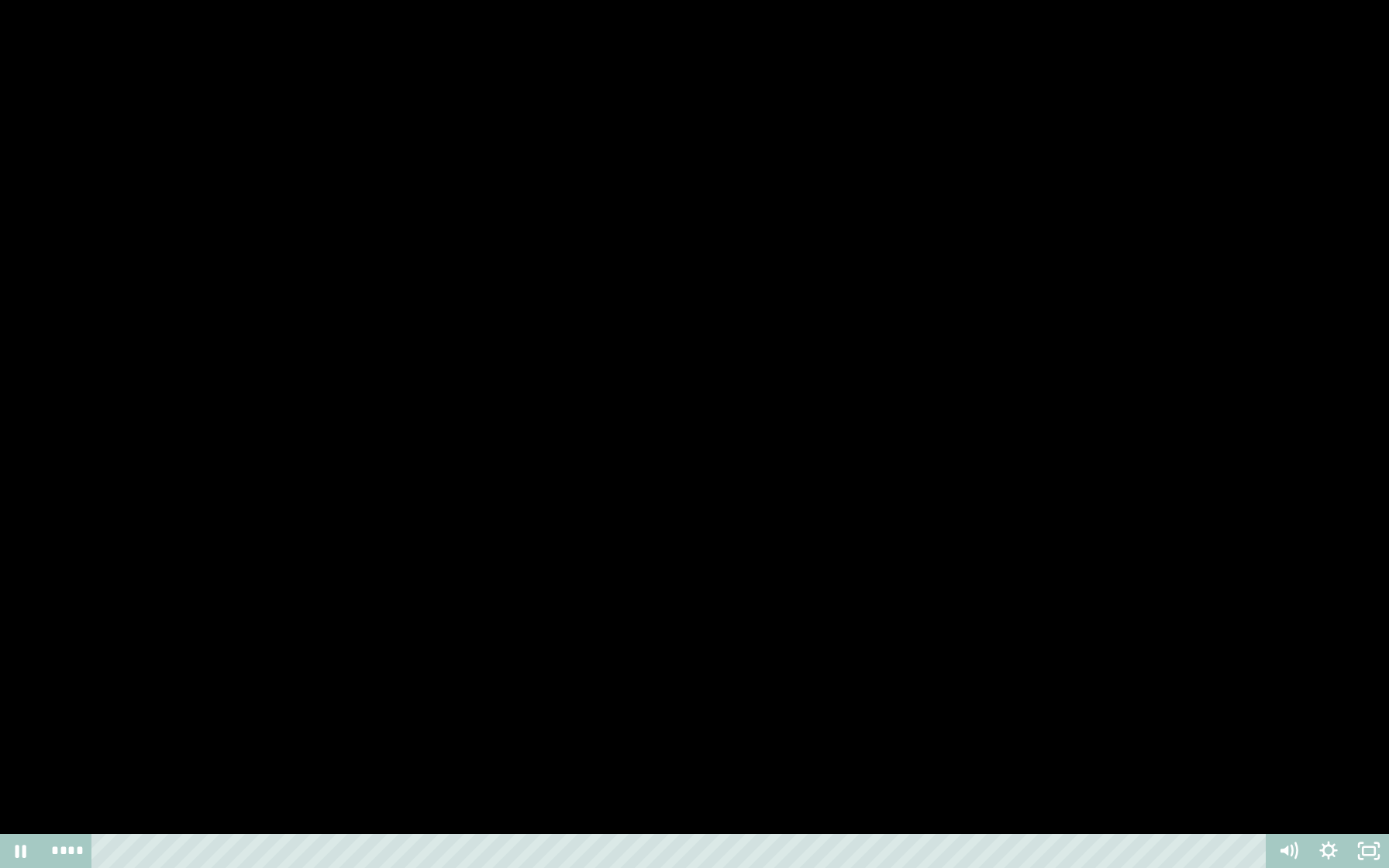 click at bounding box center (694, 434) 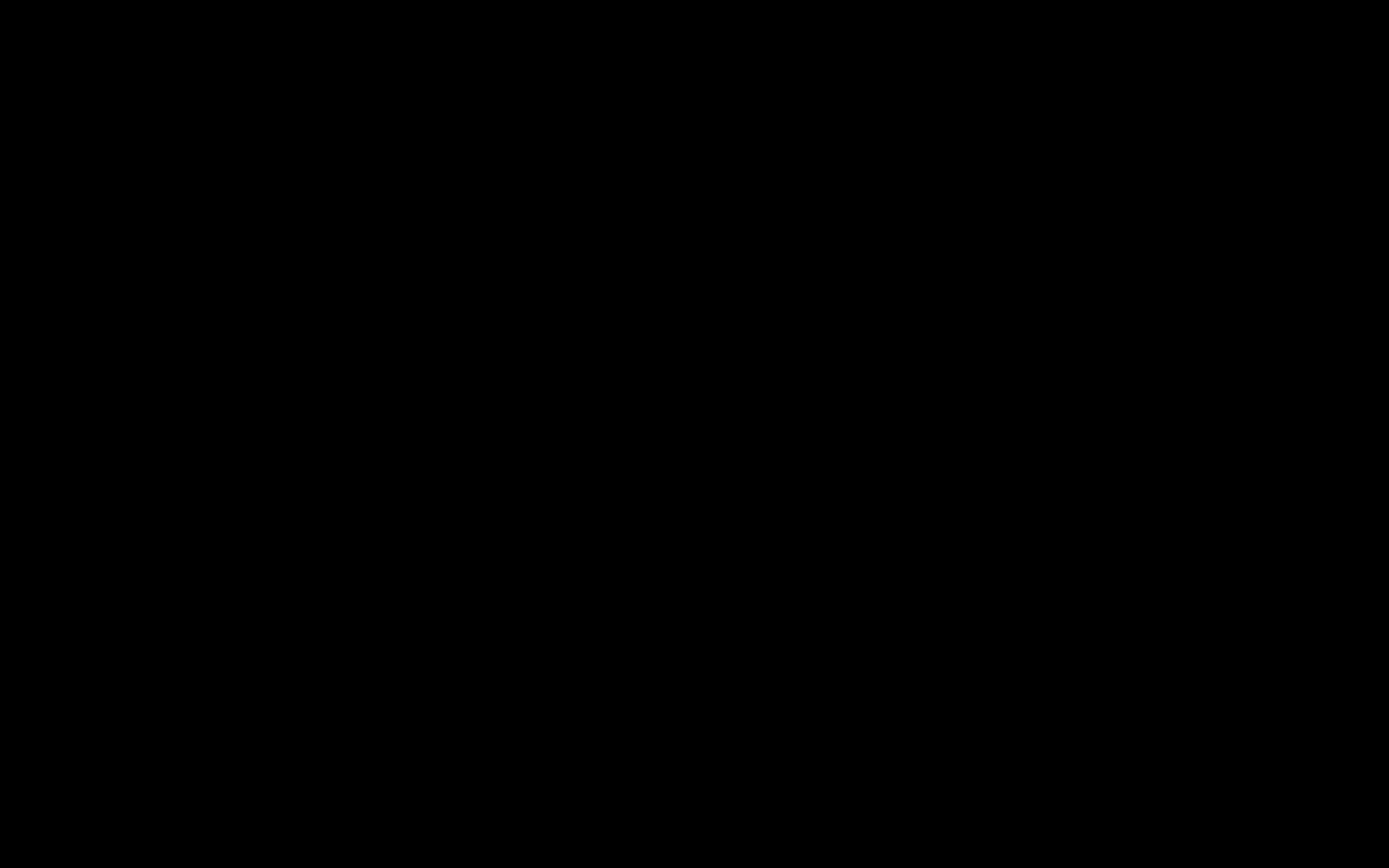 click at bounding box center (694, 434) 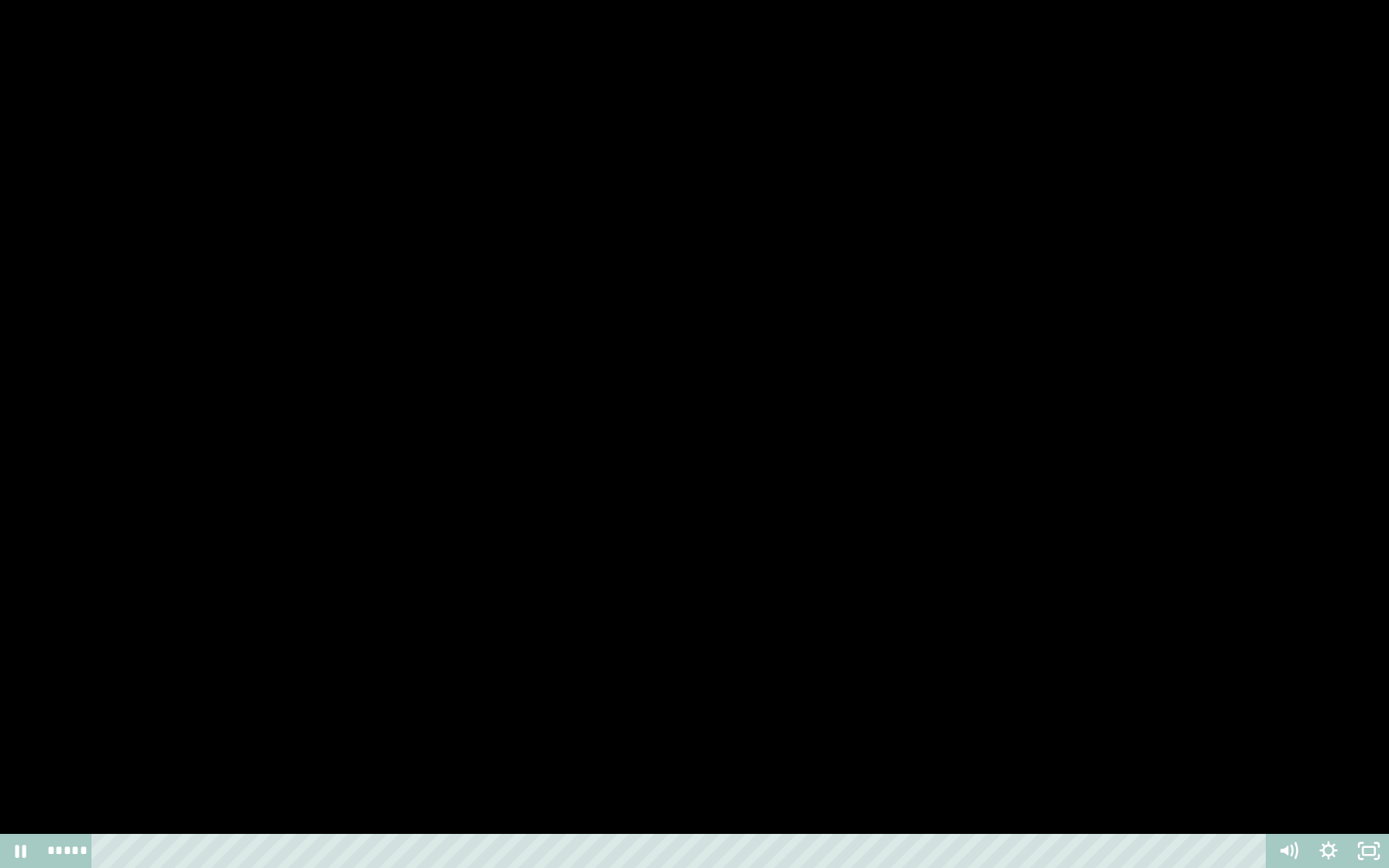 click at bounding box center (694, 434) 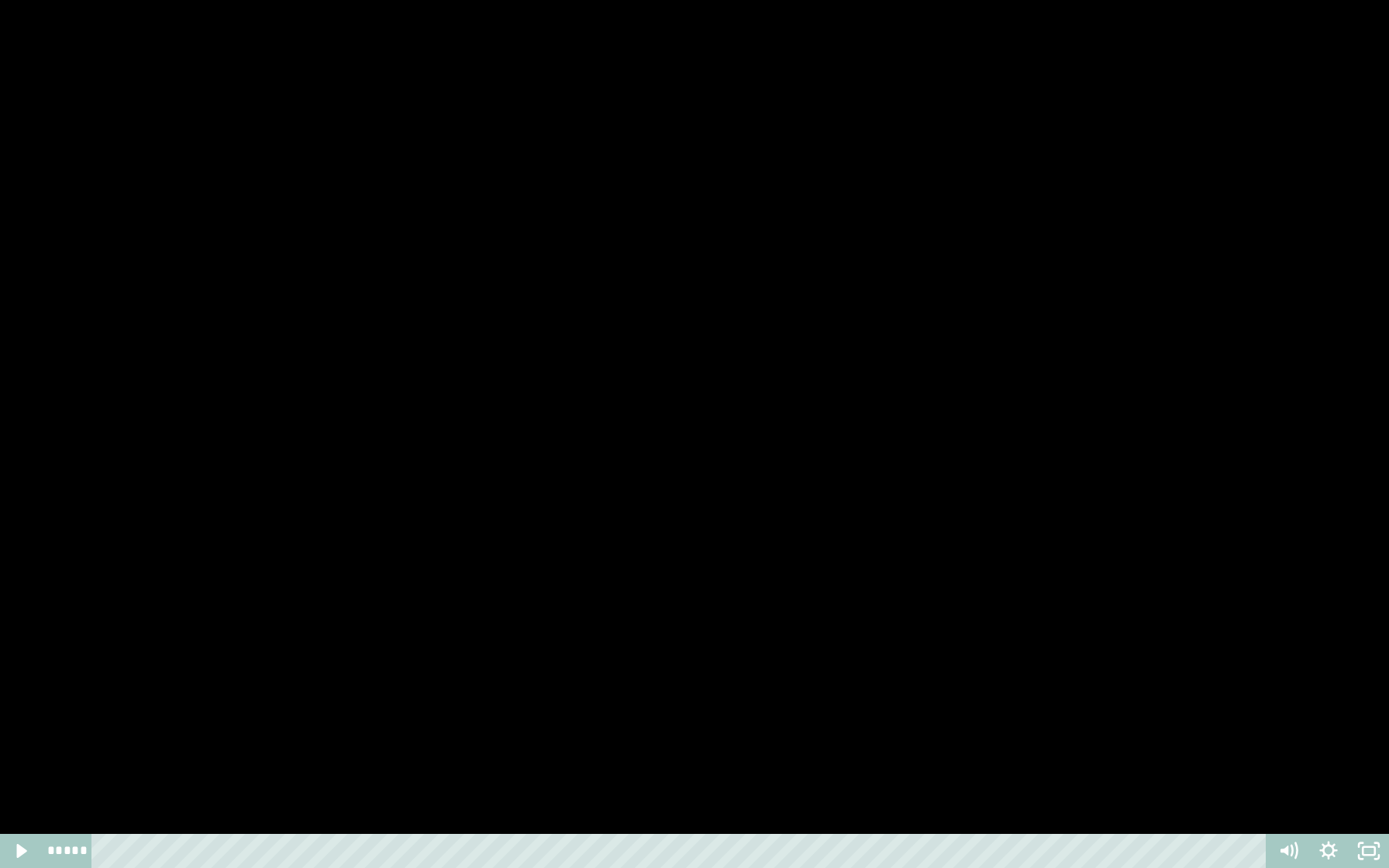 click at bounding box center (694, 434) 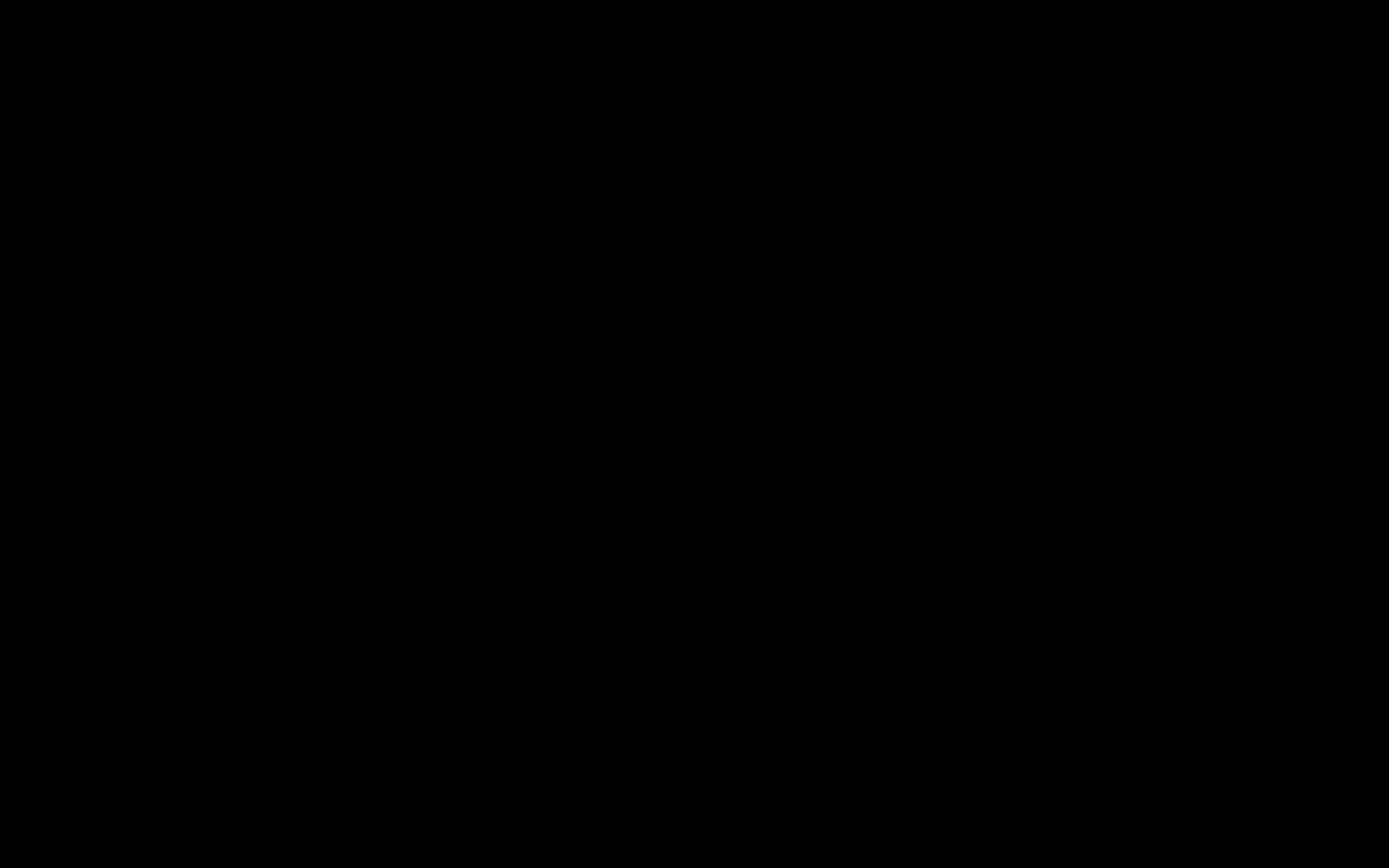 click at bounding box center [694, 434] 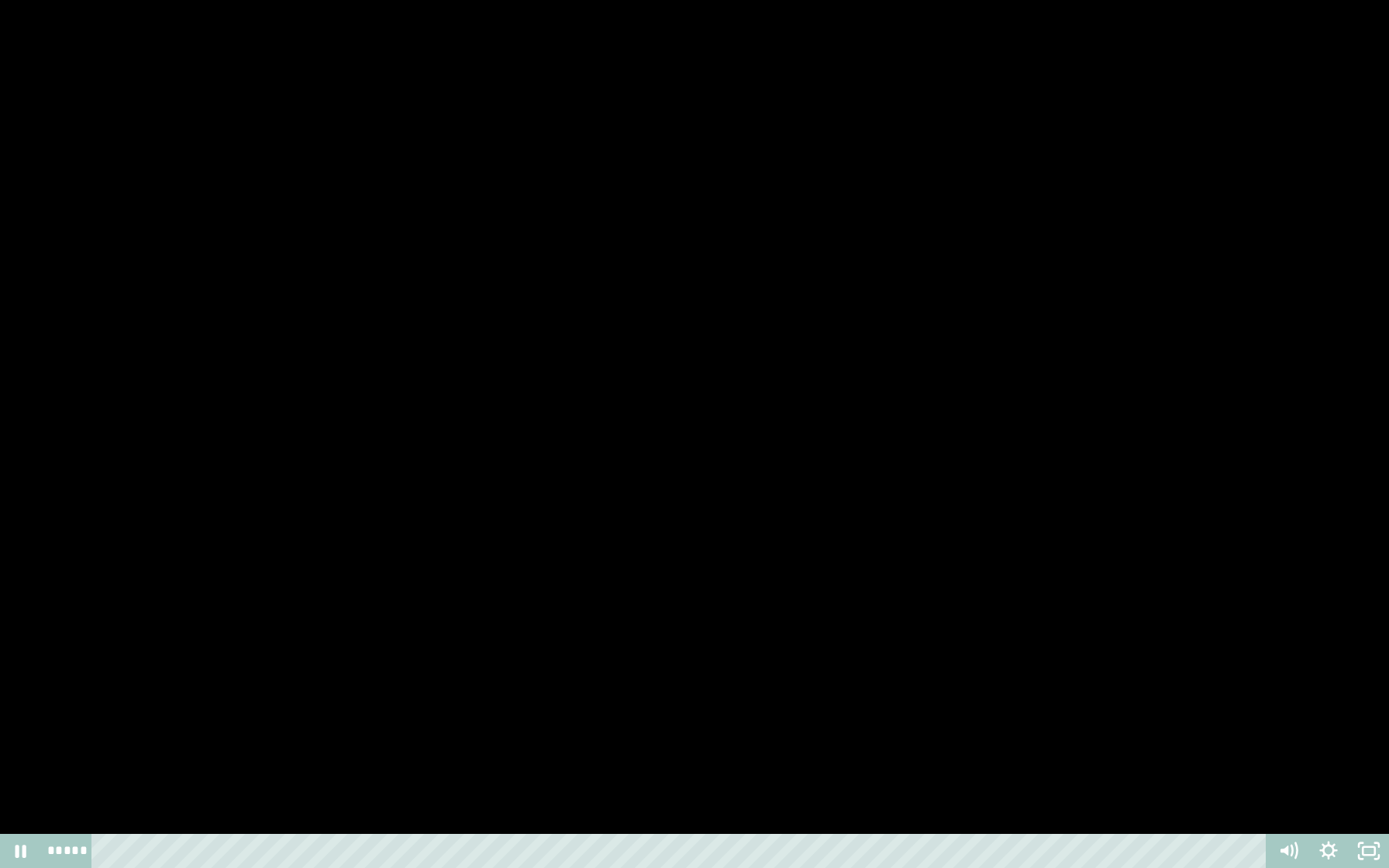 click at bounding box center (694, 434) 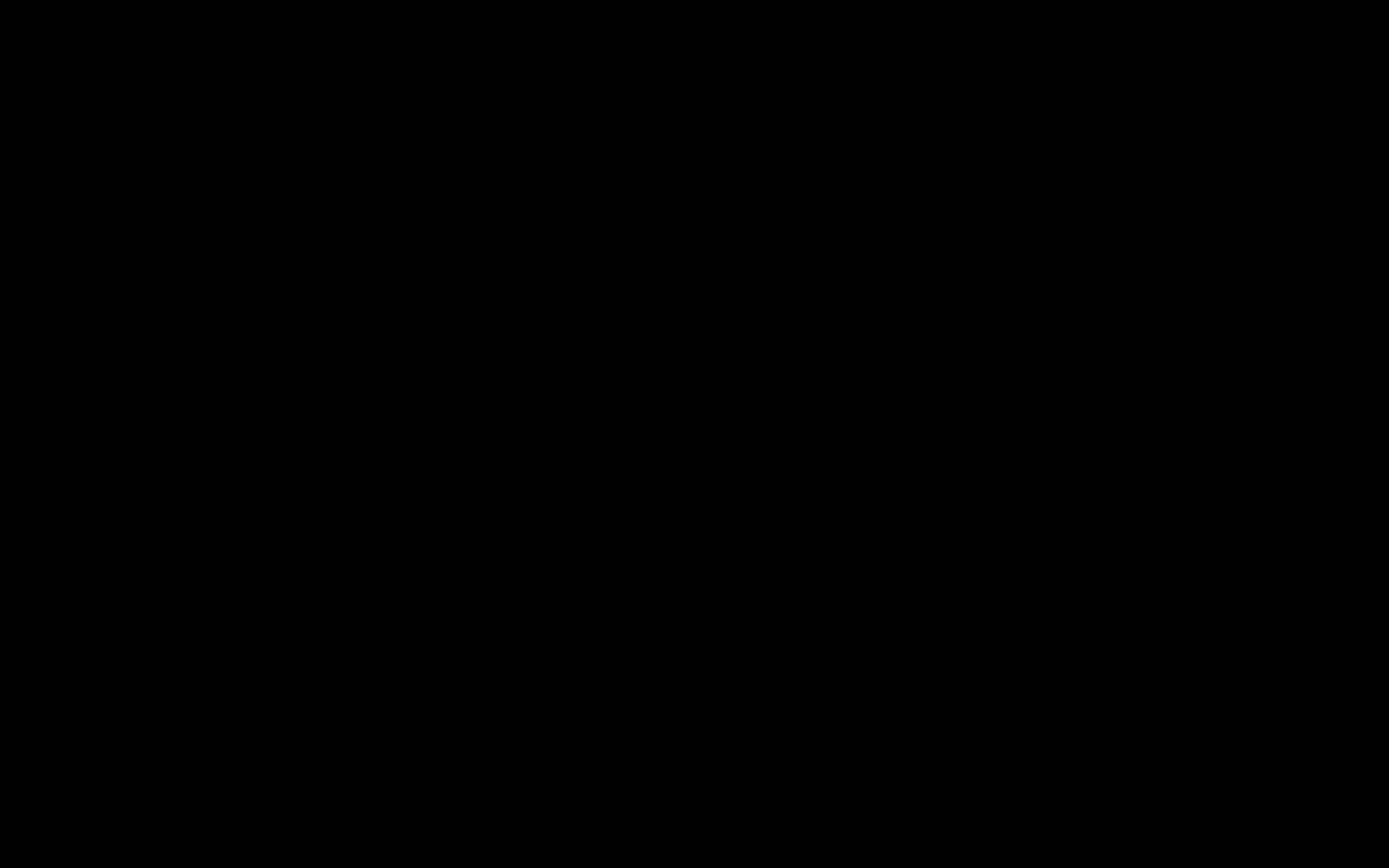 click at bounding box center [694, 434] 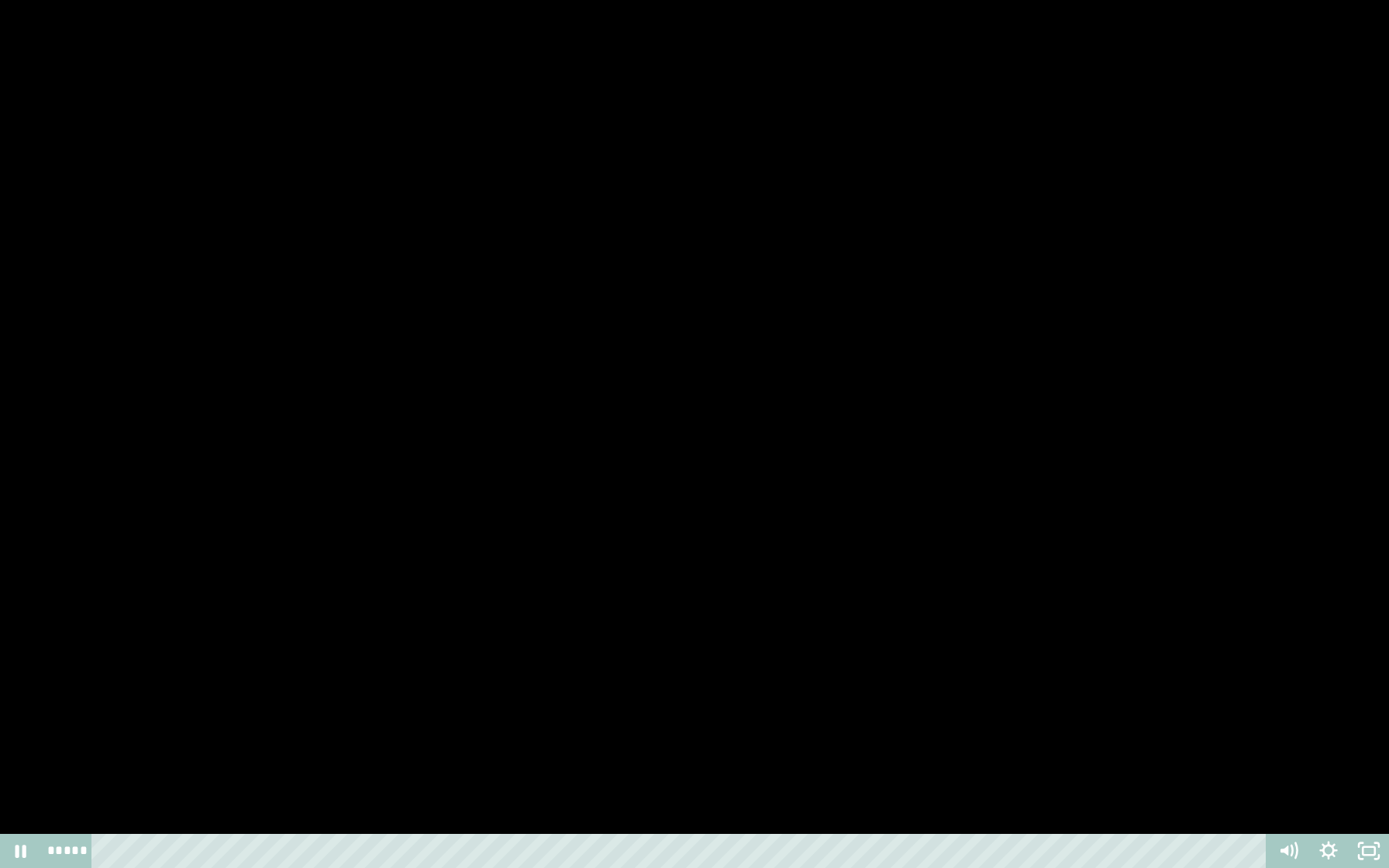 click at bounding box center [694, 434] 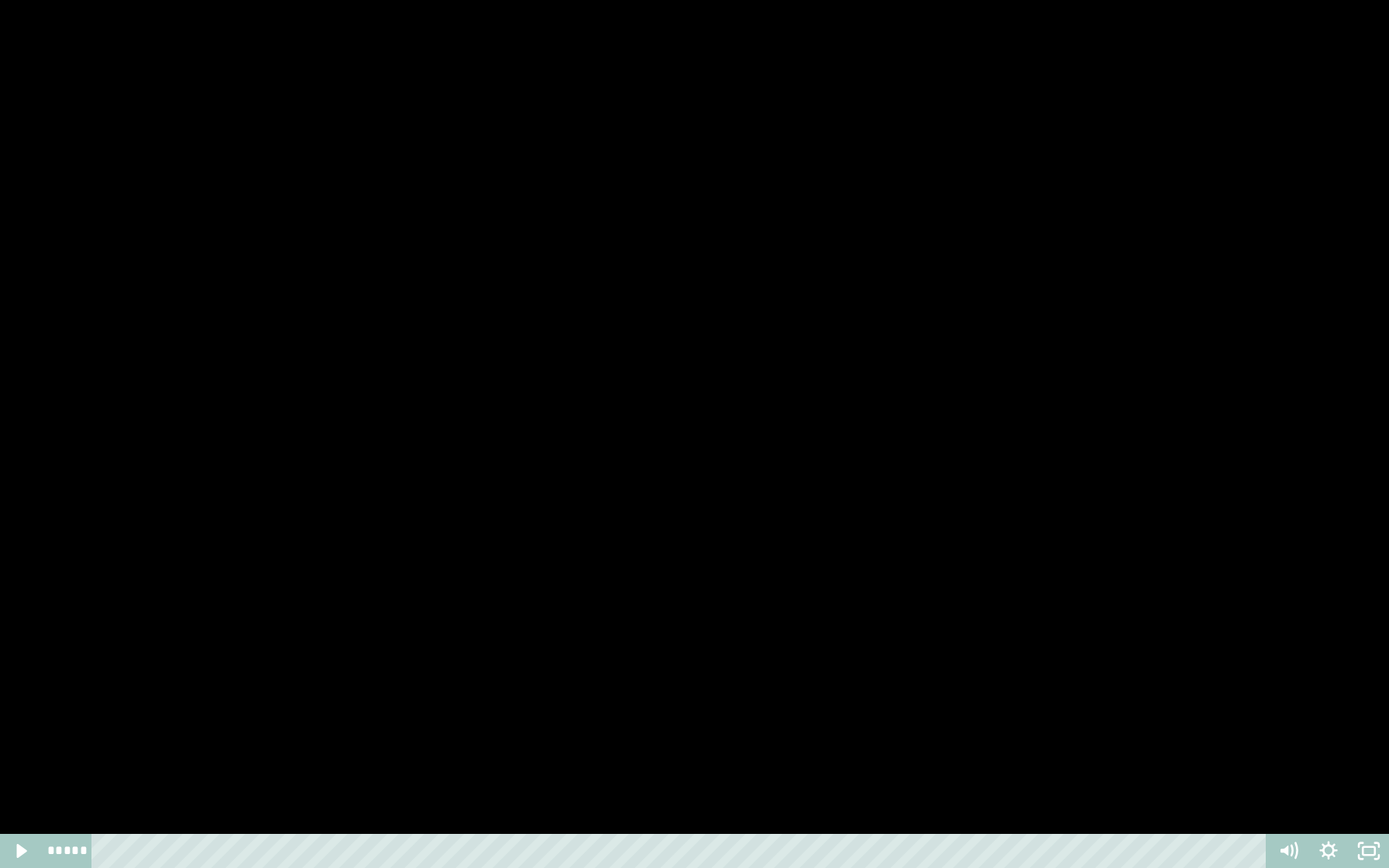 click at bounding box center [694, 434] 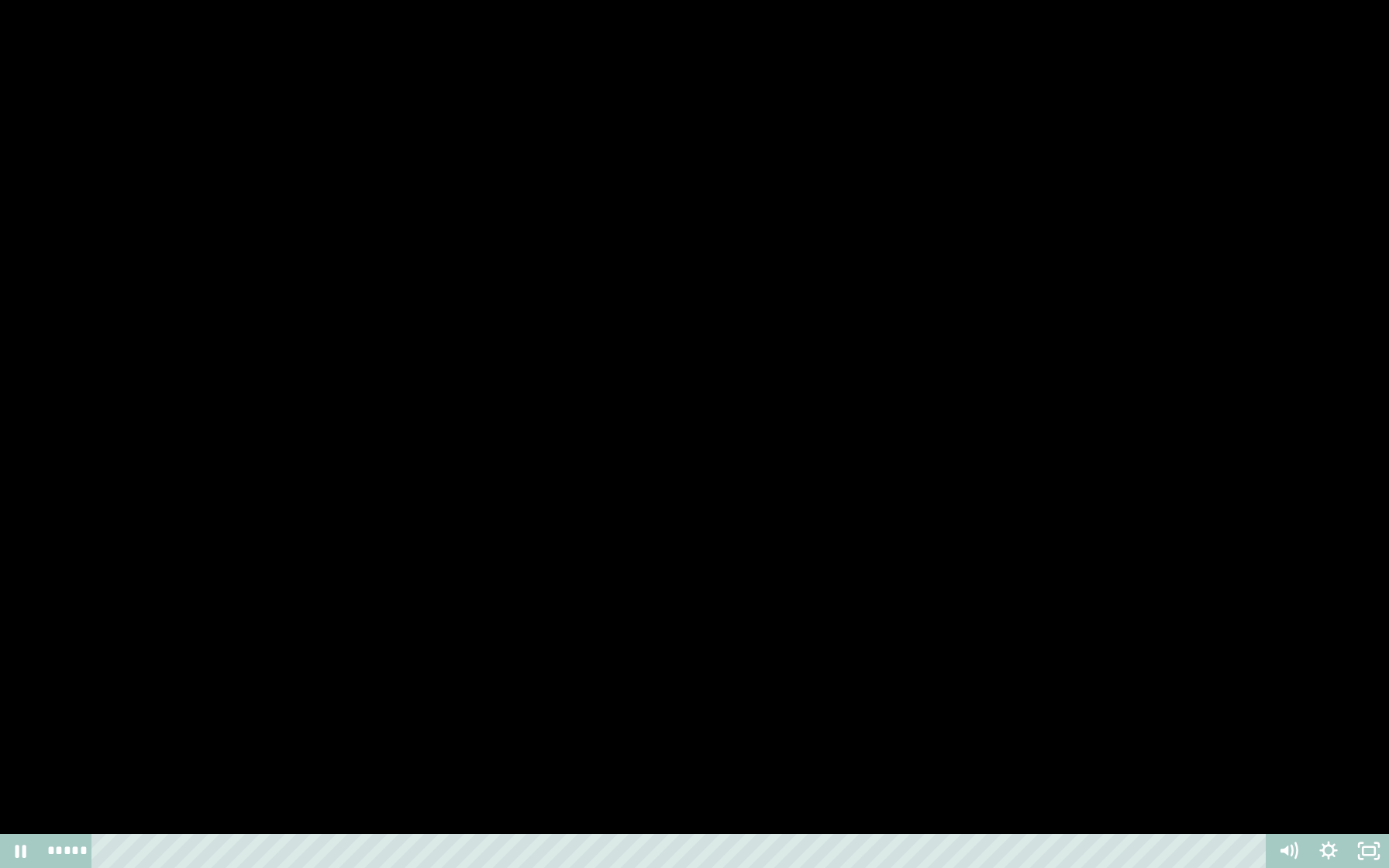 click at bounding box center (694, 434) 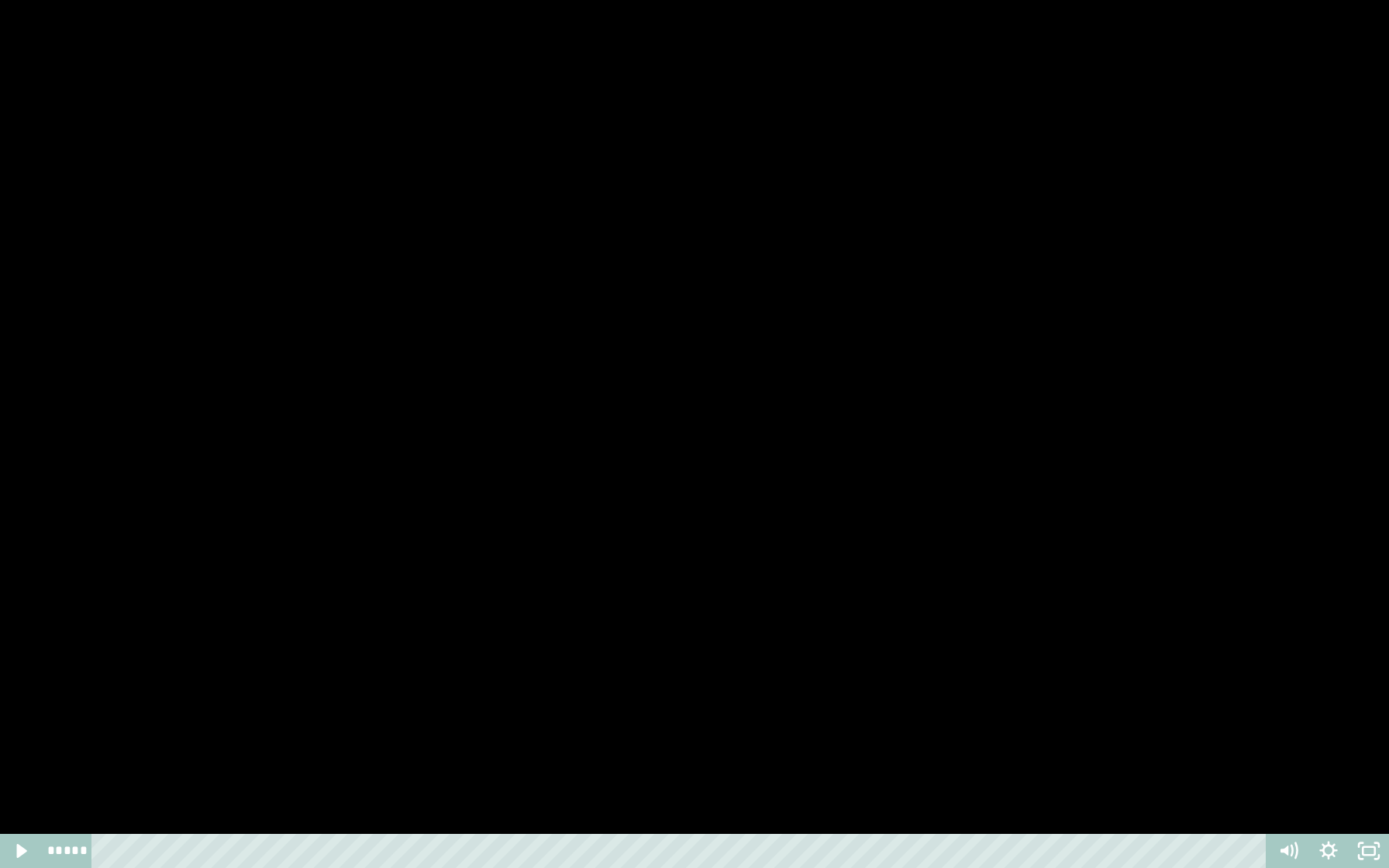 click at bounding box center (694, 434) 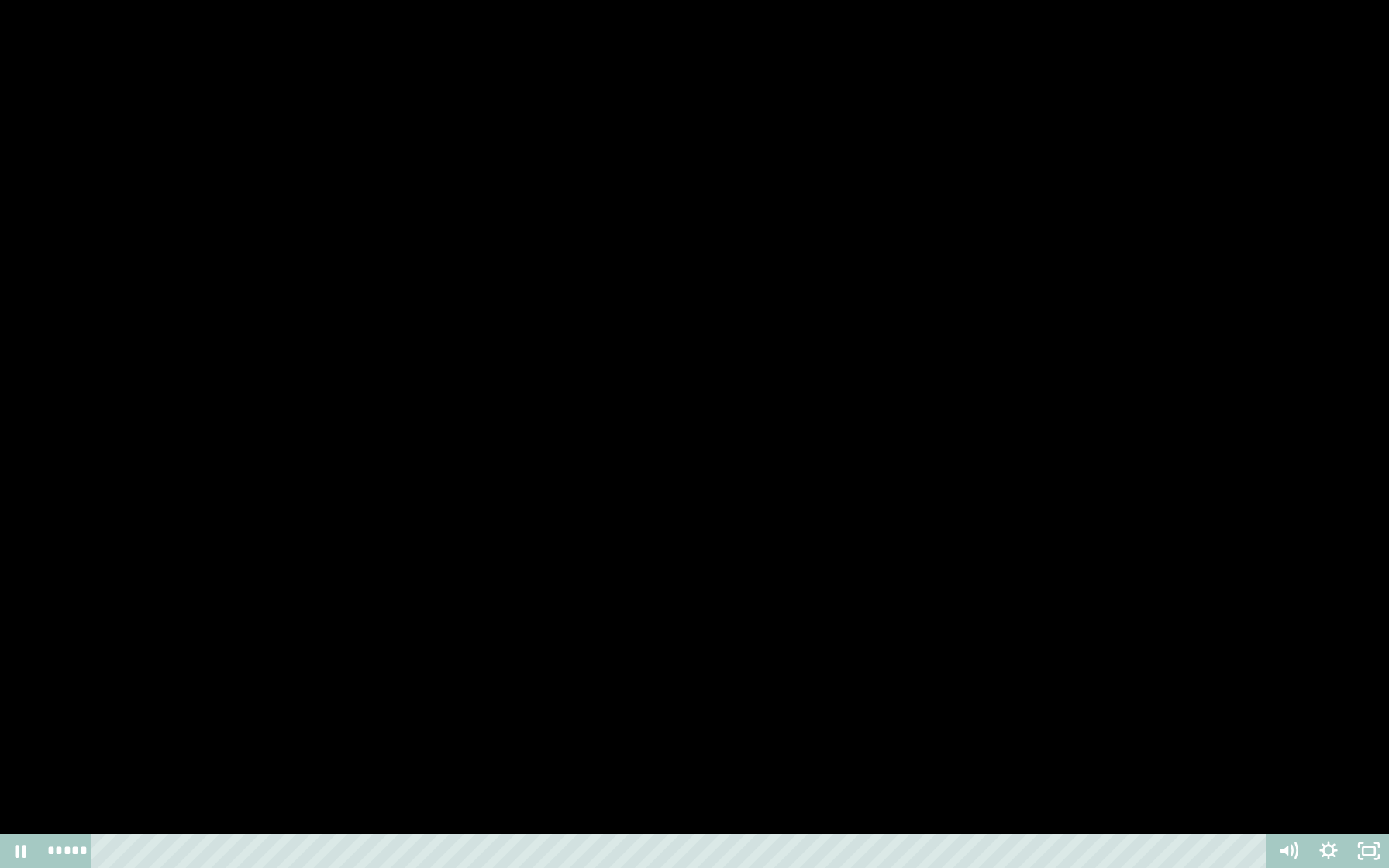 click at bounding box center [694, 434] 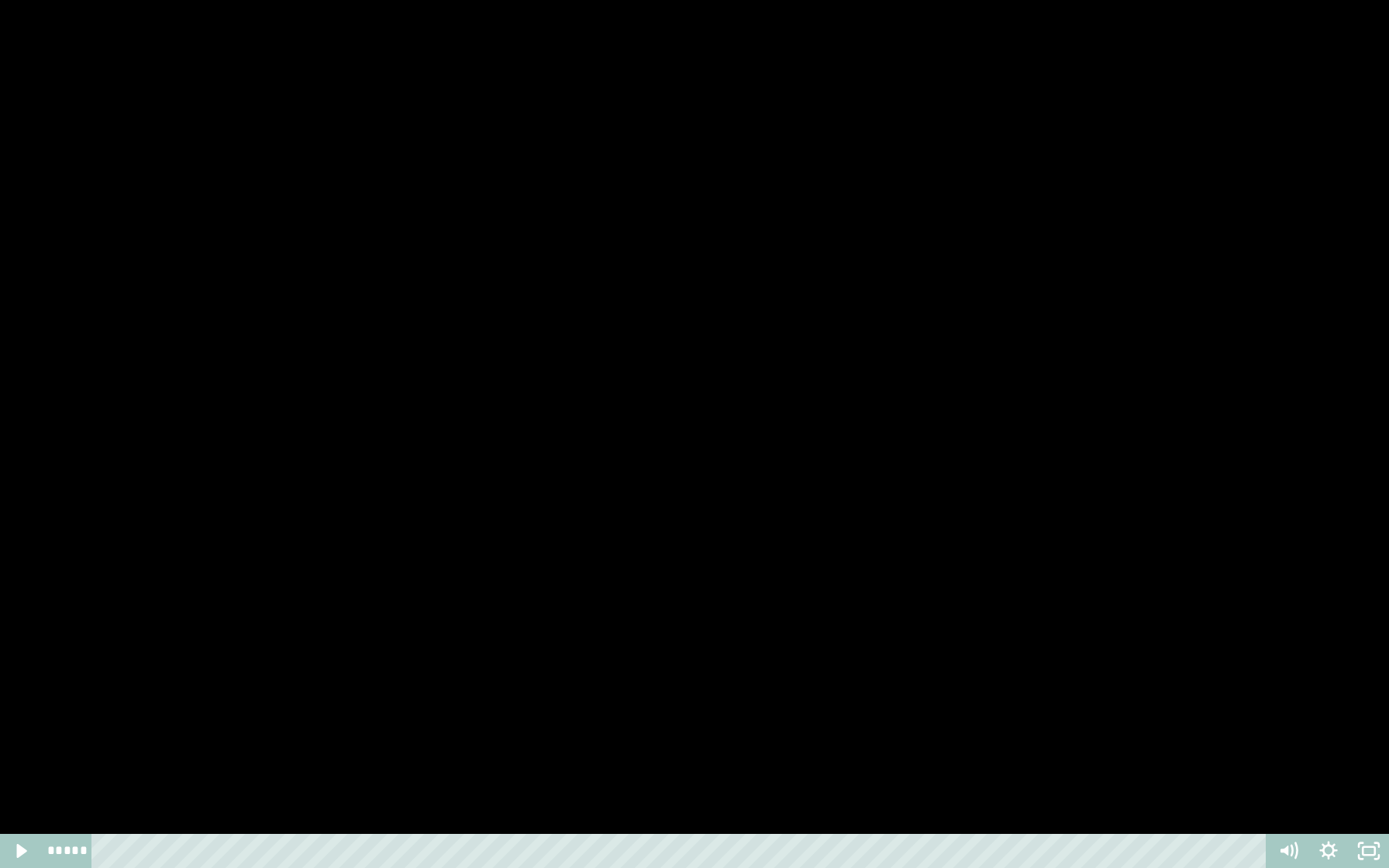 click at bounding box center (694, 434) 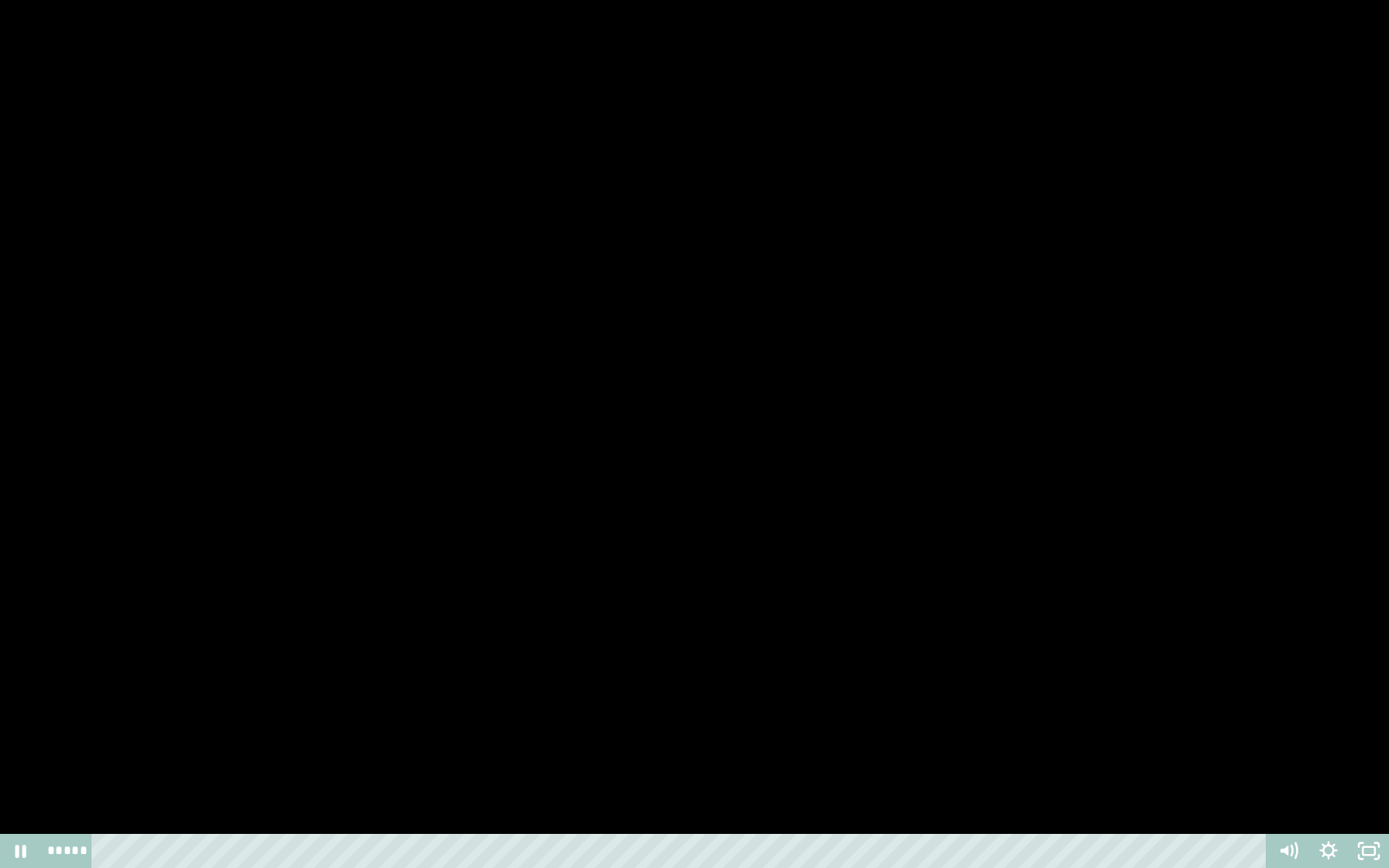 click at bounding box center (694, 434) 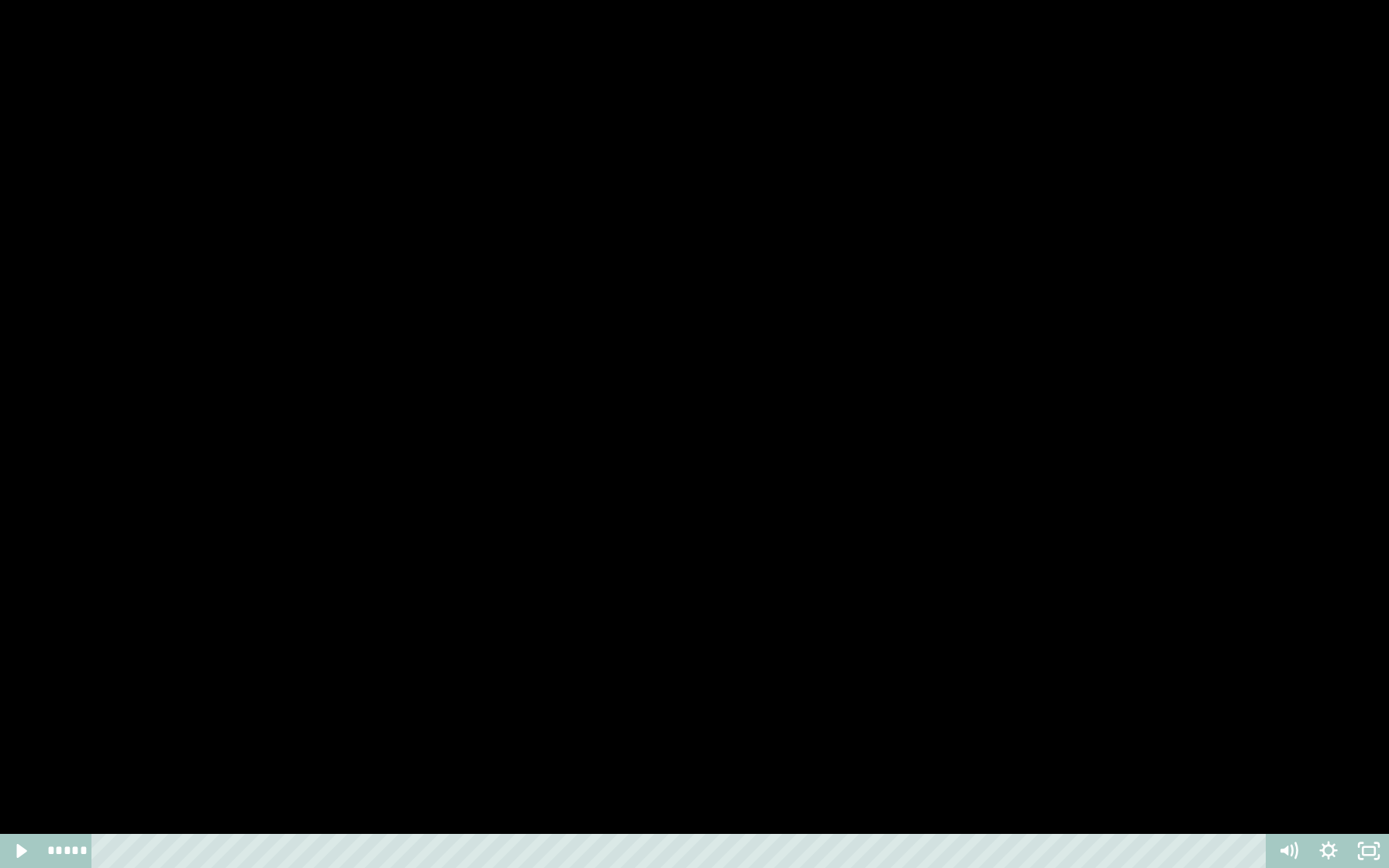 click at bounding box center [694, 434] 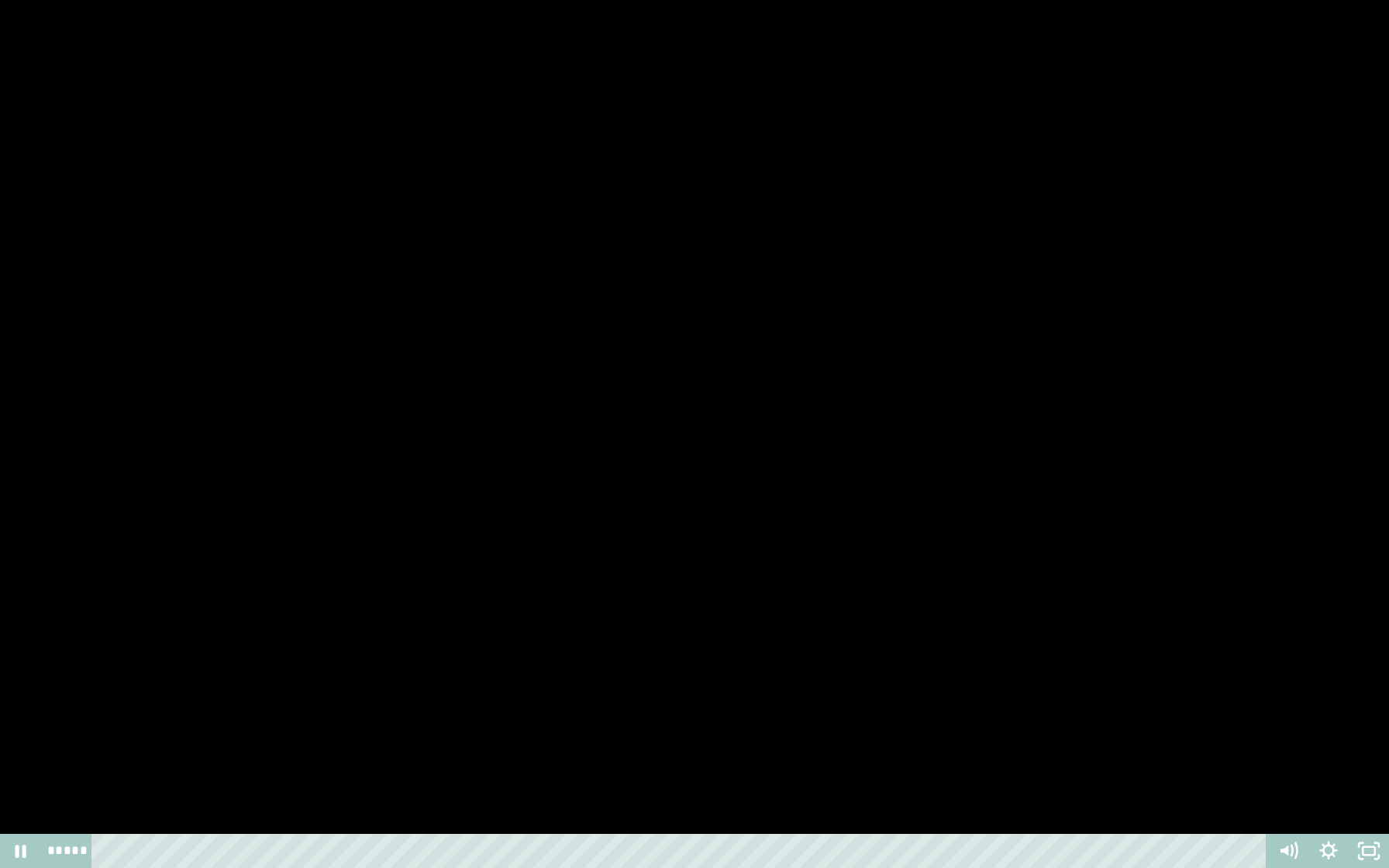 click at bounding box center [694, 434] 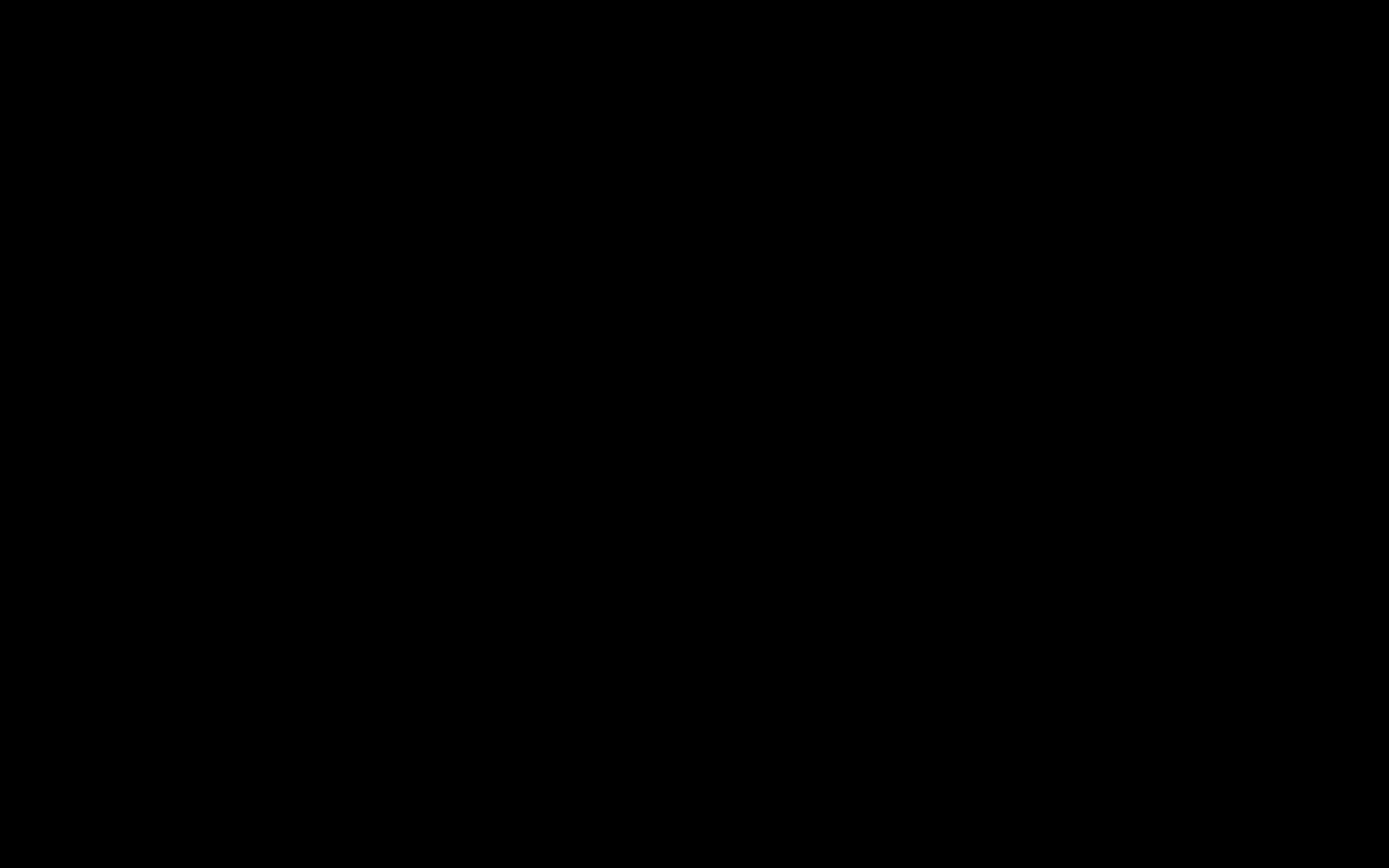 click at bounding box center [694, 434] 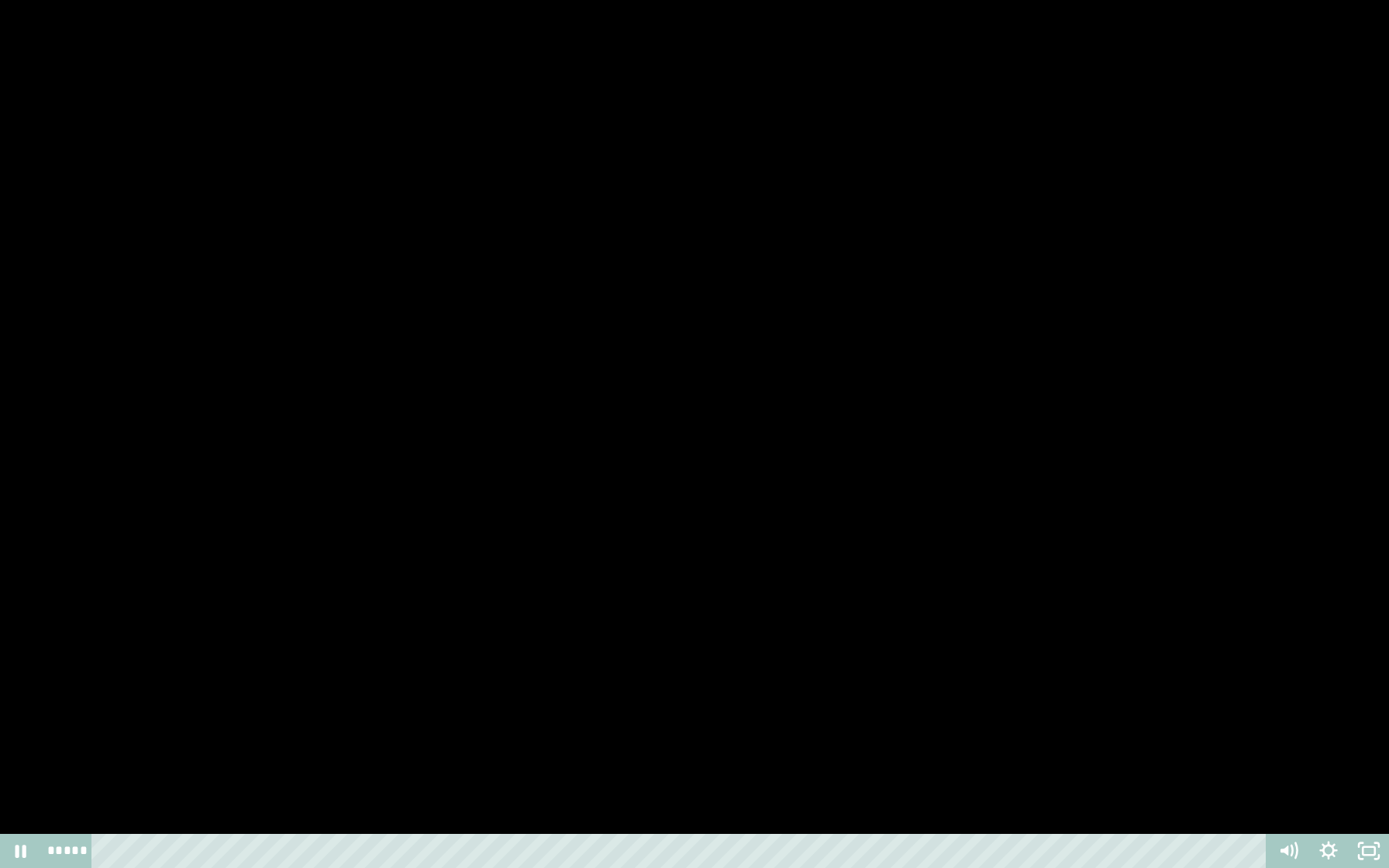 click at bounding box center [694, 434] 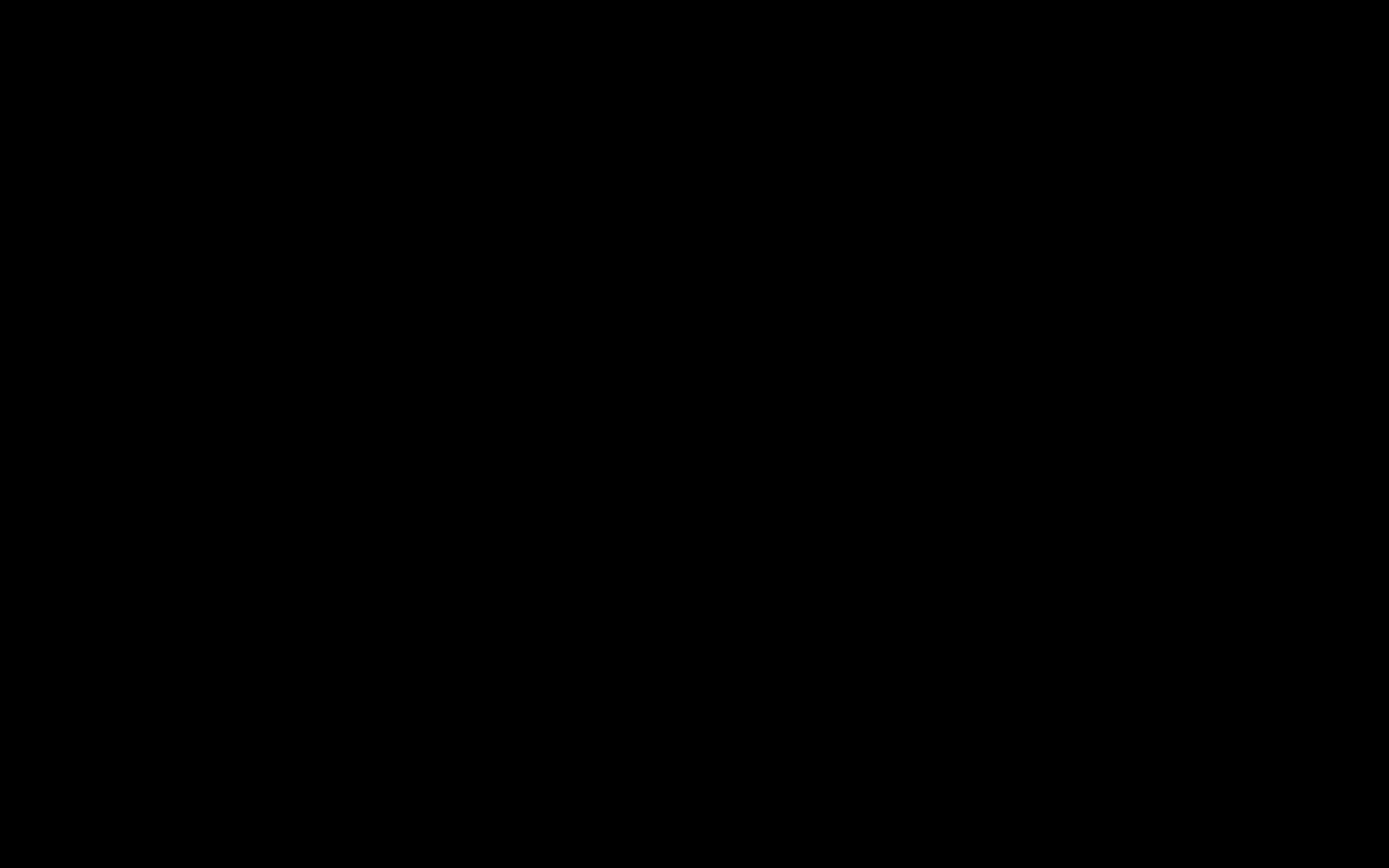 click at bounding box center [694, 434] 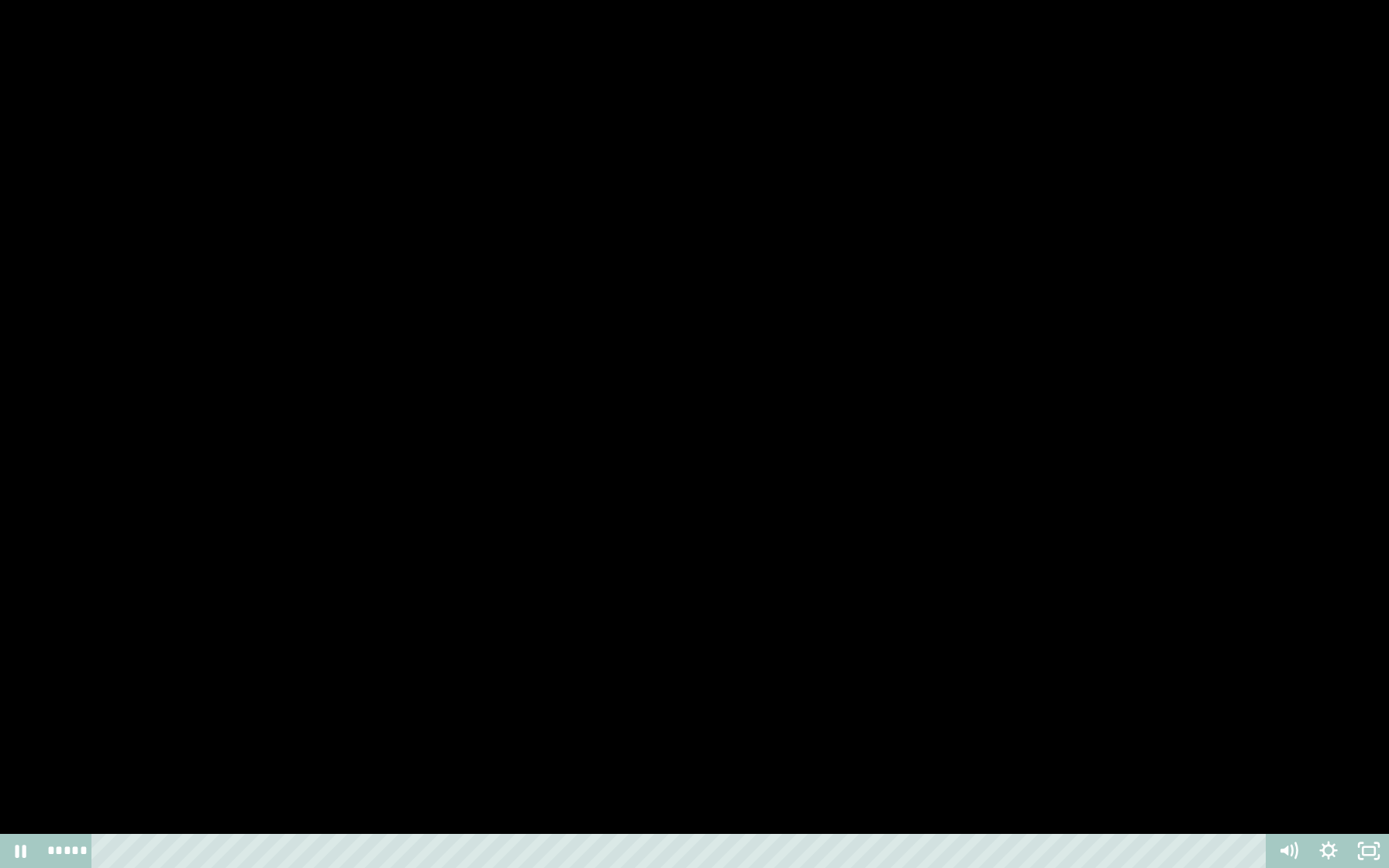 click at bounding box center (694, 434) 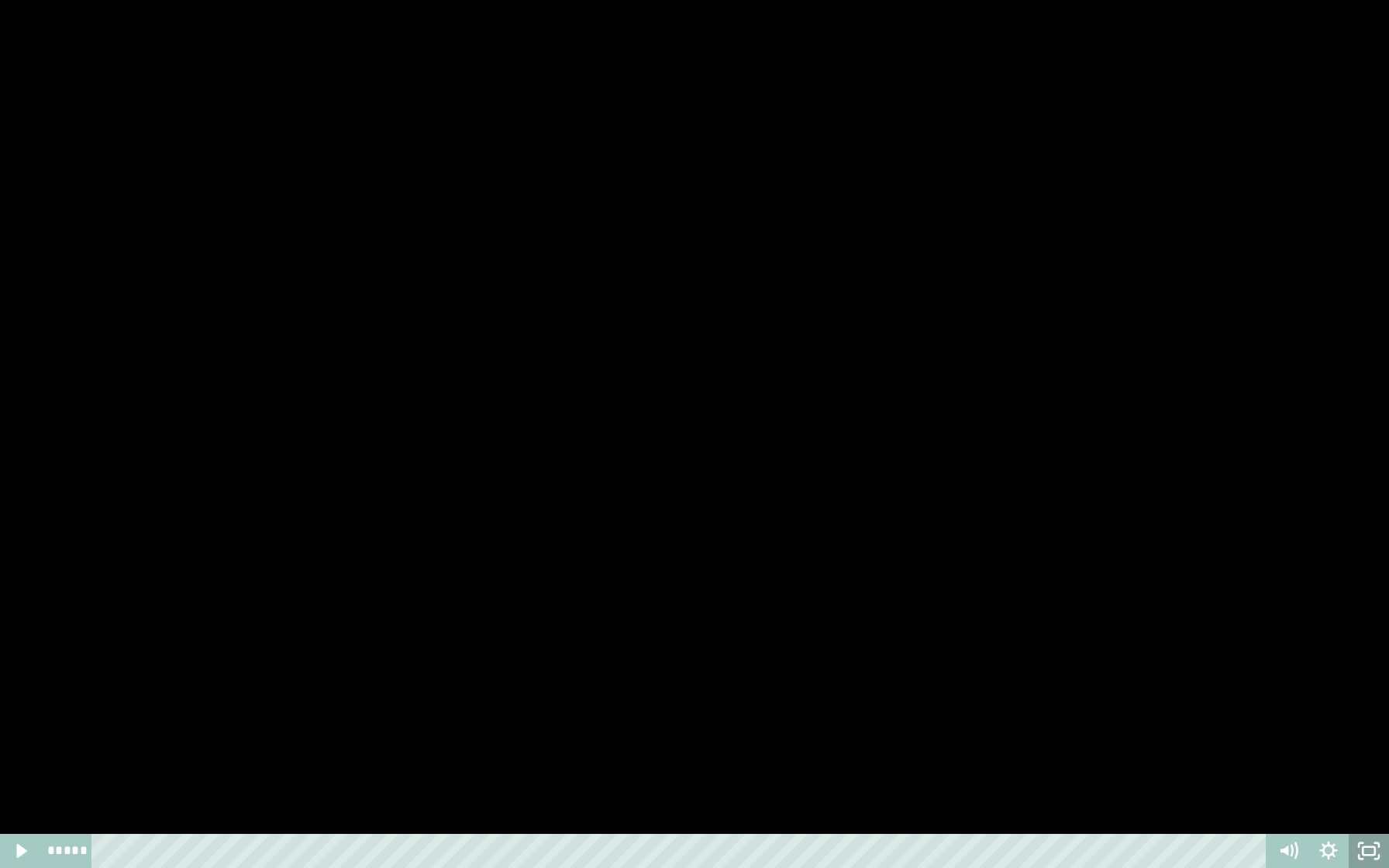 click 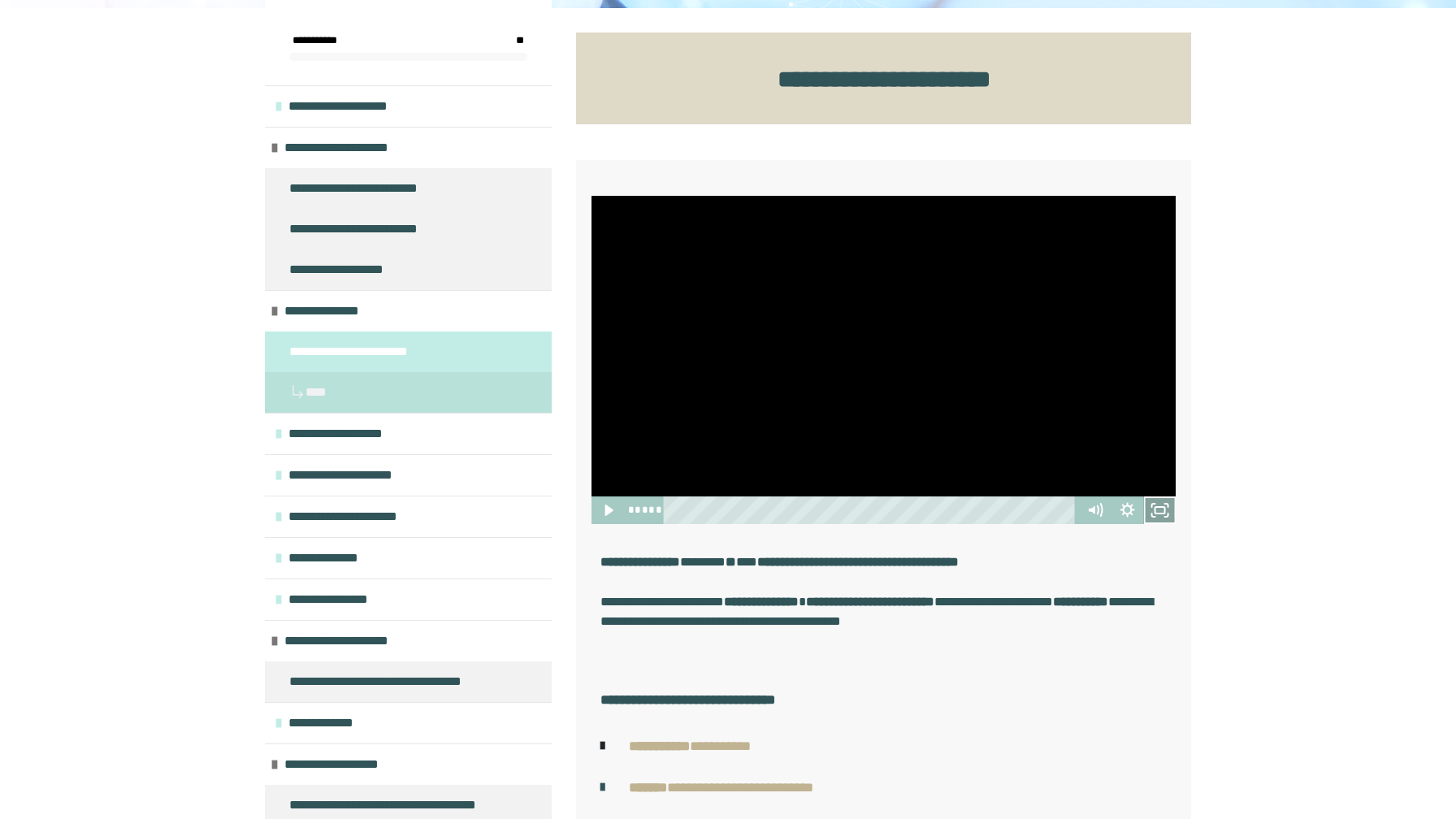 click 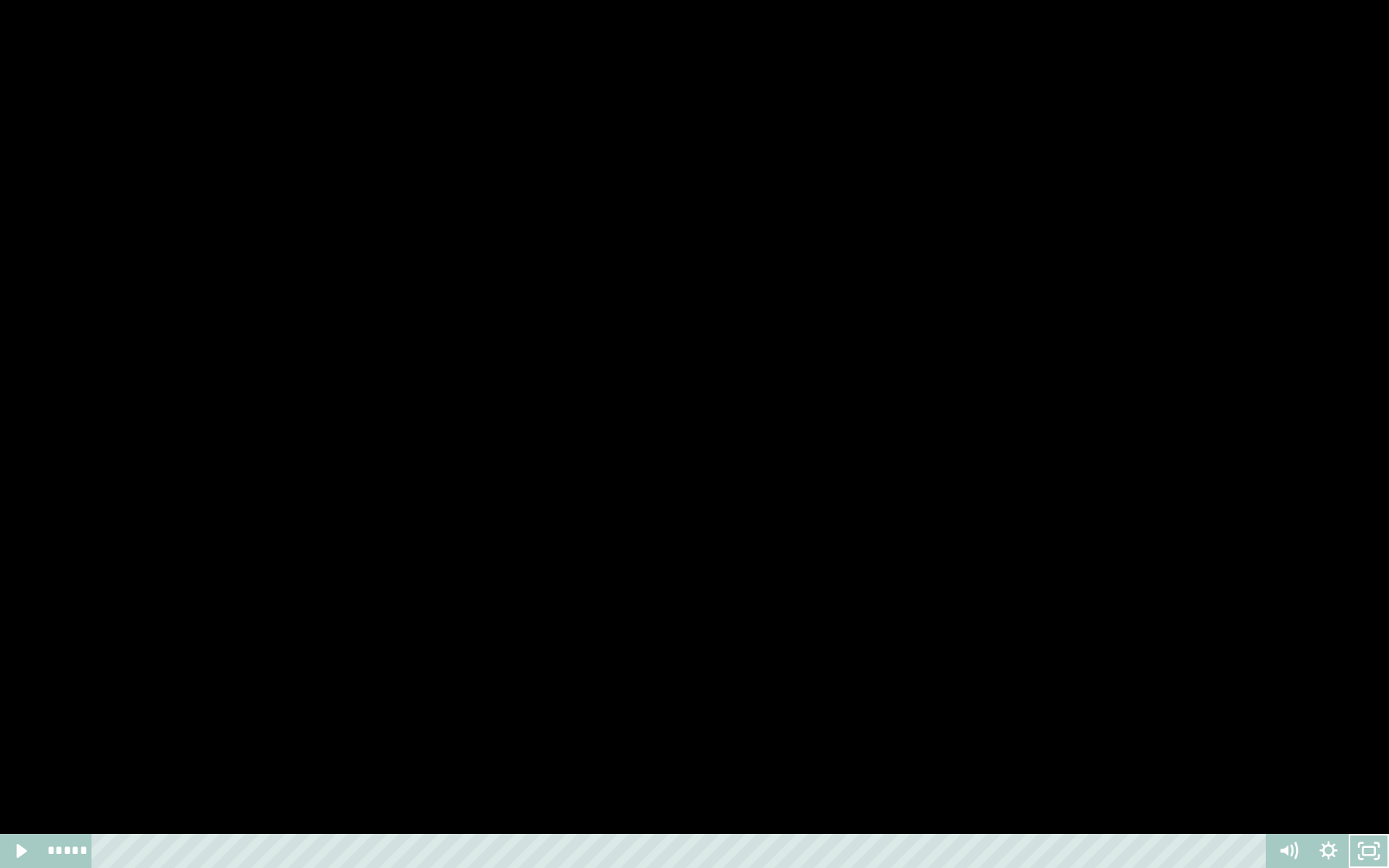 click at bounding box center [694, 434] 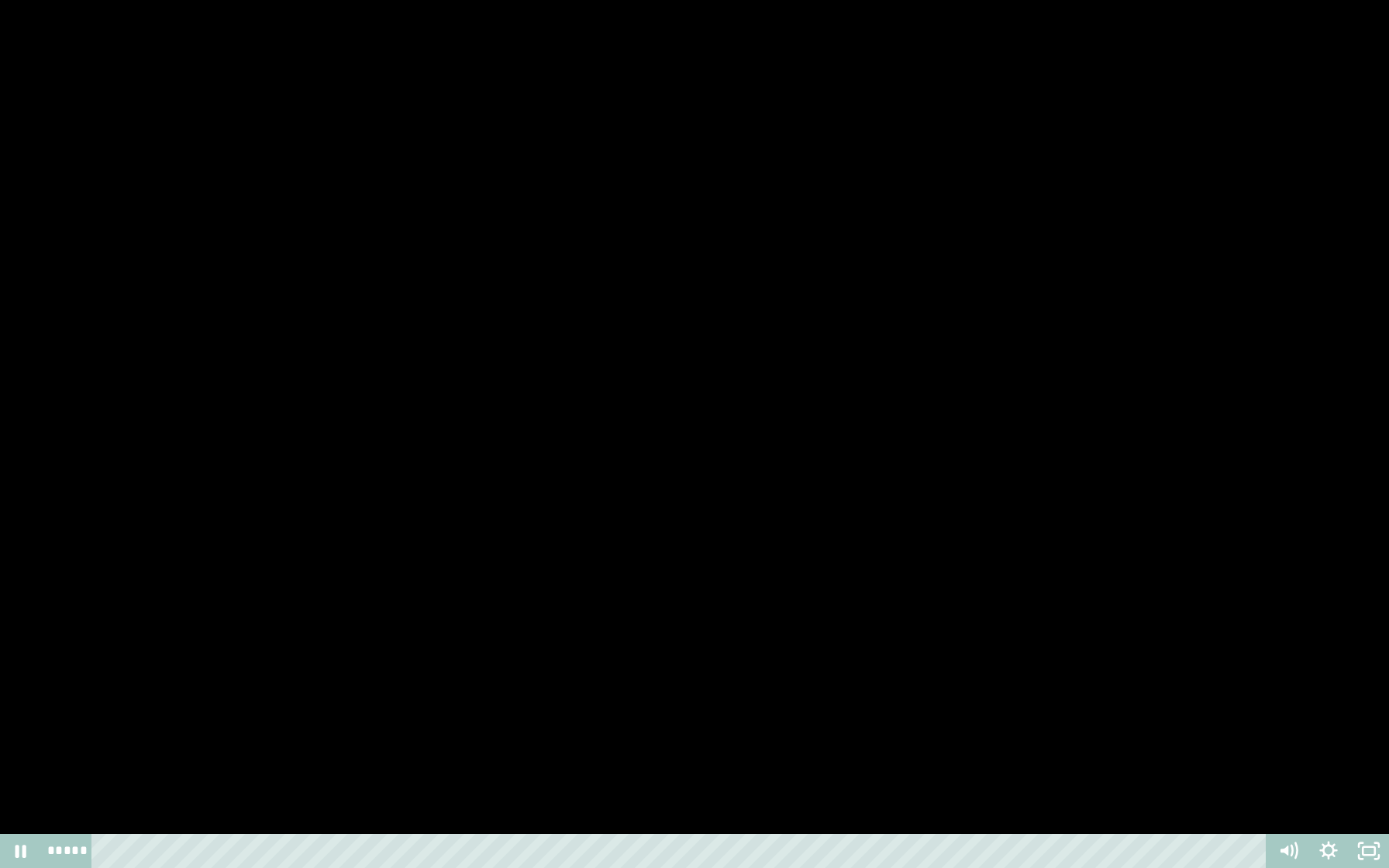 type 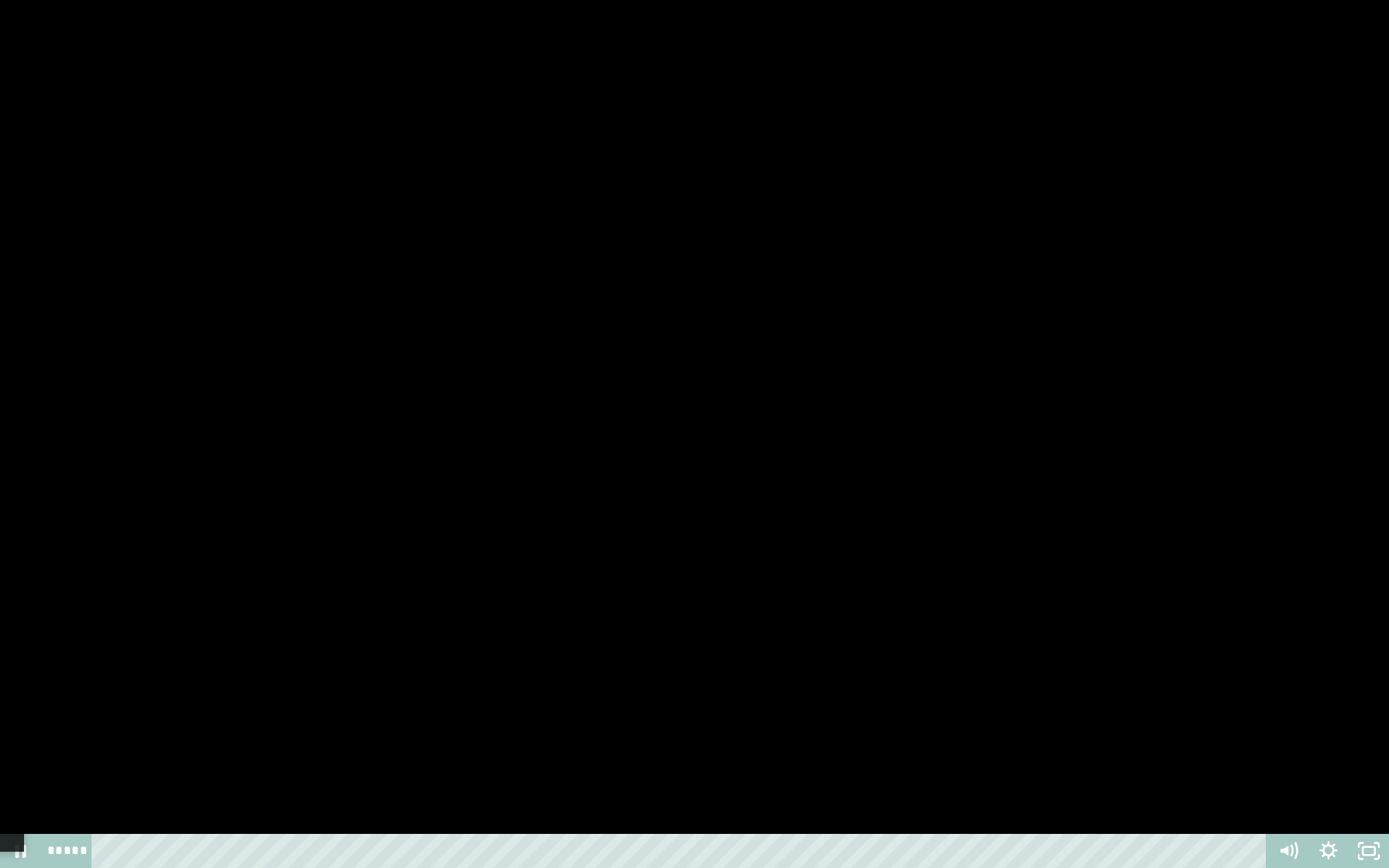 click at bounding box center [694, 434] 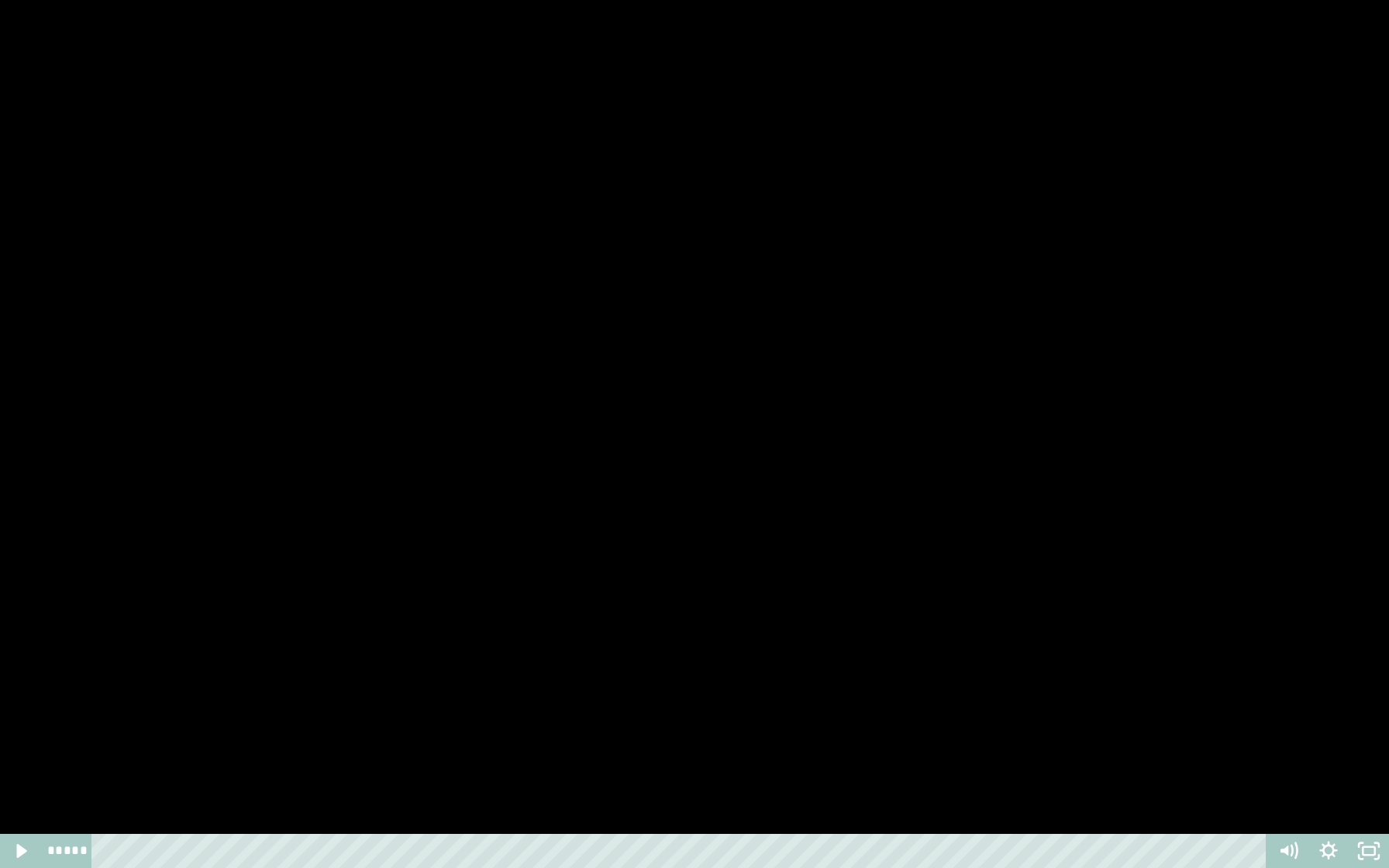 click at bounding box center [0, 0] 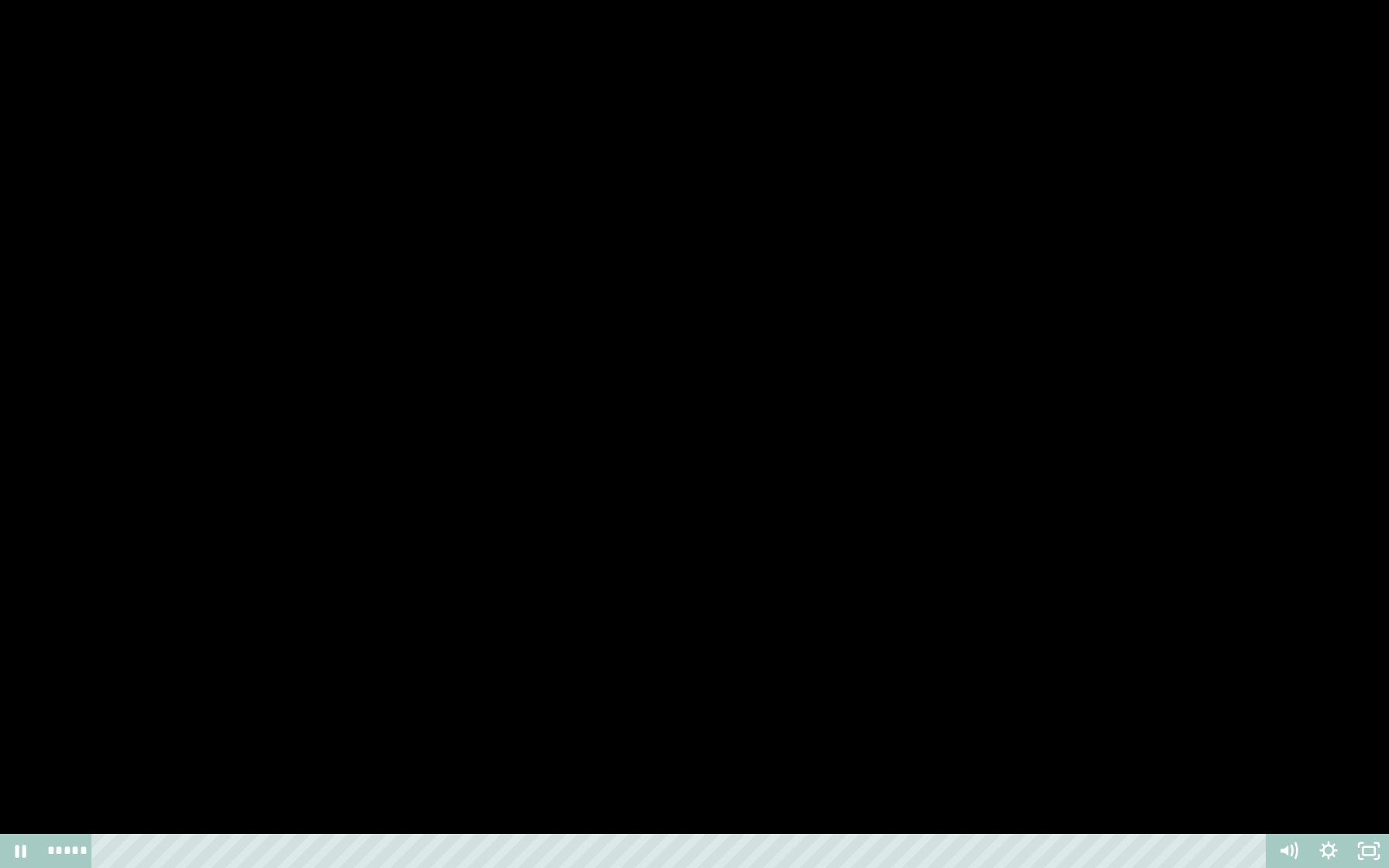click at bounding box center [694, 434] 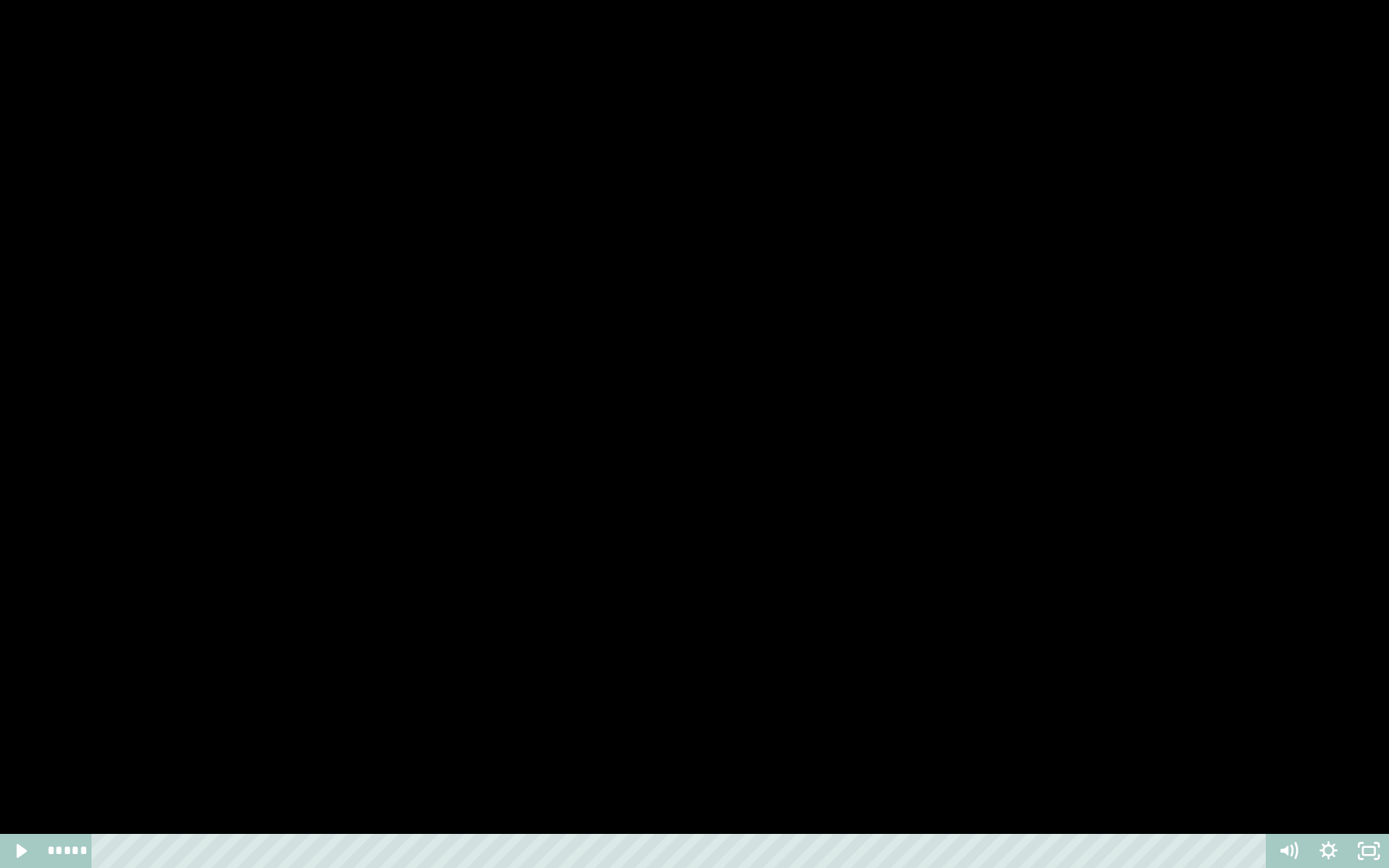 click at bounding box center [0, 0] 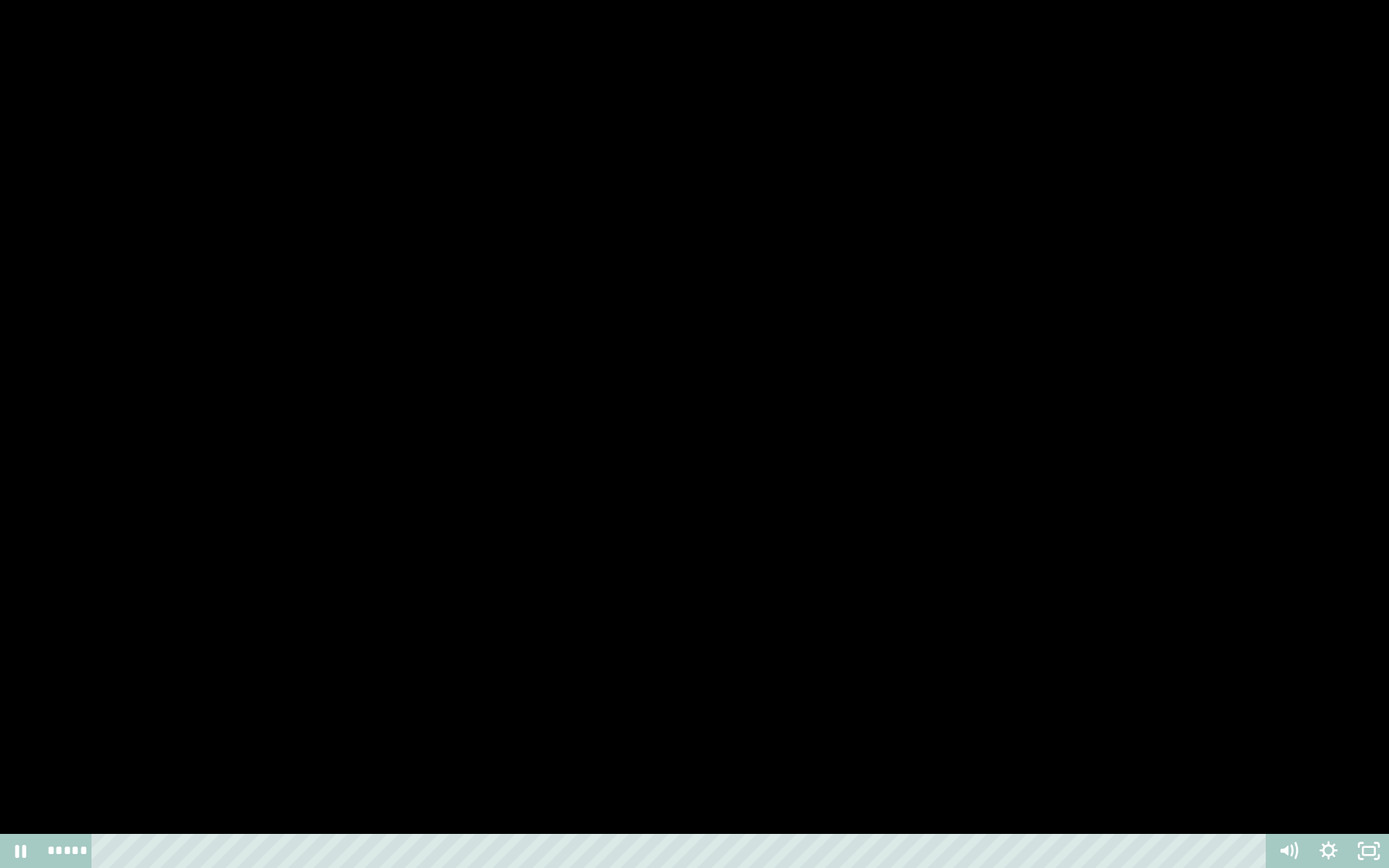 click at bounding box center [694, 434] 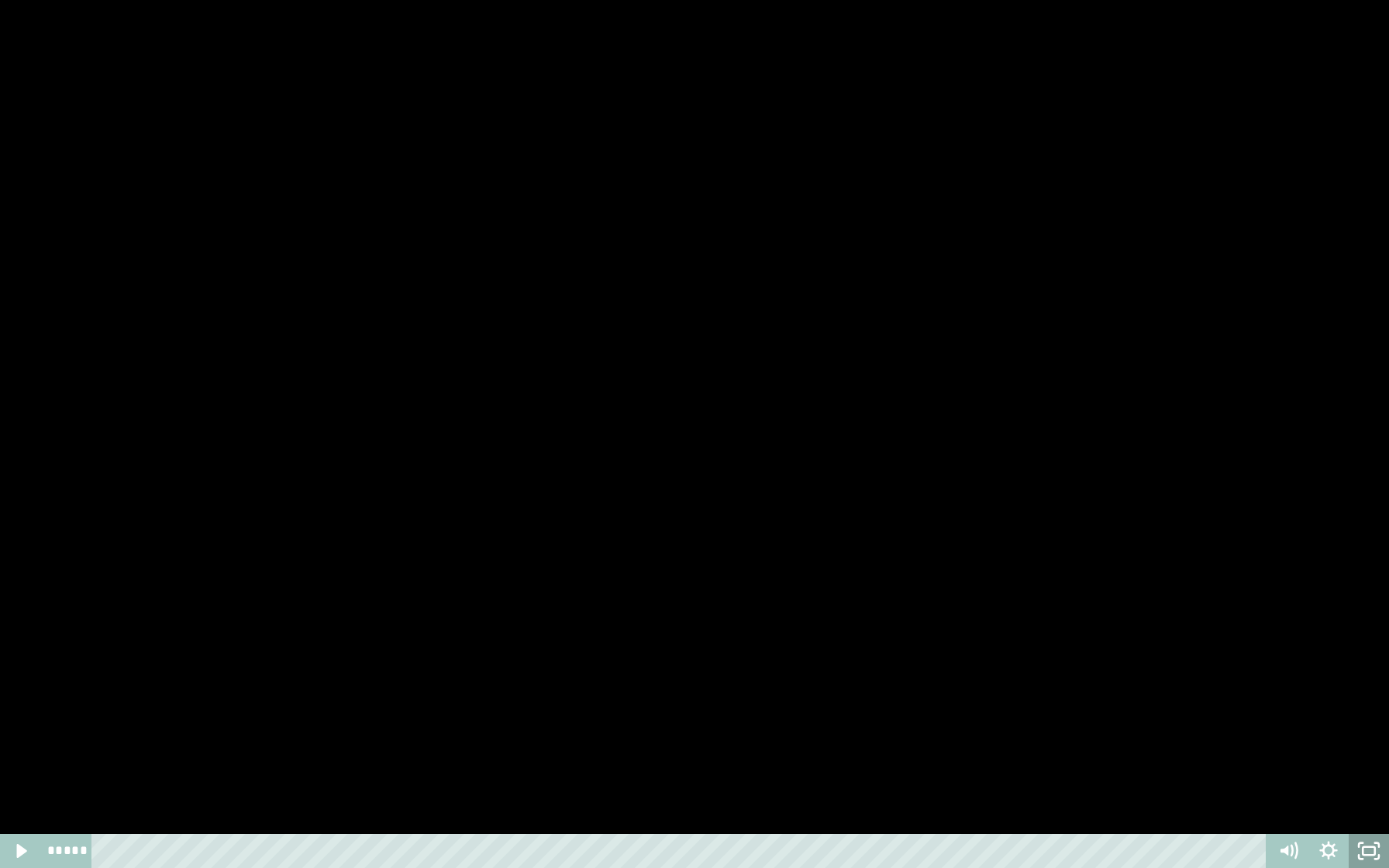click 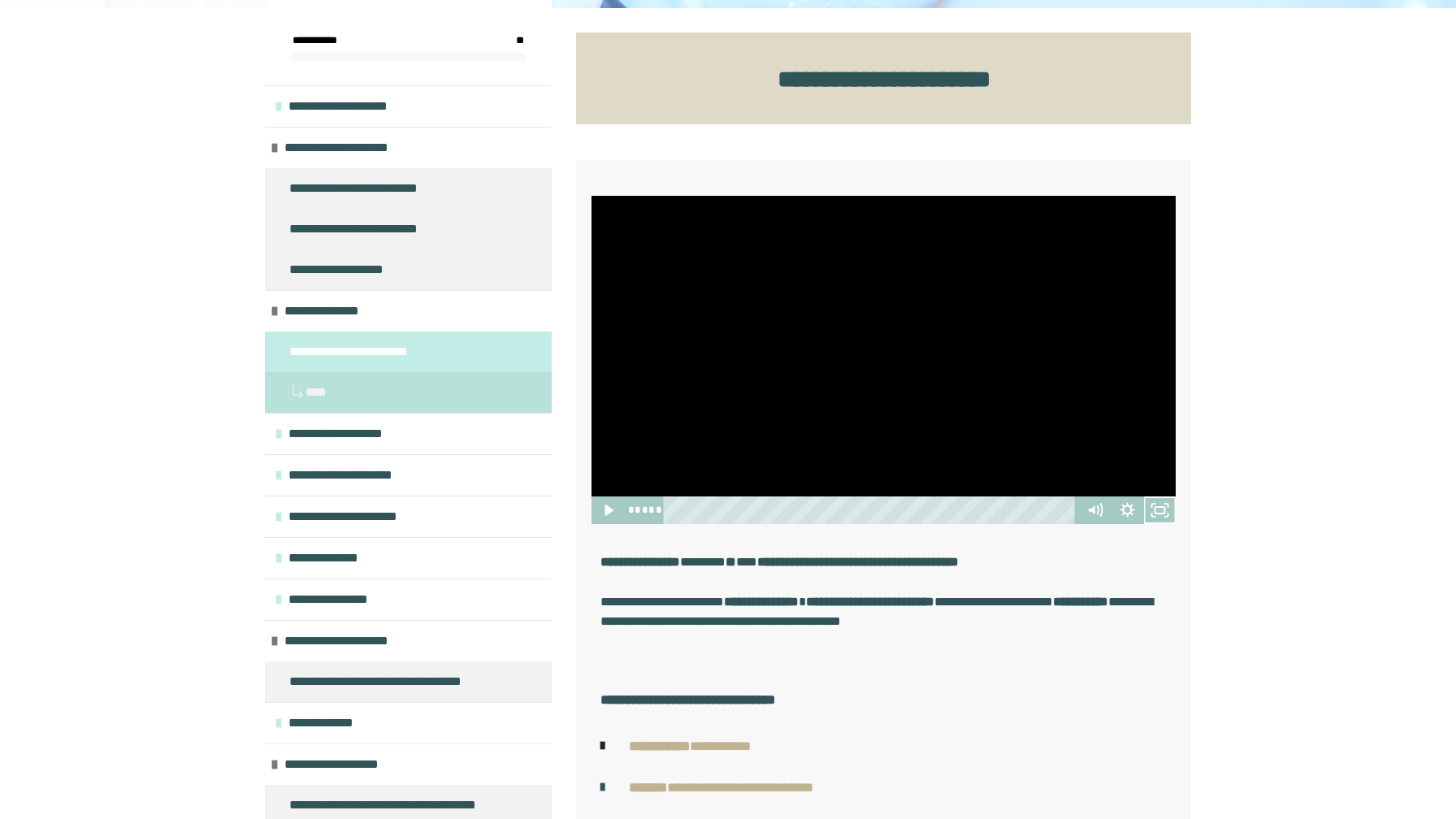 click at bounding box center (883, 360) 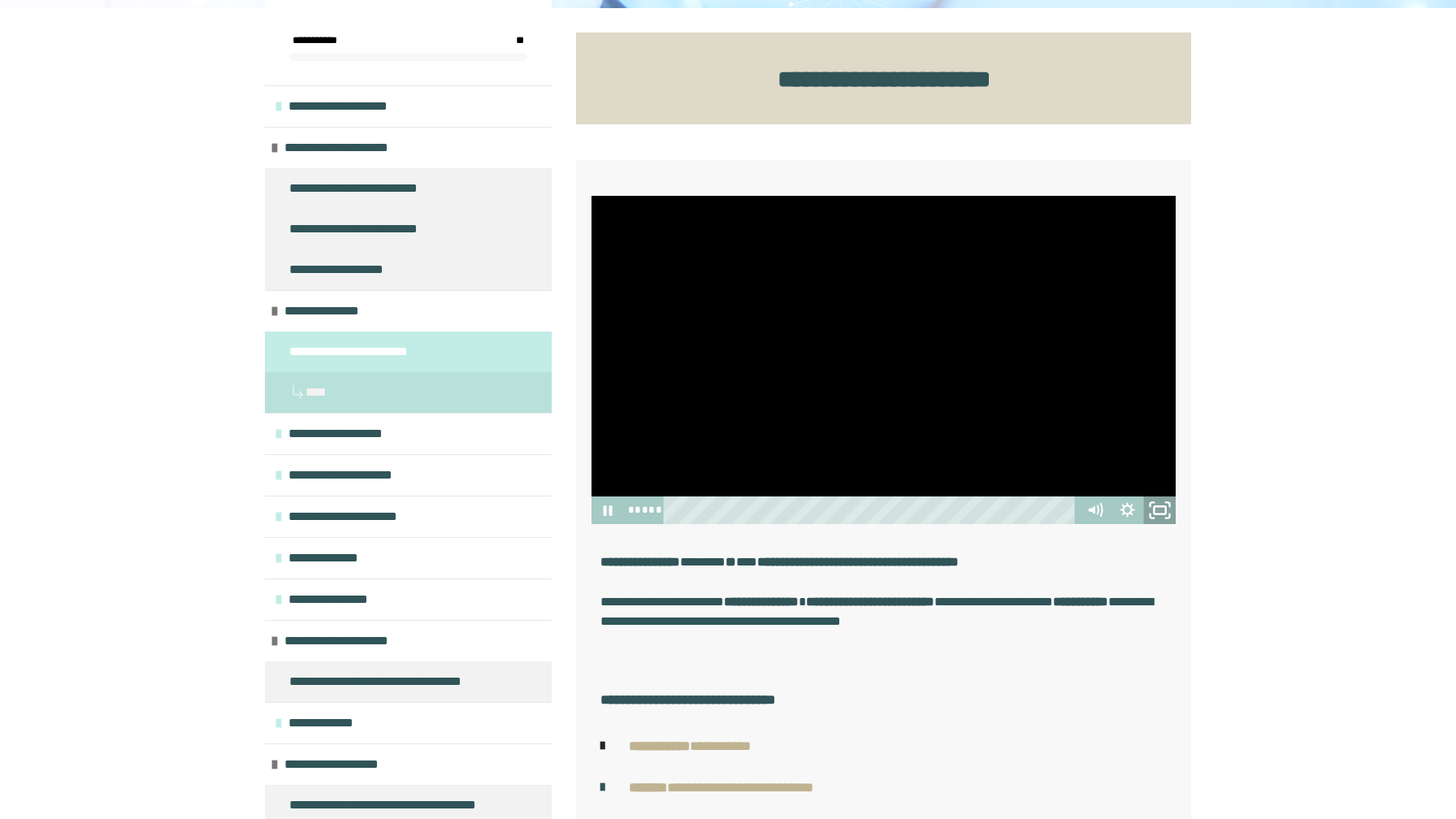 click 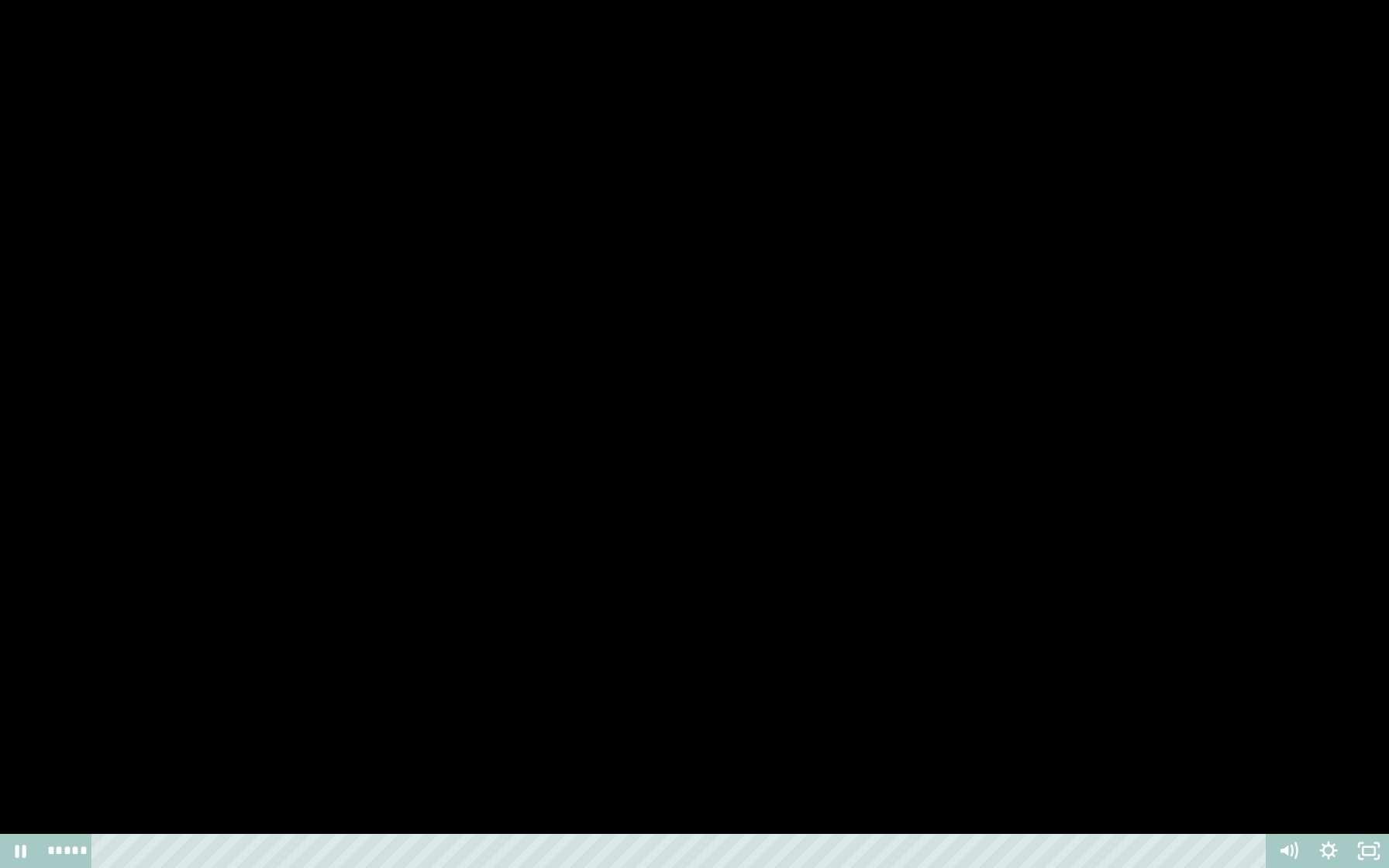 click at bounding box center [694, 434] 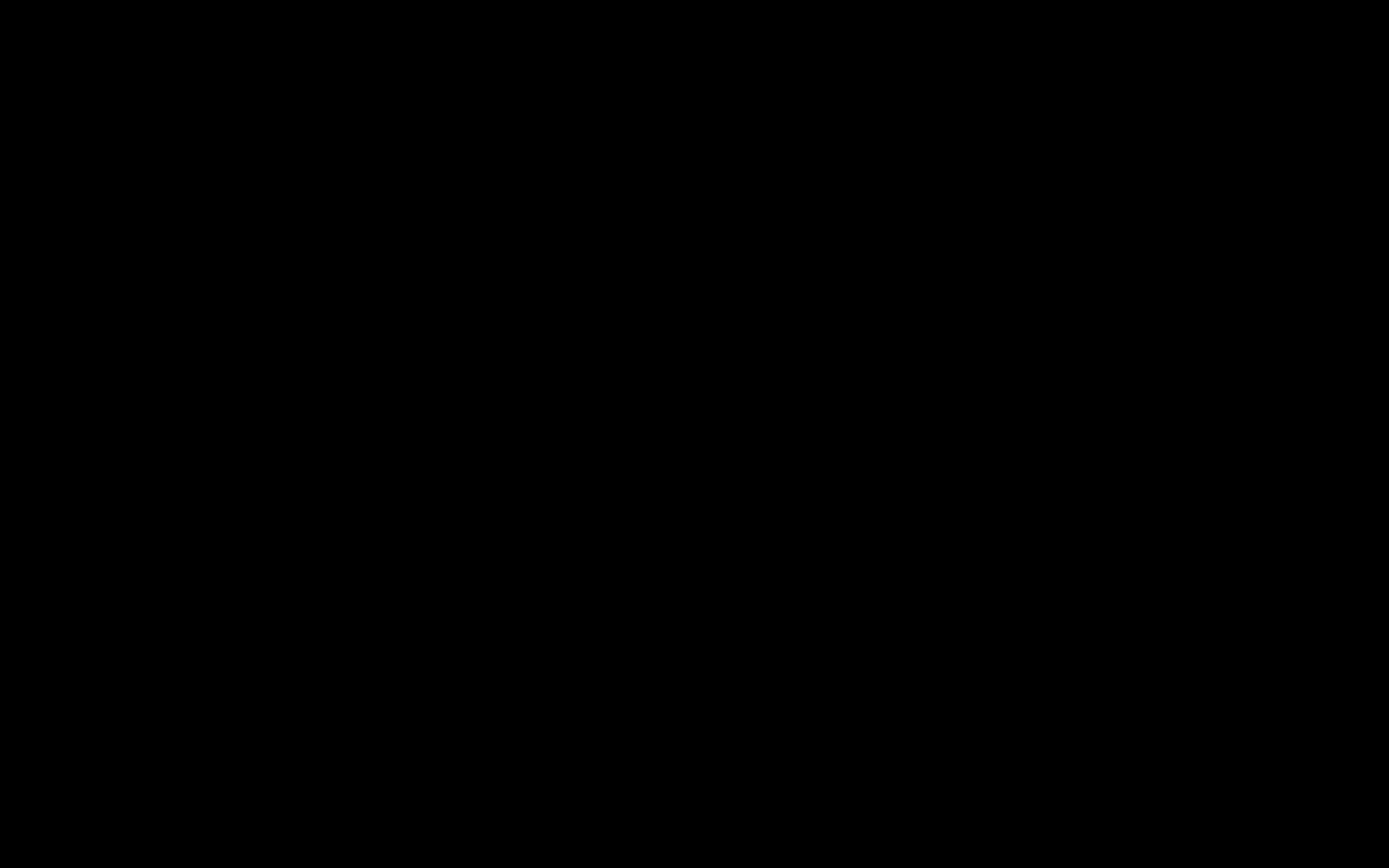 click at bounding box center (694, 434) 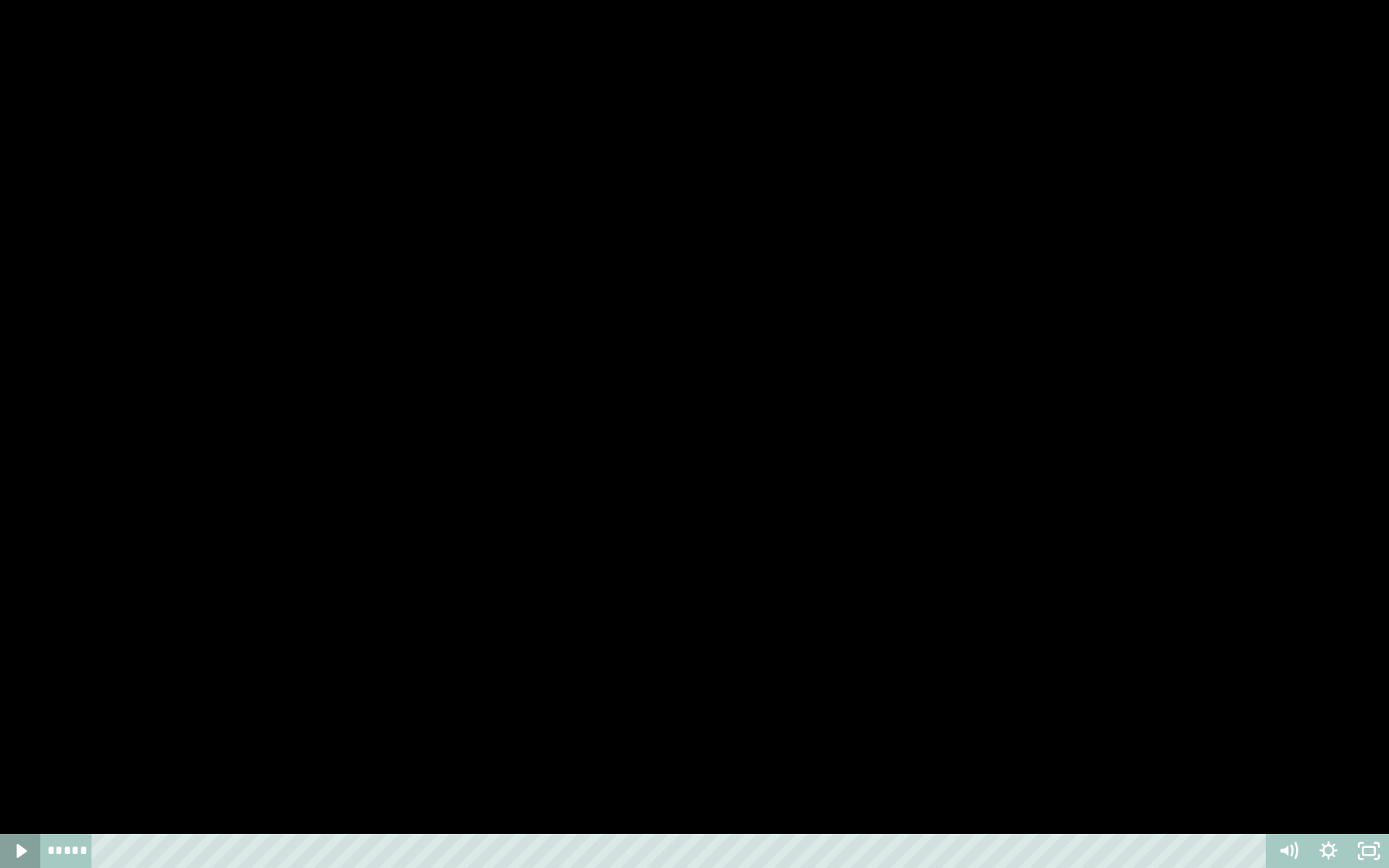 click 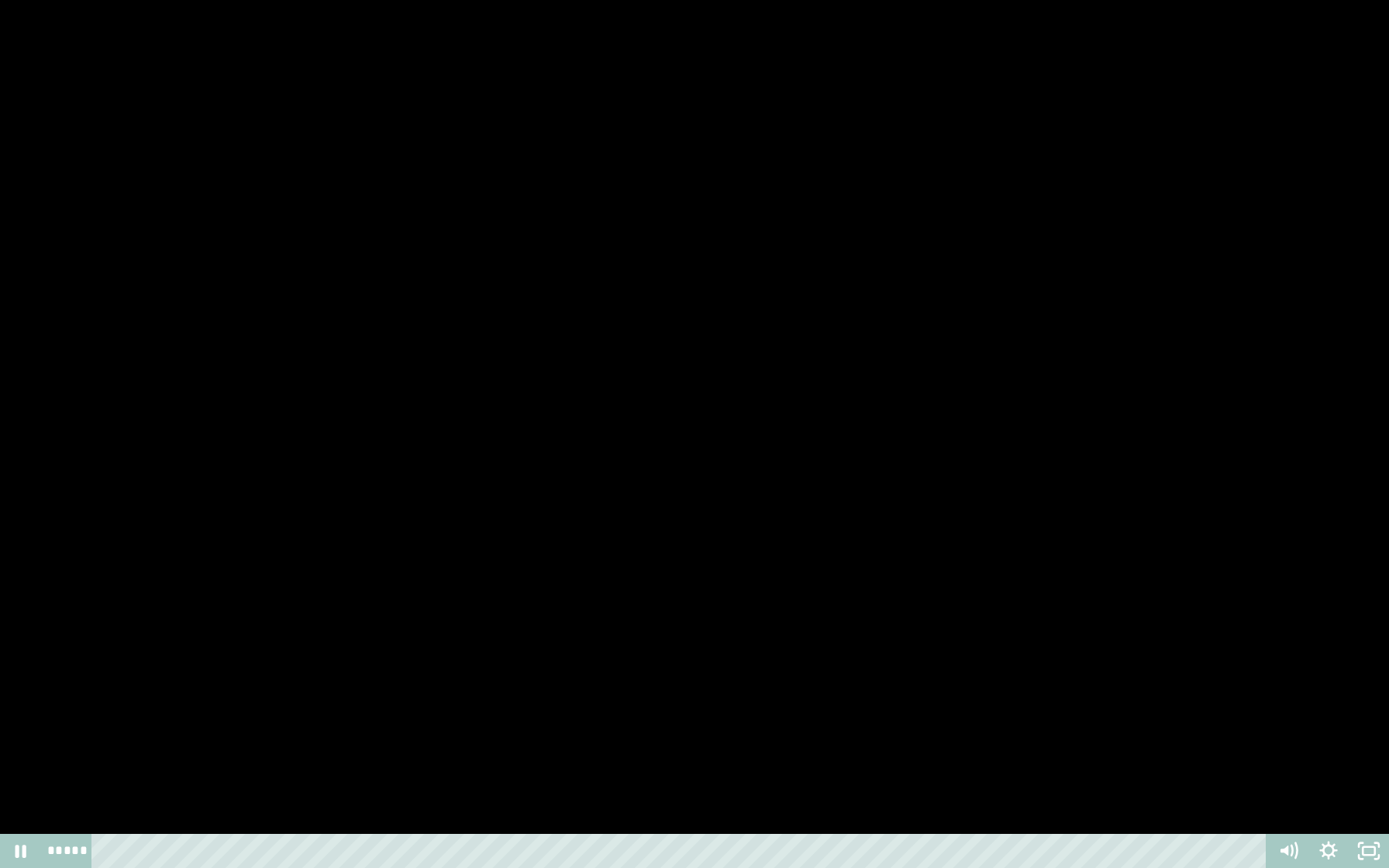 click at bounding box center [694, 434] 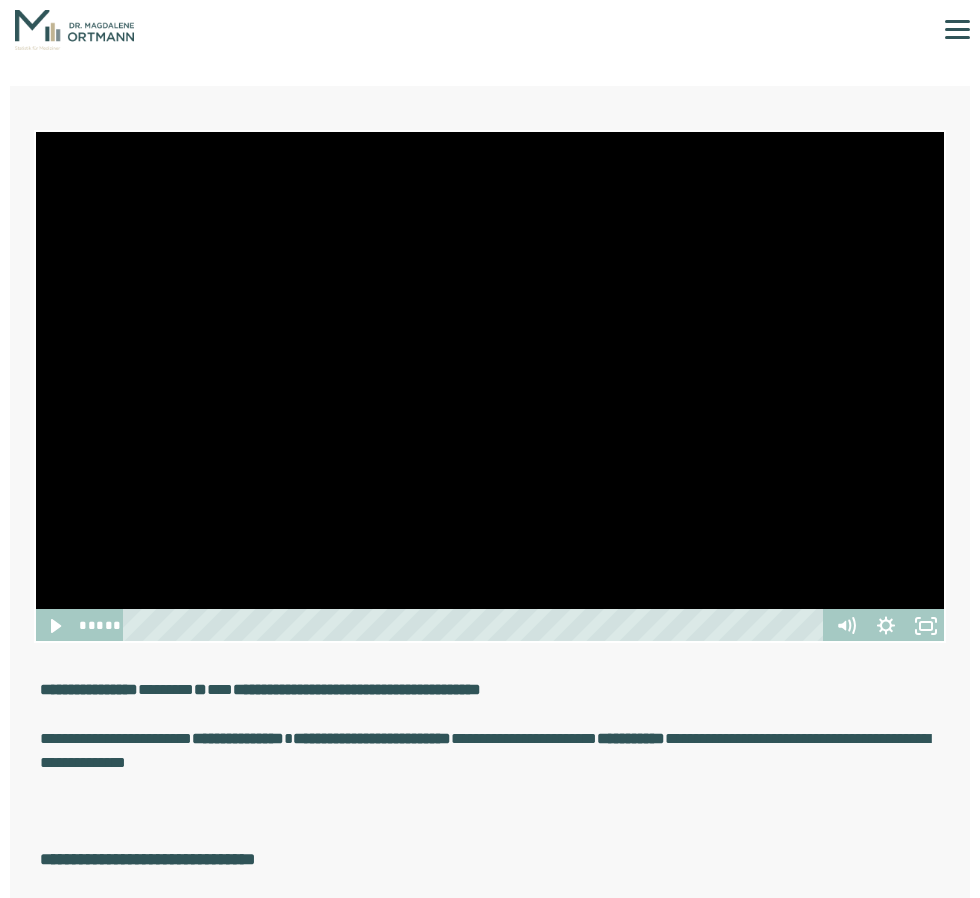 click at bounding box center [490, 386] 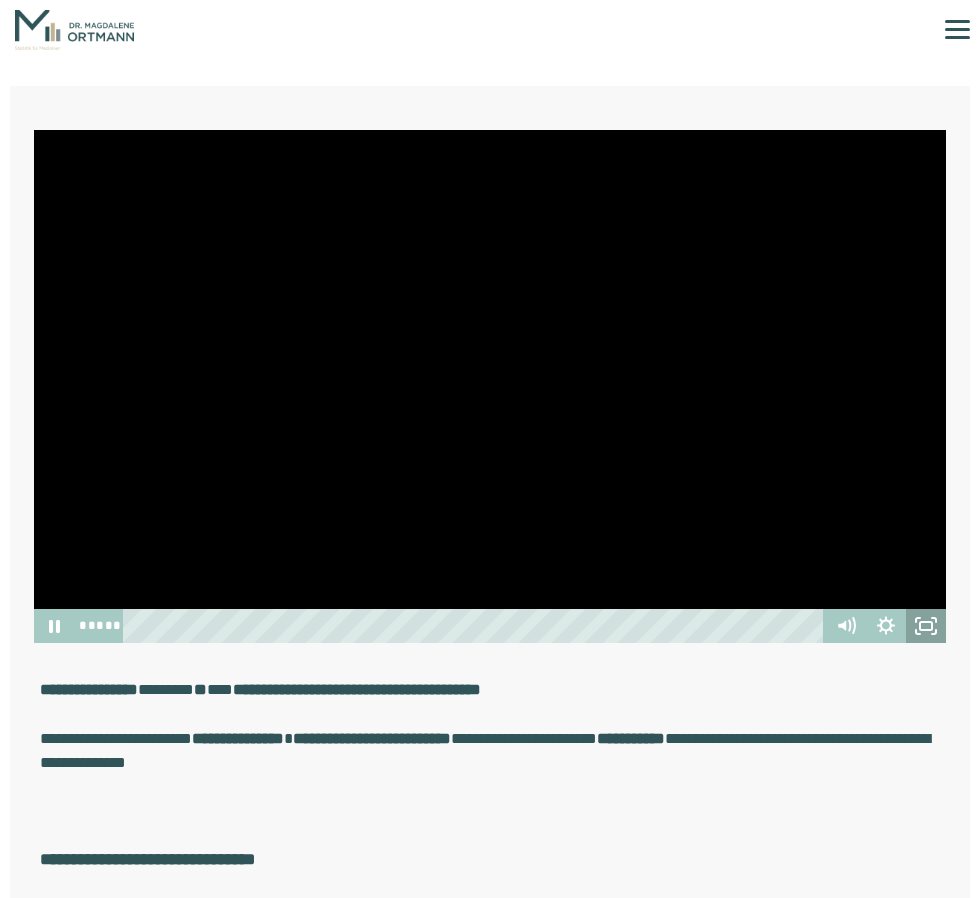 click 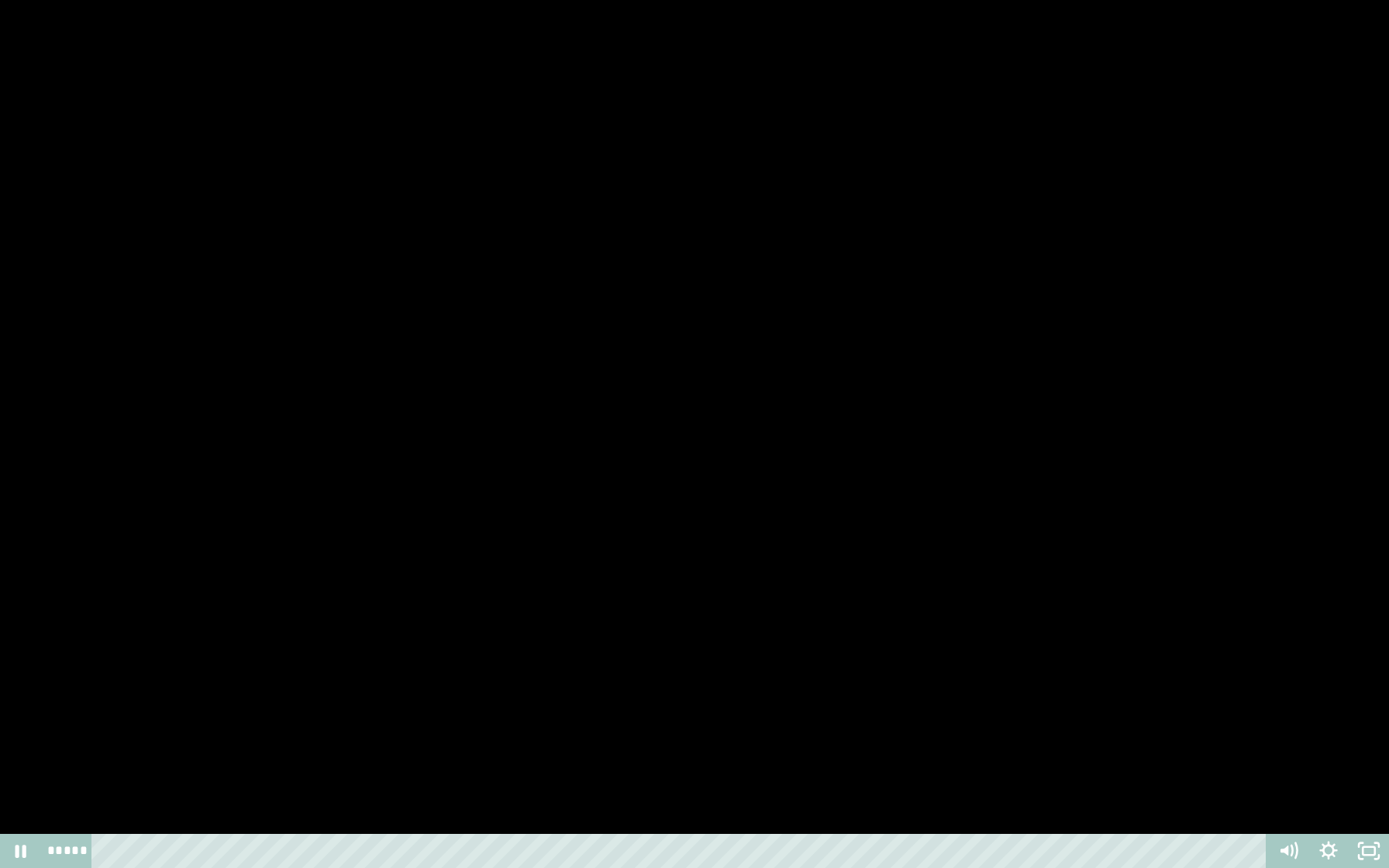 click at bounding box center [694, 434] 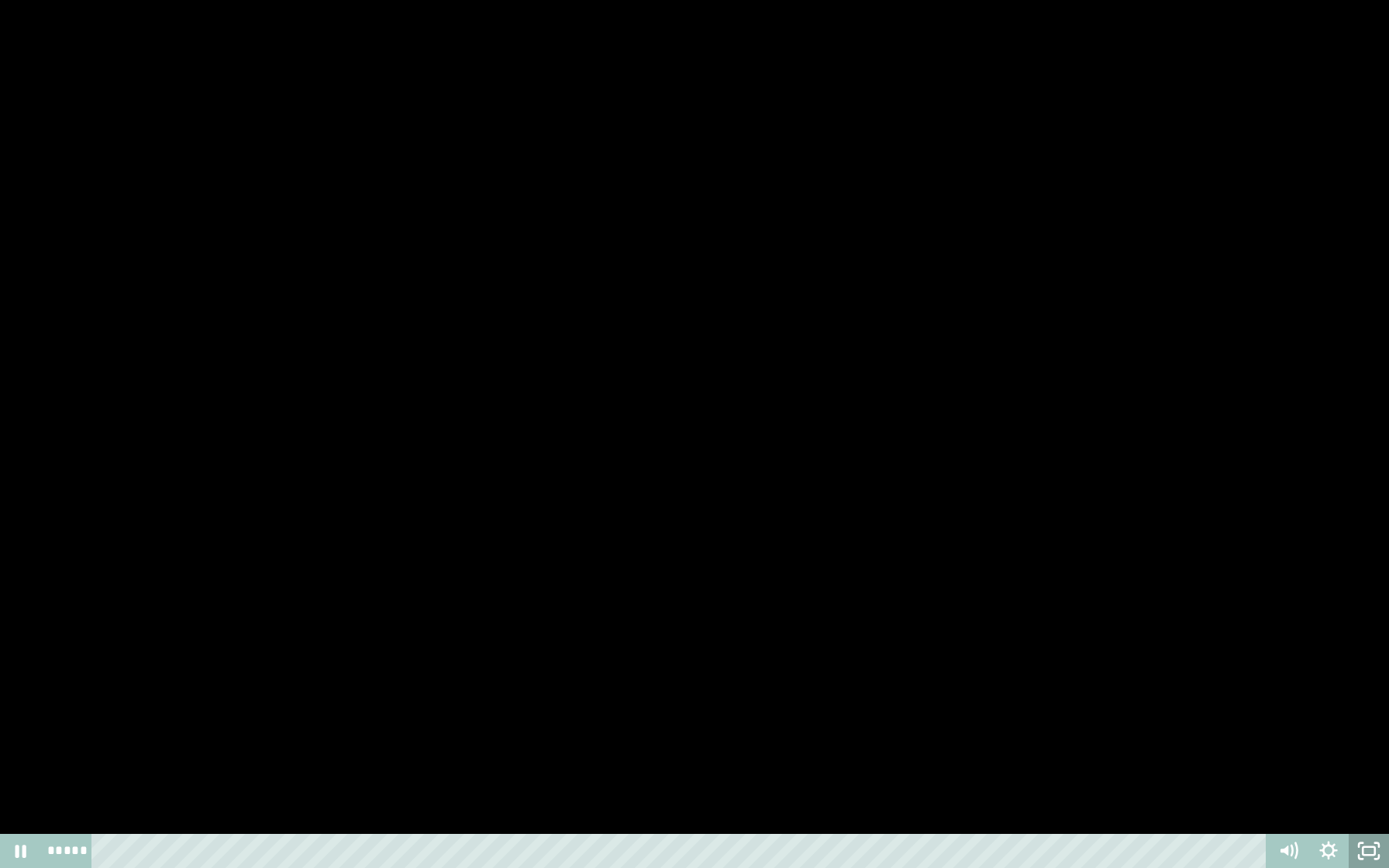 click 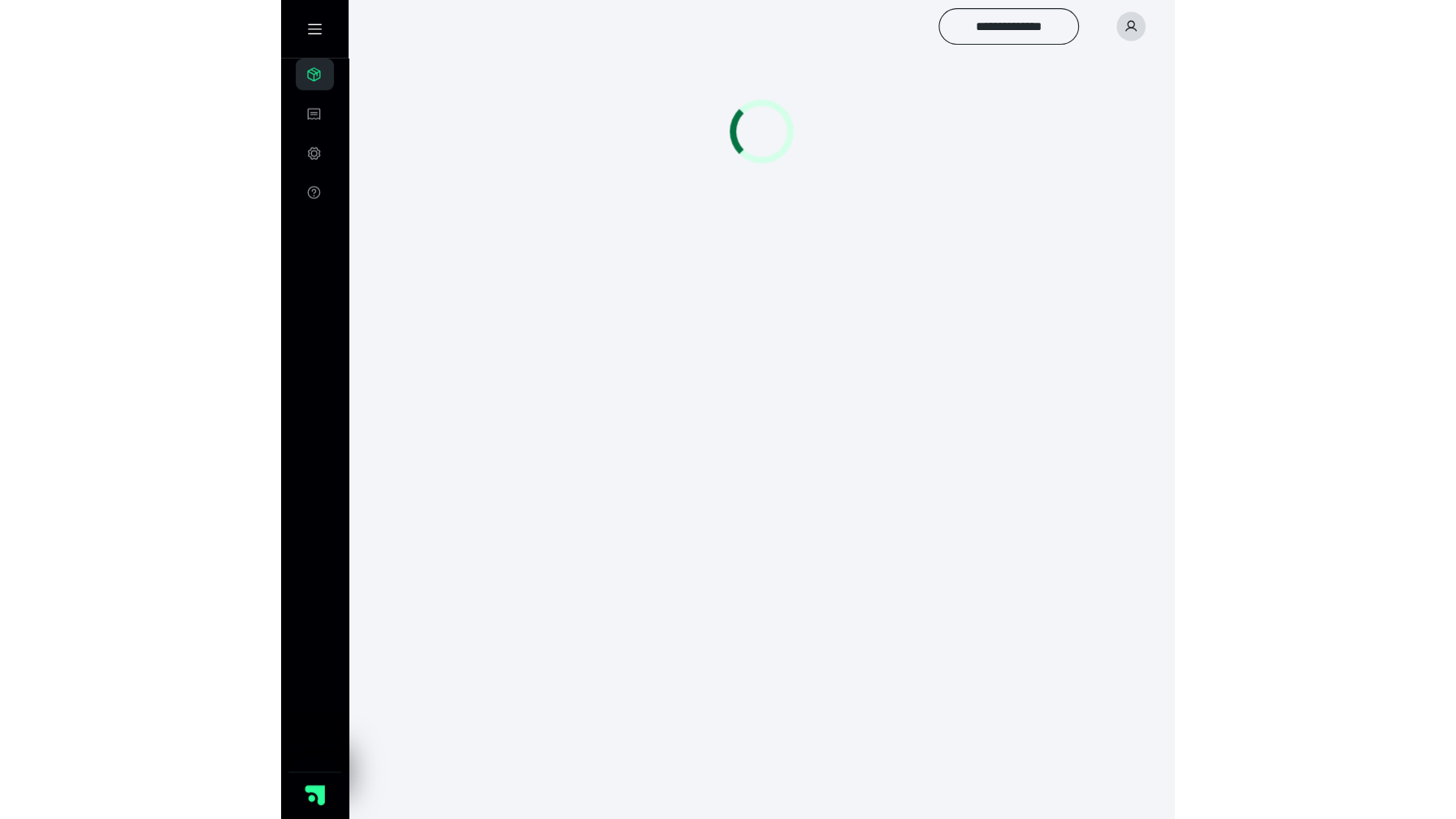 scroll, scrollTop: 0, scrollLeft: 0, axis: both 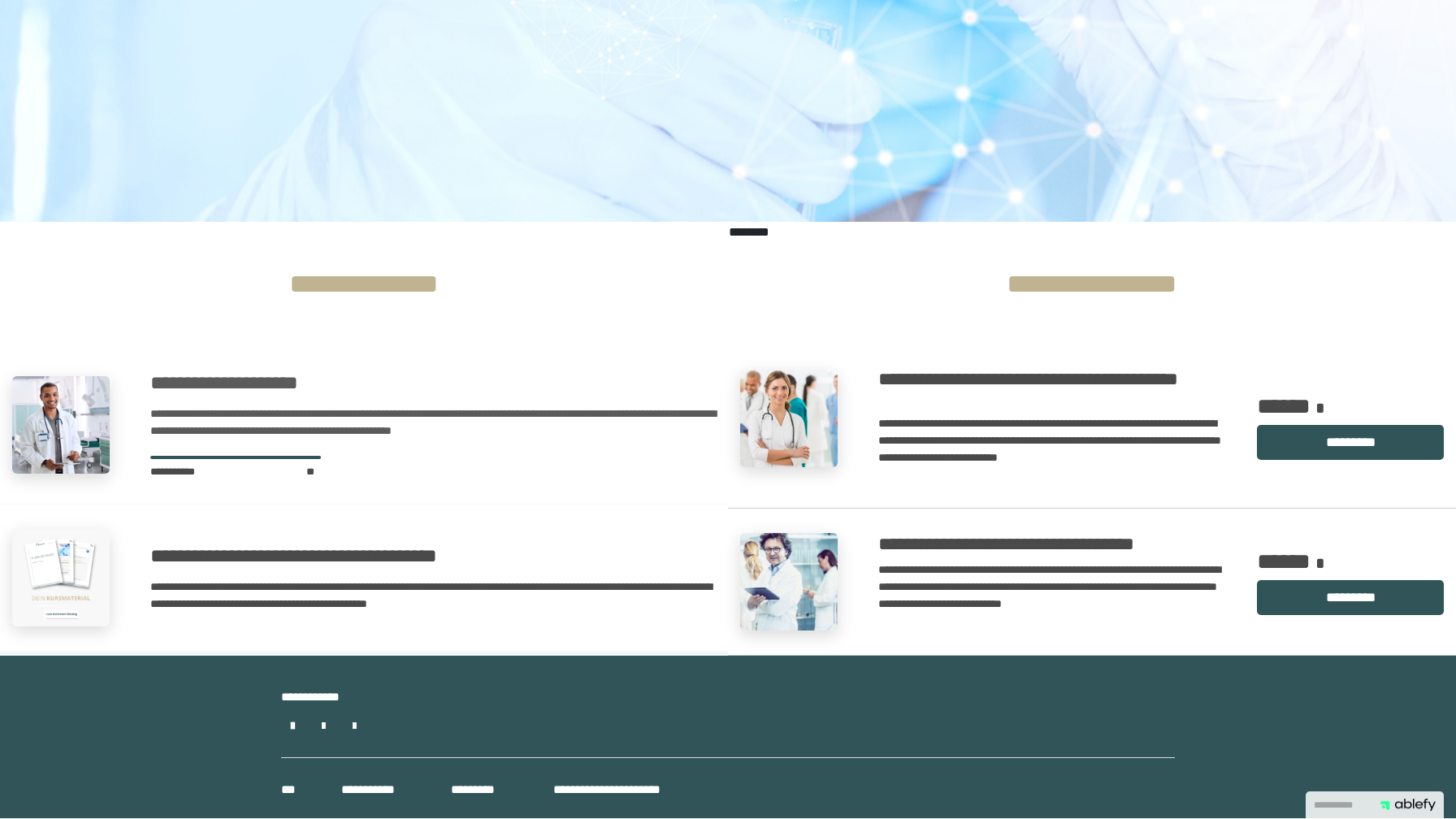 click on "**********" at bounding box center (433, 384) 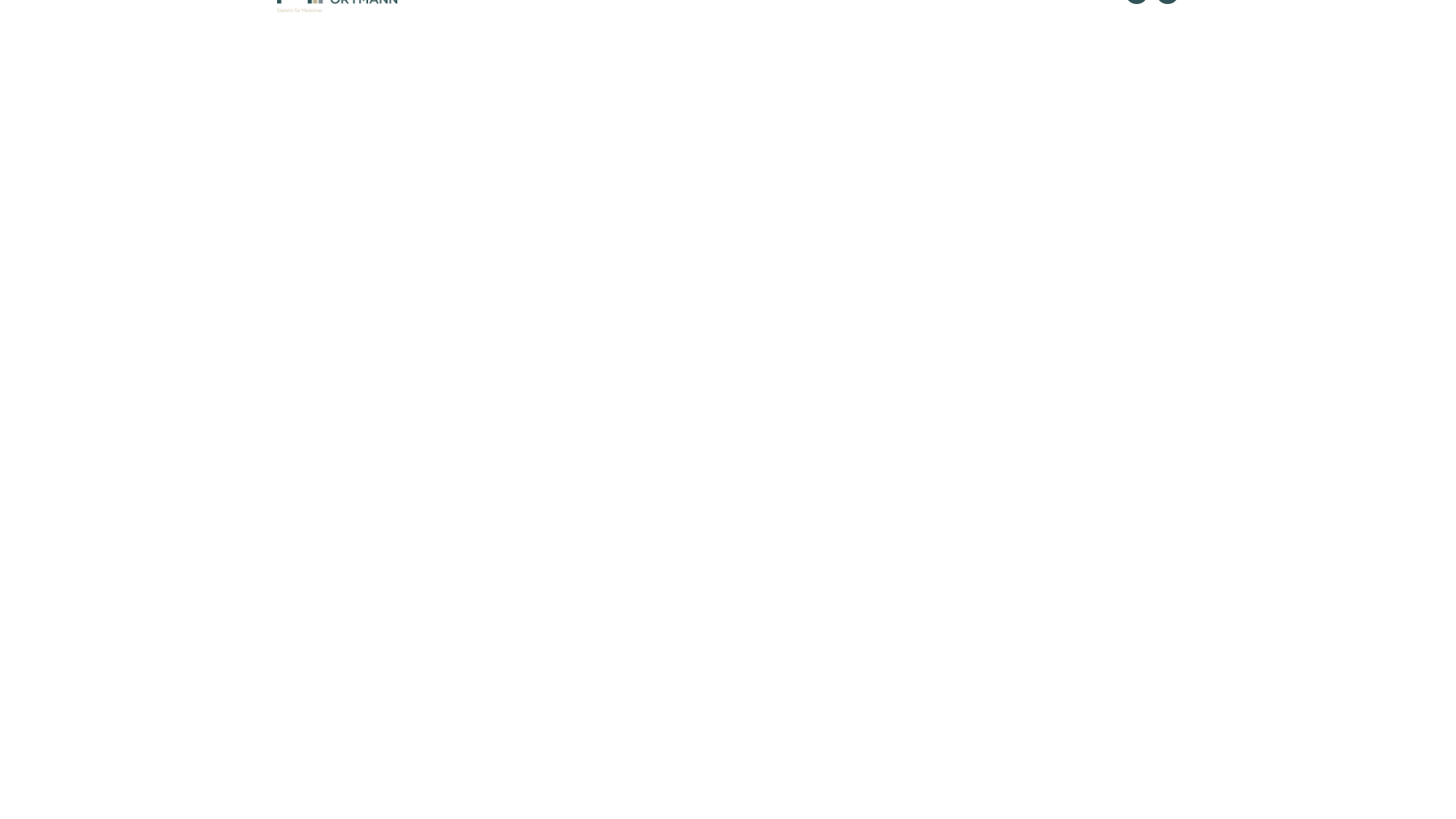 scroll, scrollTop: 46, scrollLeft: 0, axis: vertical 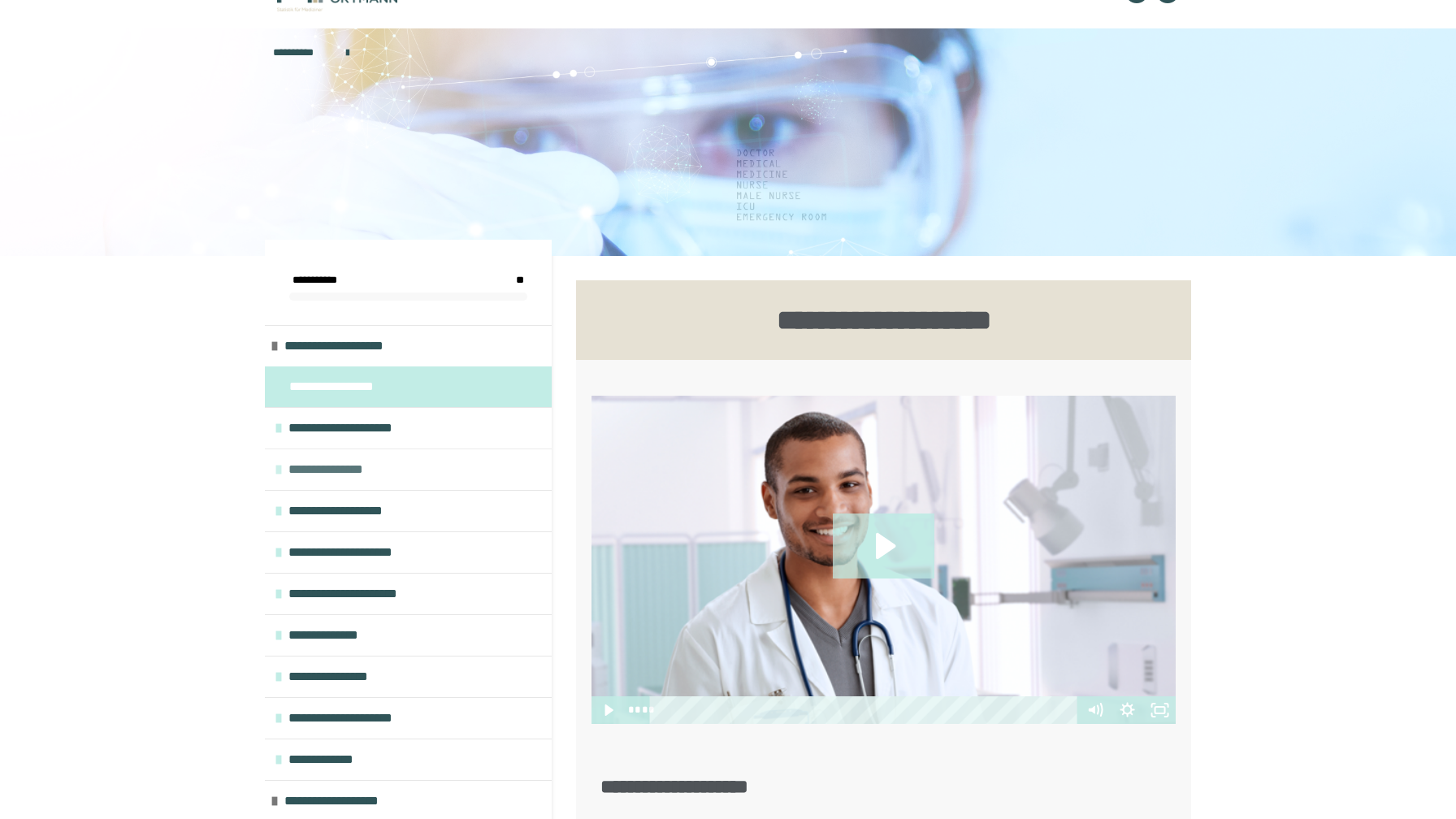 click on "**********" at bounding box center [408, 469] 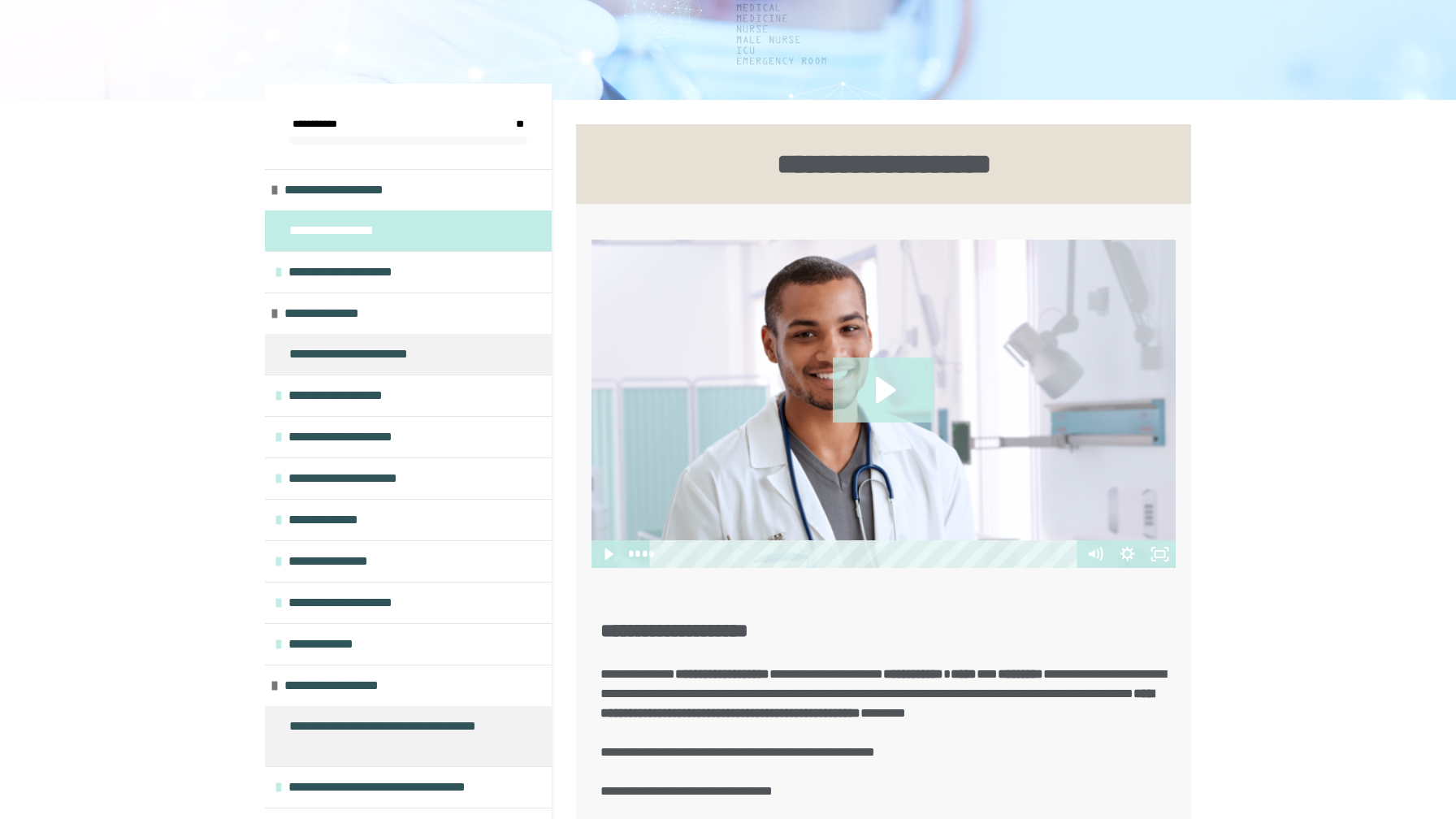 scroll, scrollTop: 206, scrollLeft: 0, axis: vertical 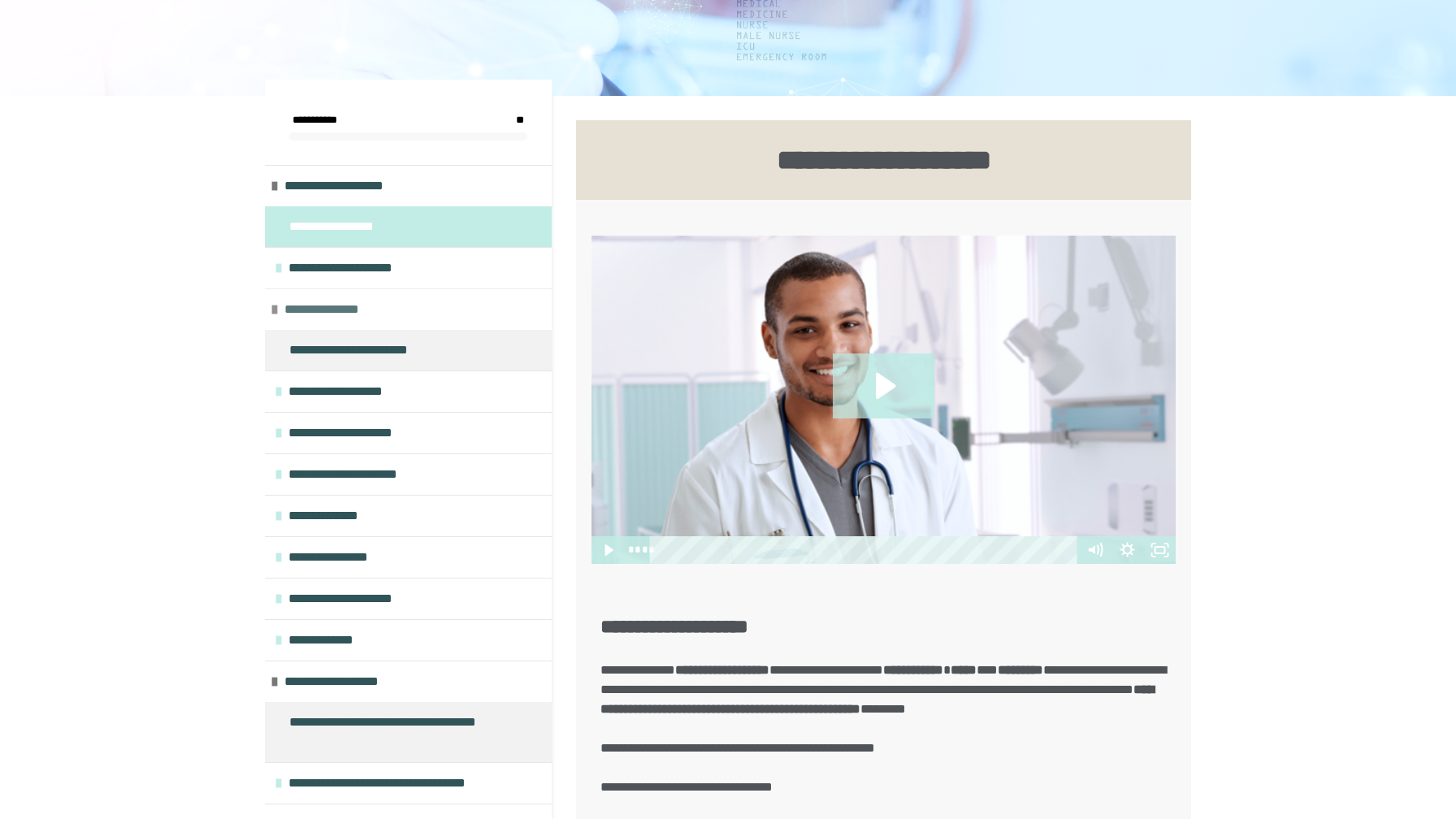 click on "**********" at bounding box center [331, 310] 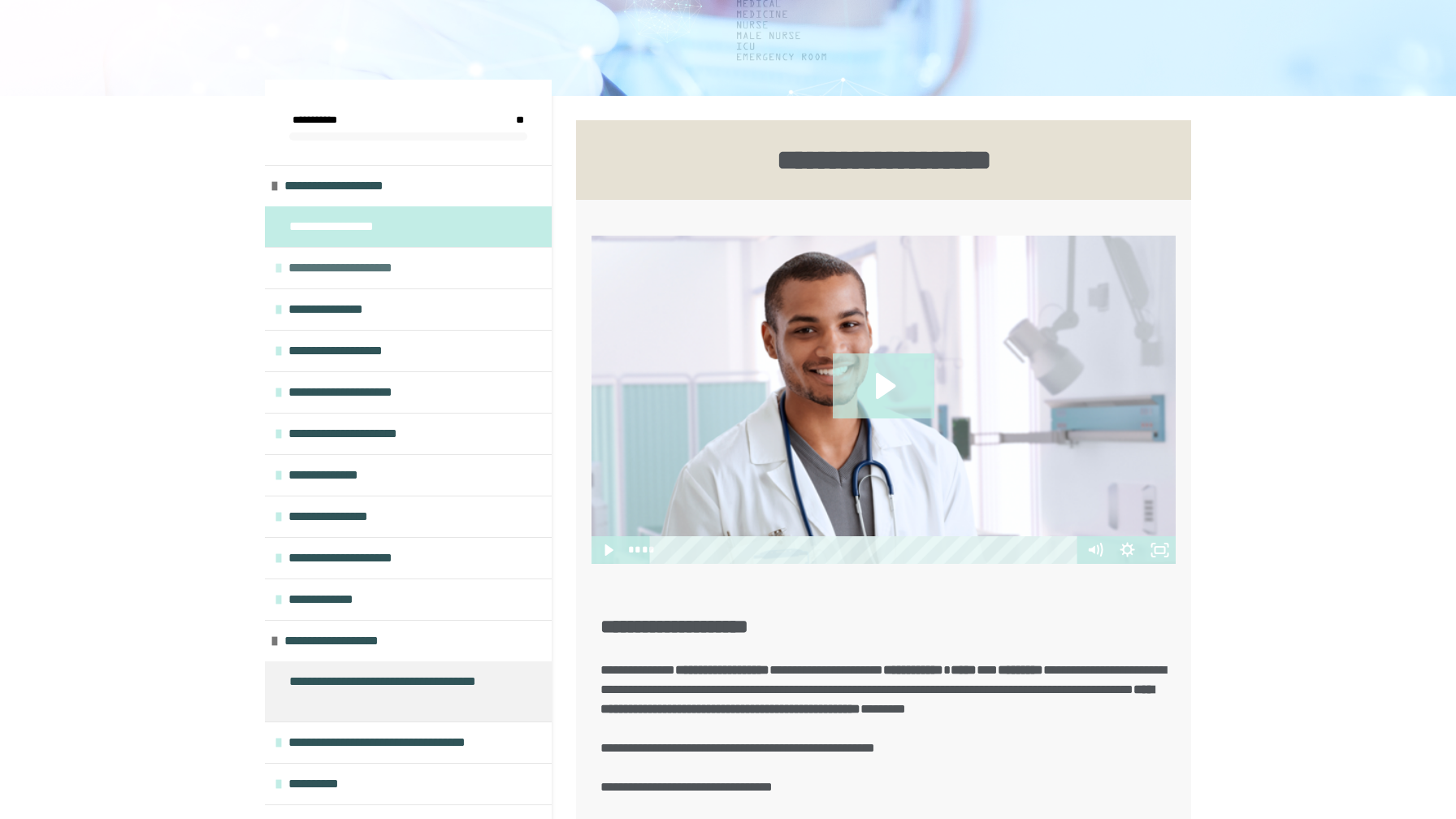 click on "**********" at bounding box center (352, 268) 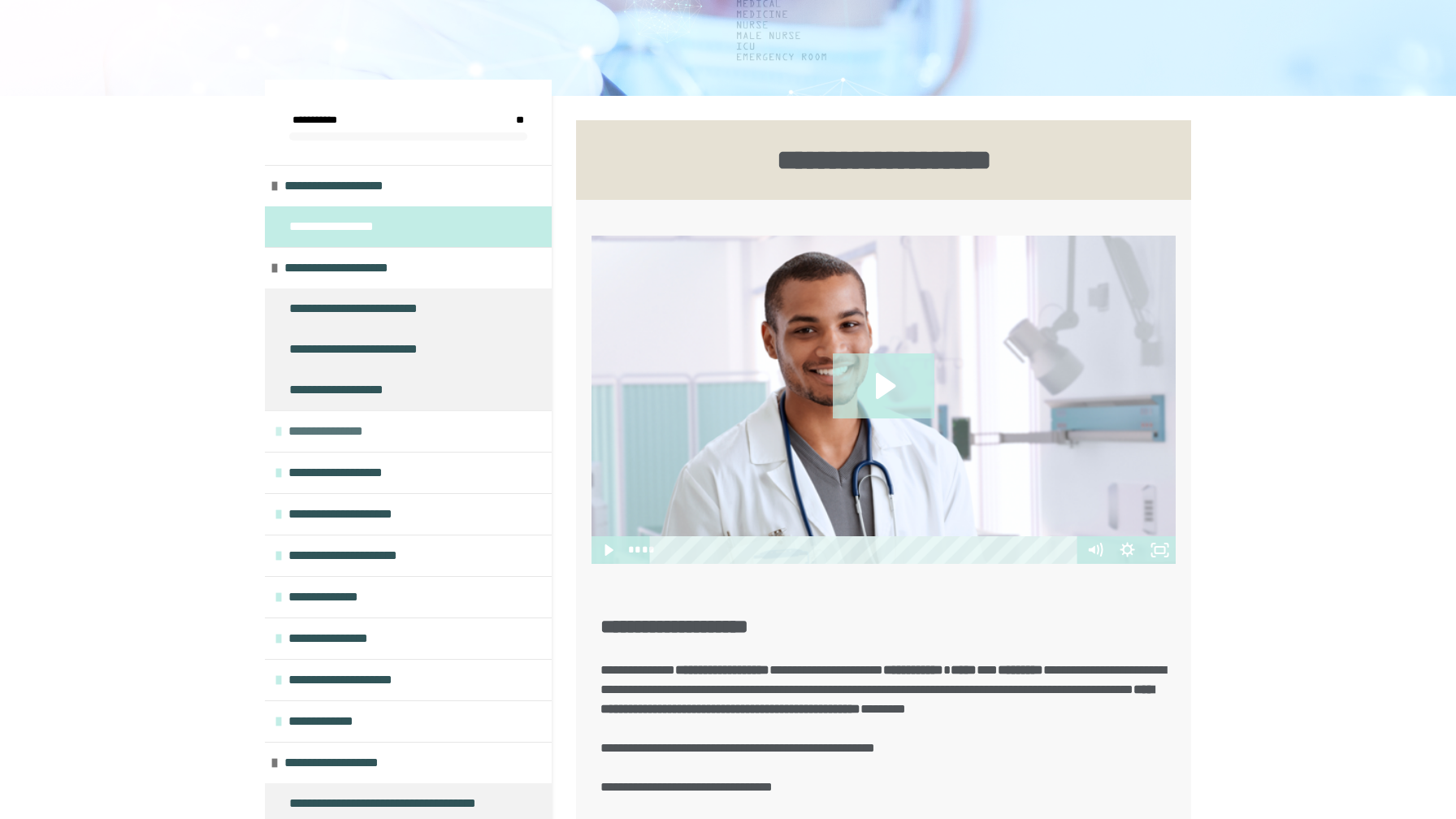 click on "**********" at bounding box center (335, 431) 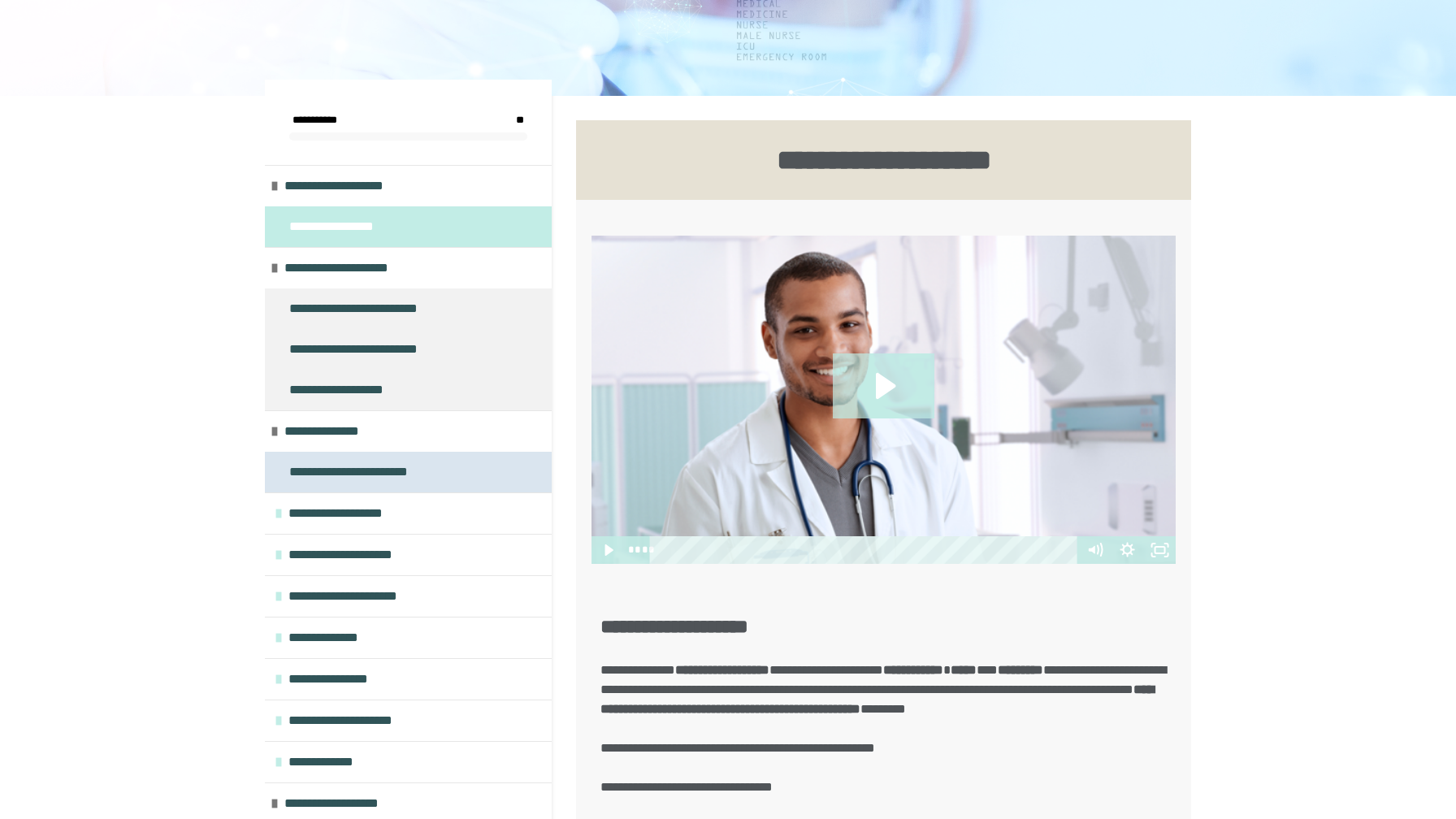 click on "**********" at bounding box center [361, 472] 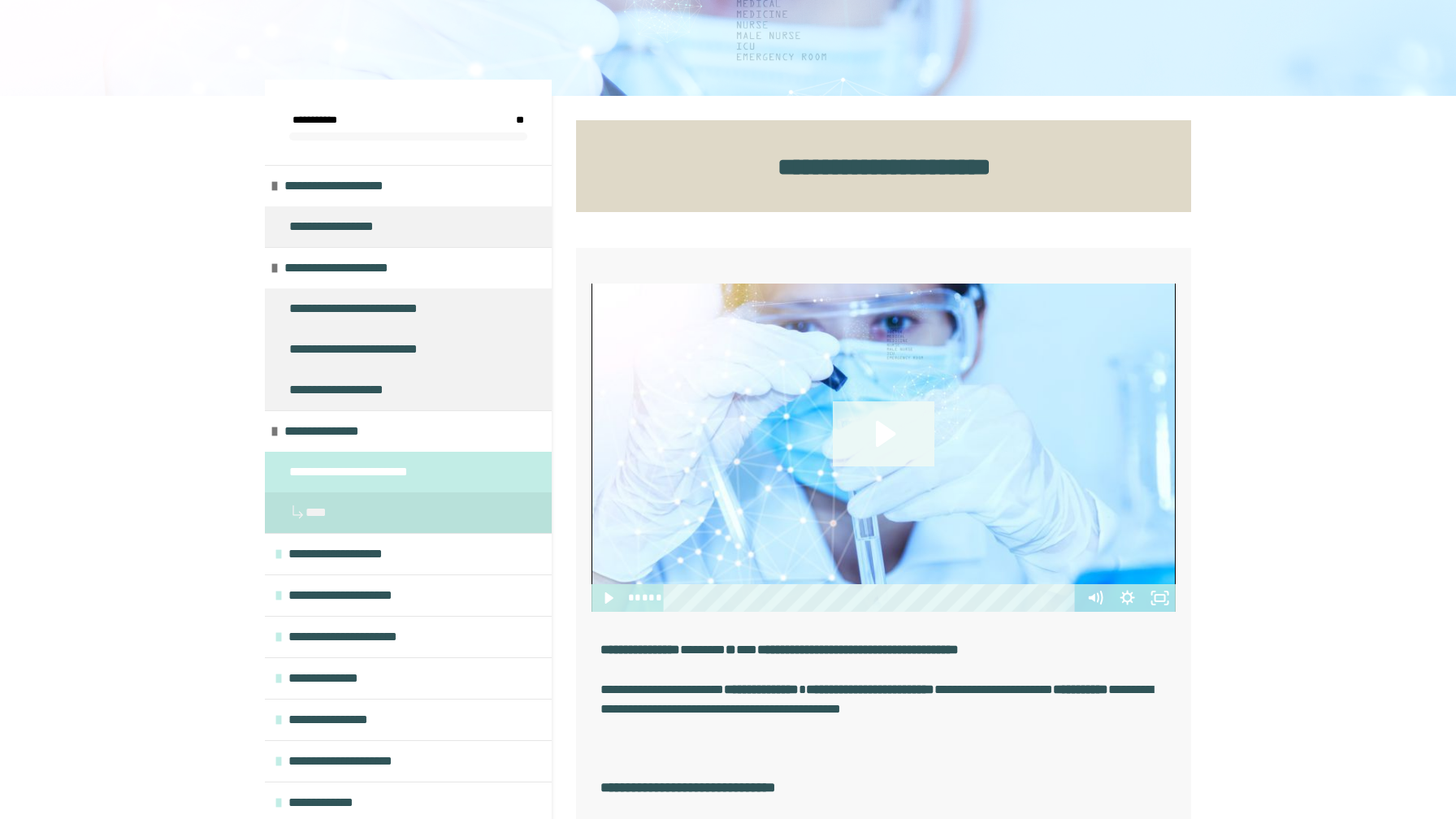 click 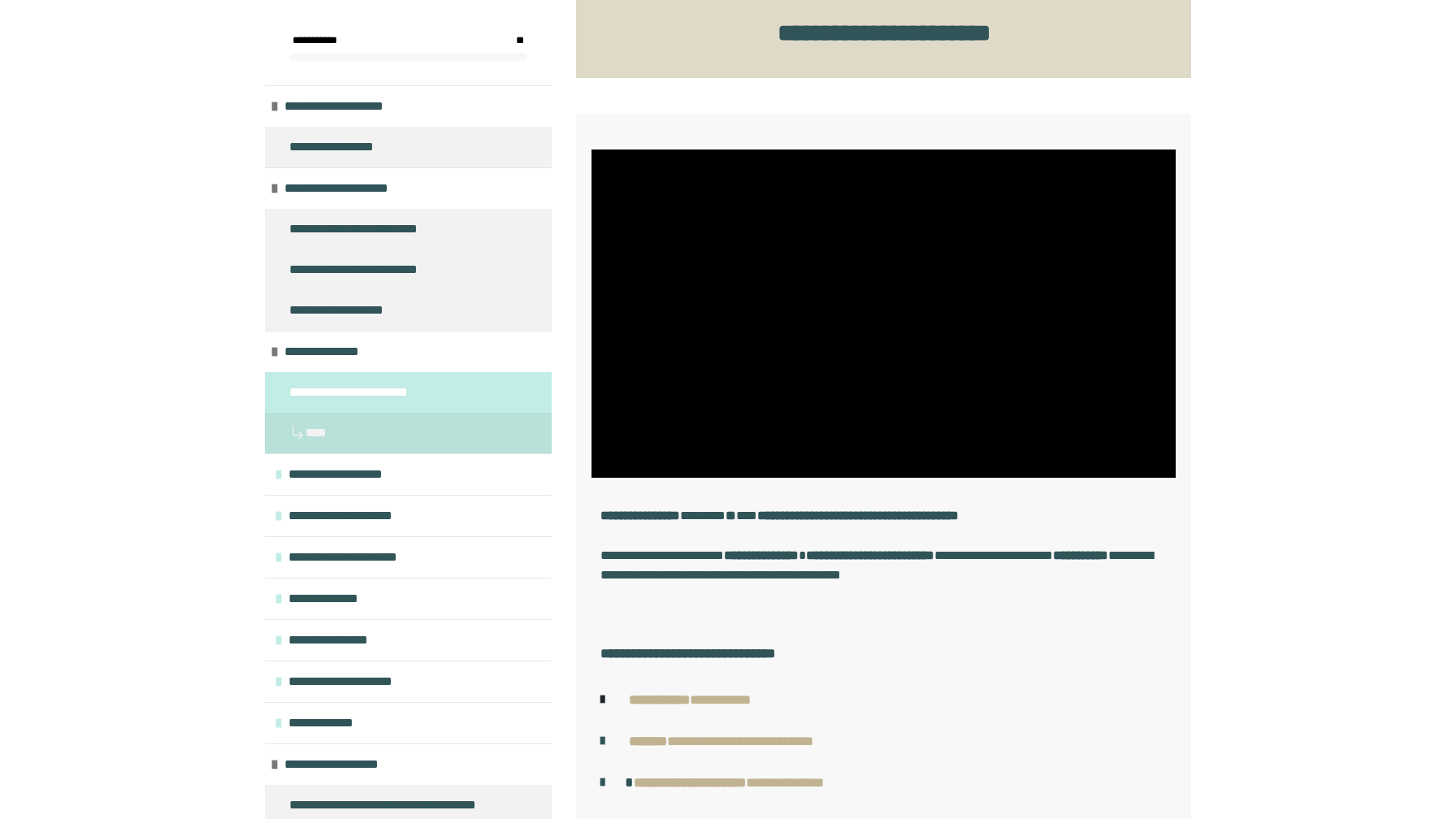 scroll, scrollTop: 340, scrollLeft: 0, axis: vertical 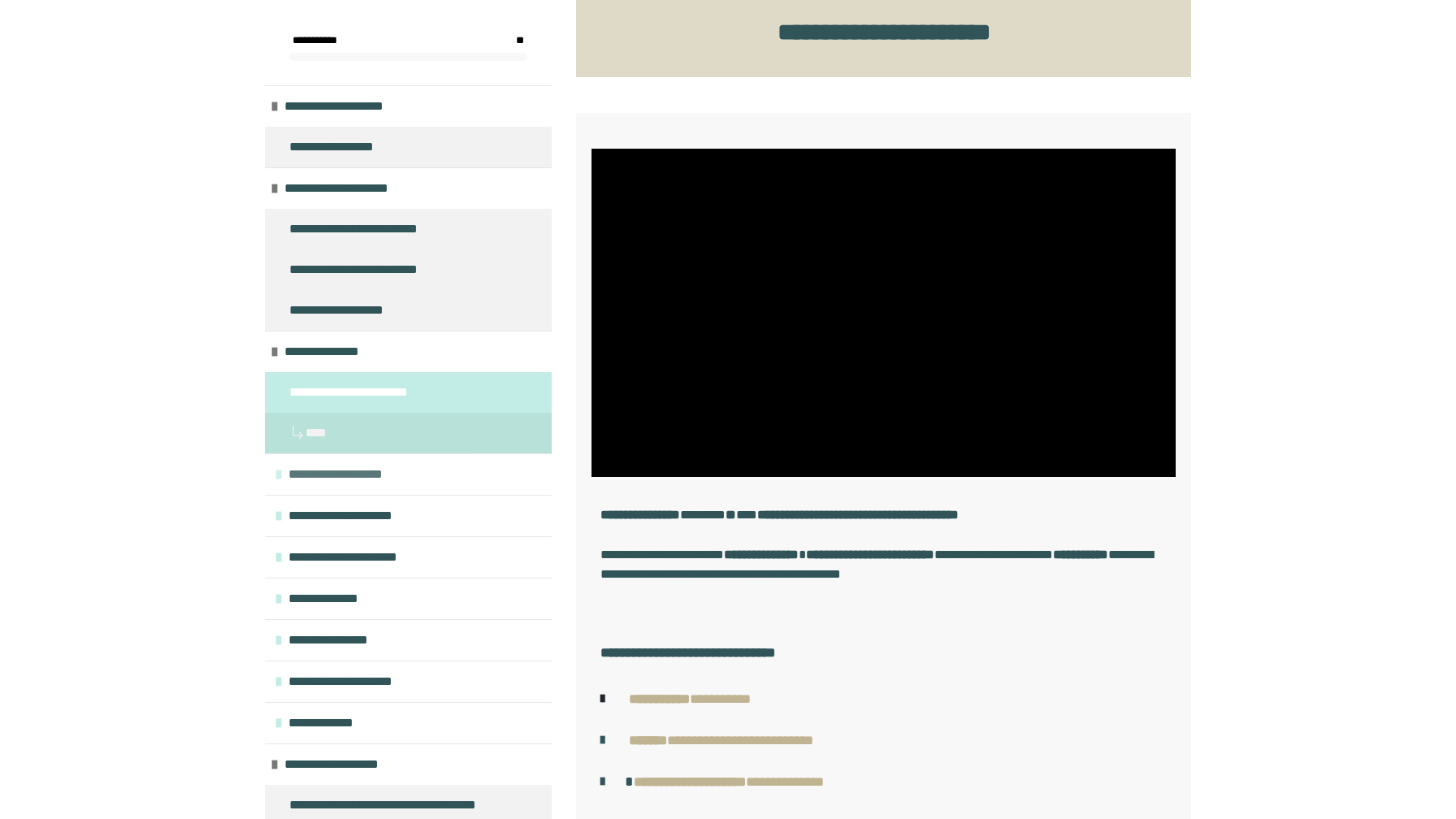 click at bounding box center [279, 474] 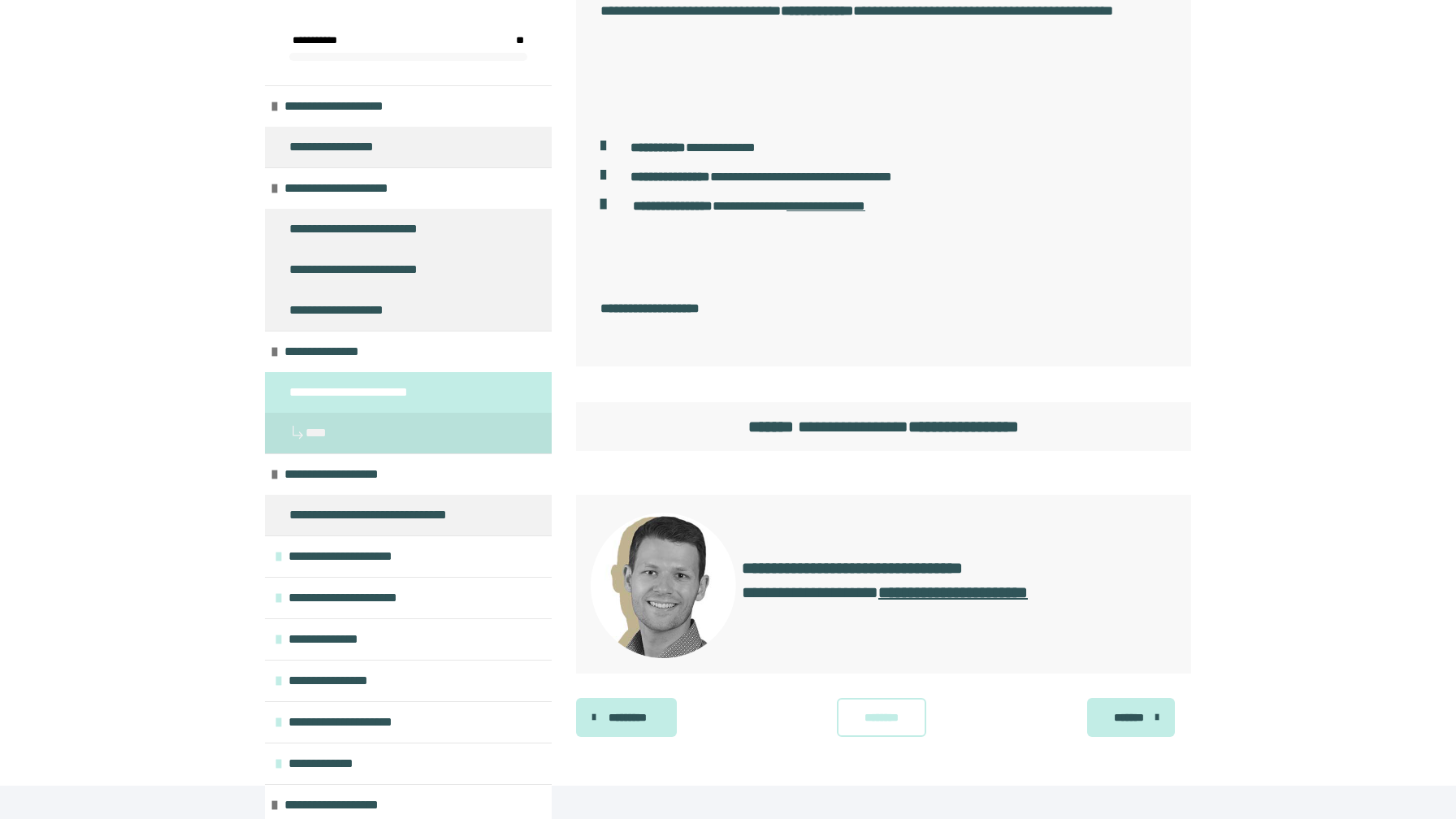 scroll, scrollTop: 1373, scrollLeft: 0, axis: vertical 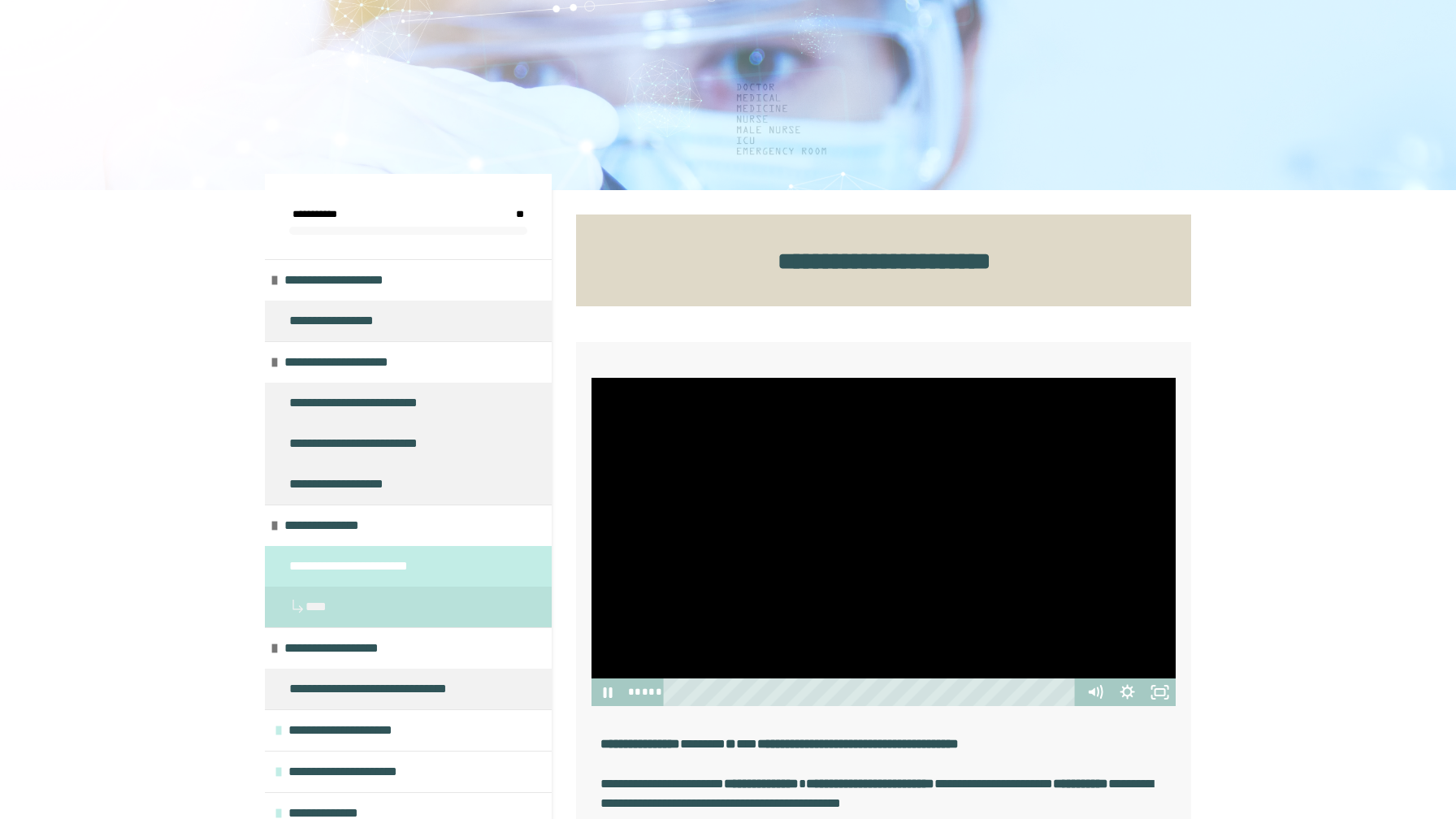 click at bounding box center (883, 542) 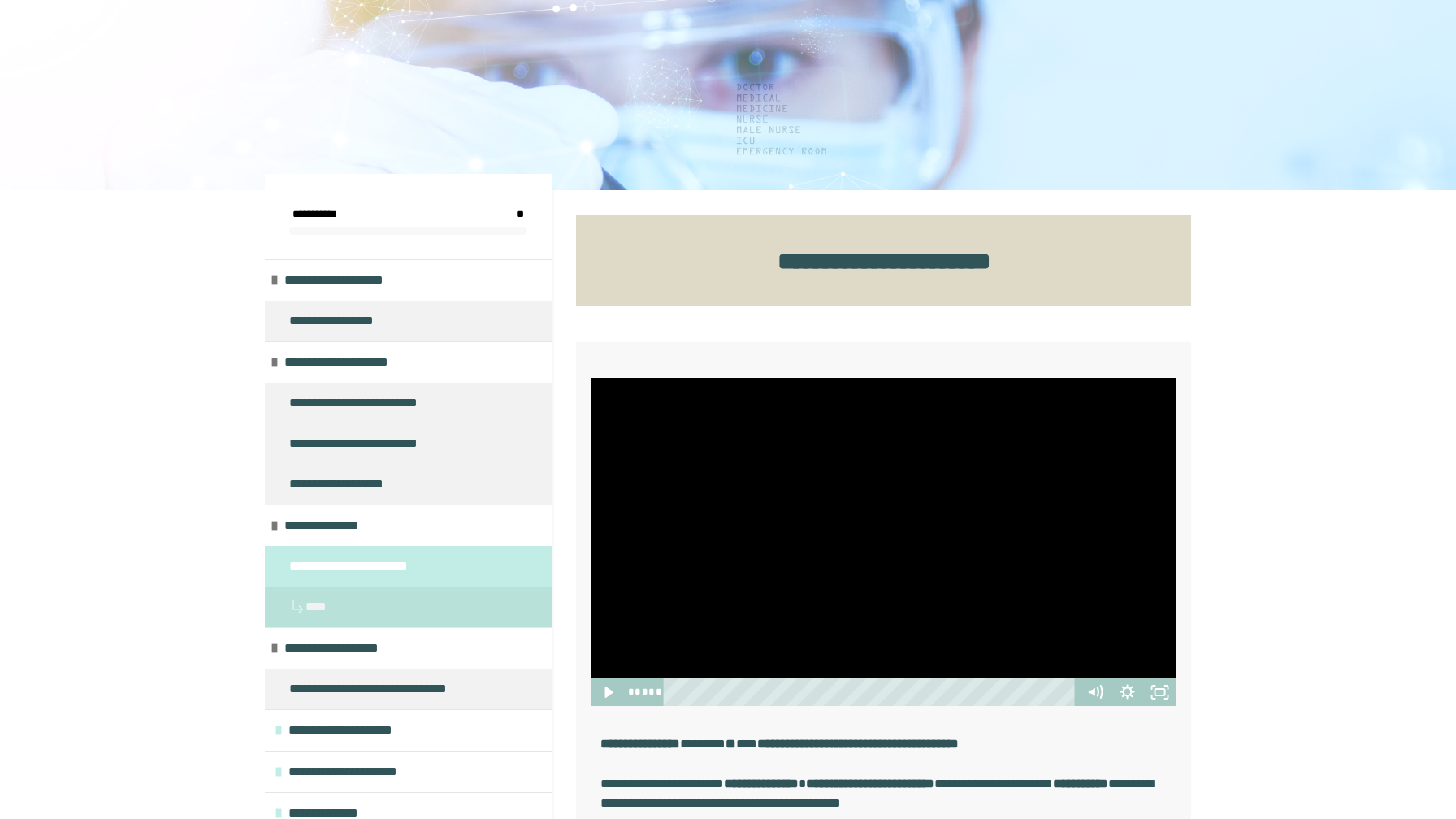click at bounding box center (883, 542) 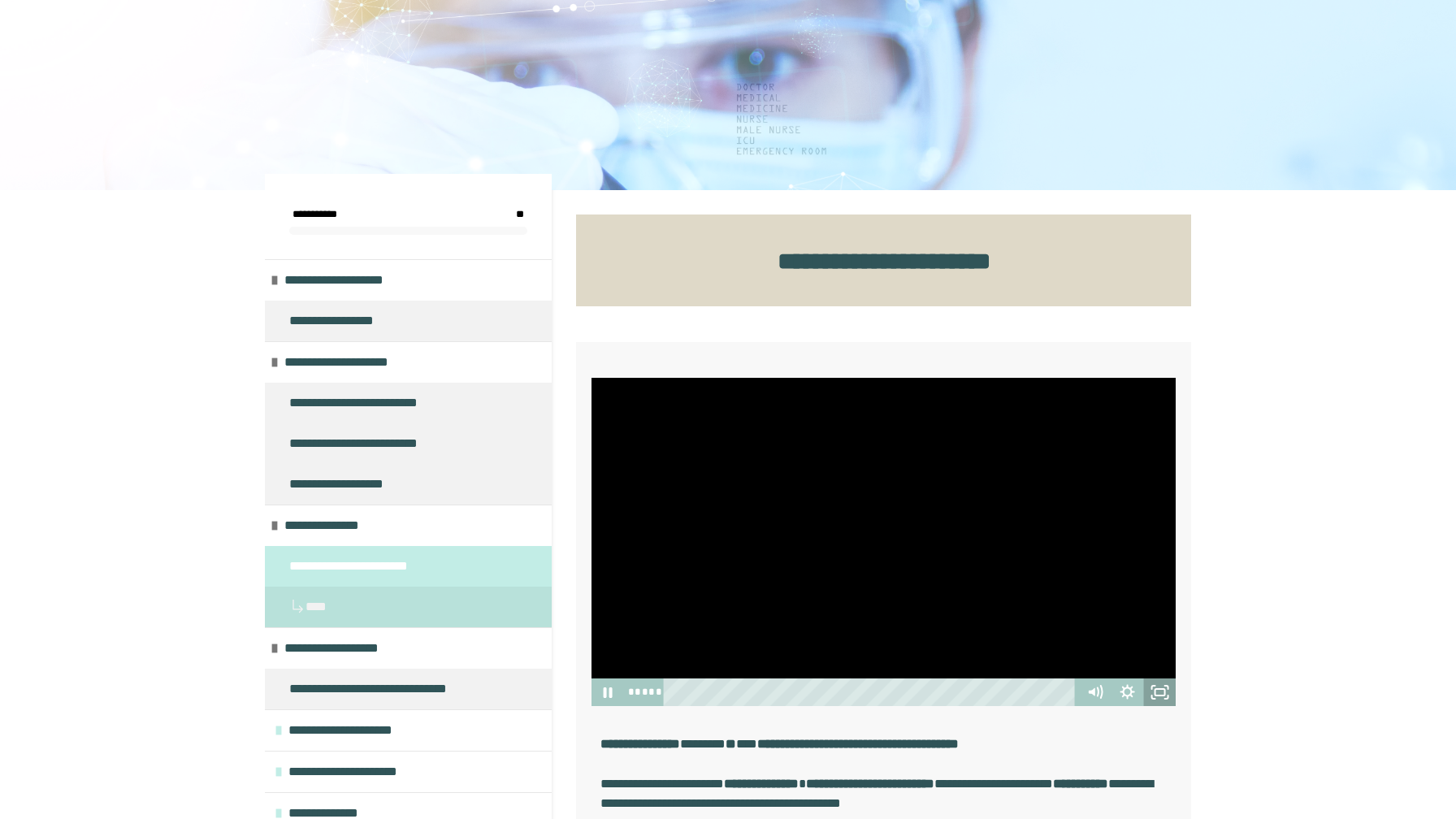 click 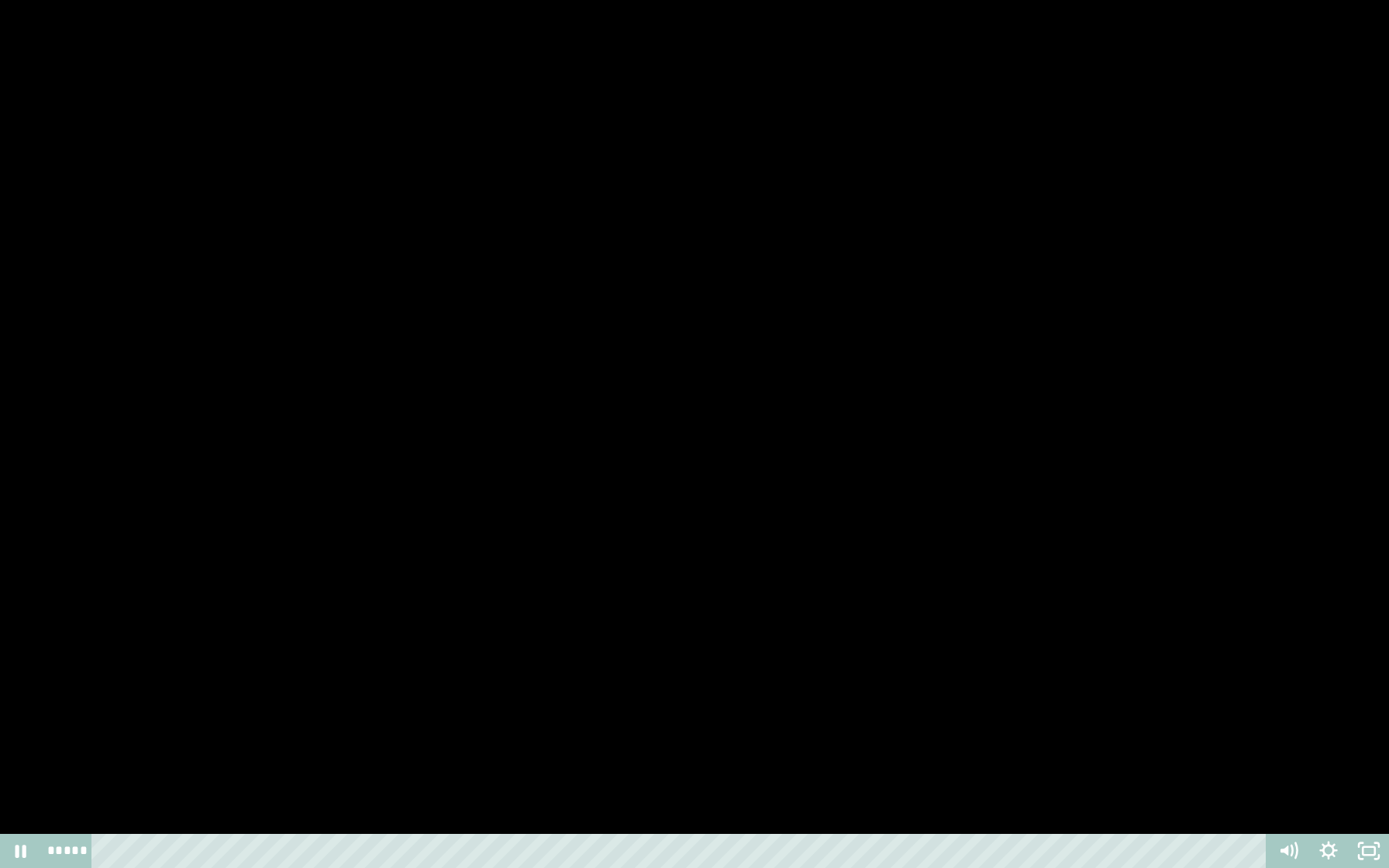 click at bounding box center [694, 434] 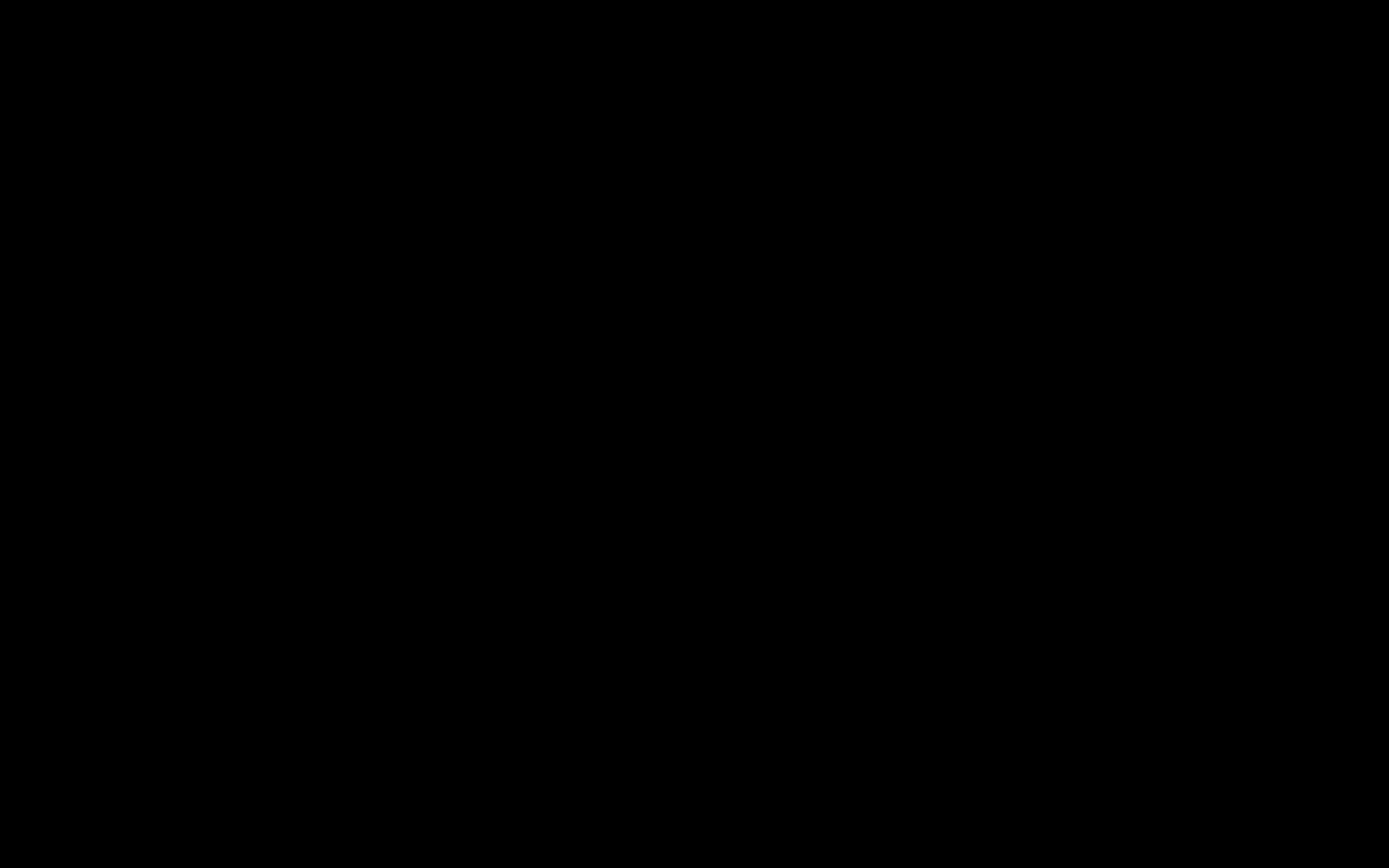 type 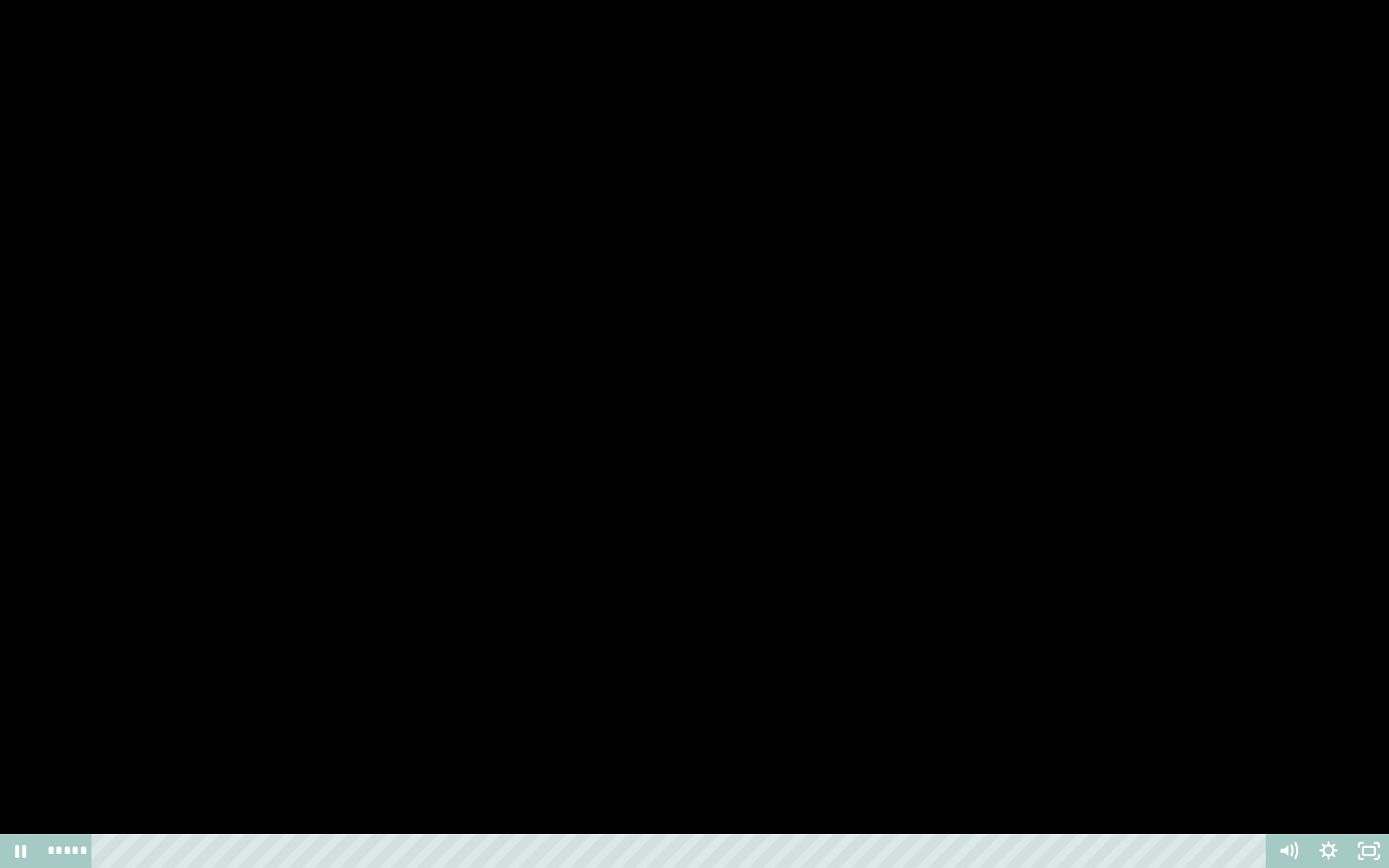 click at bounding box center [694, 434] 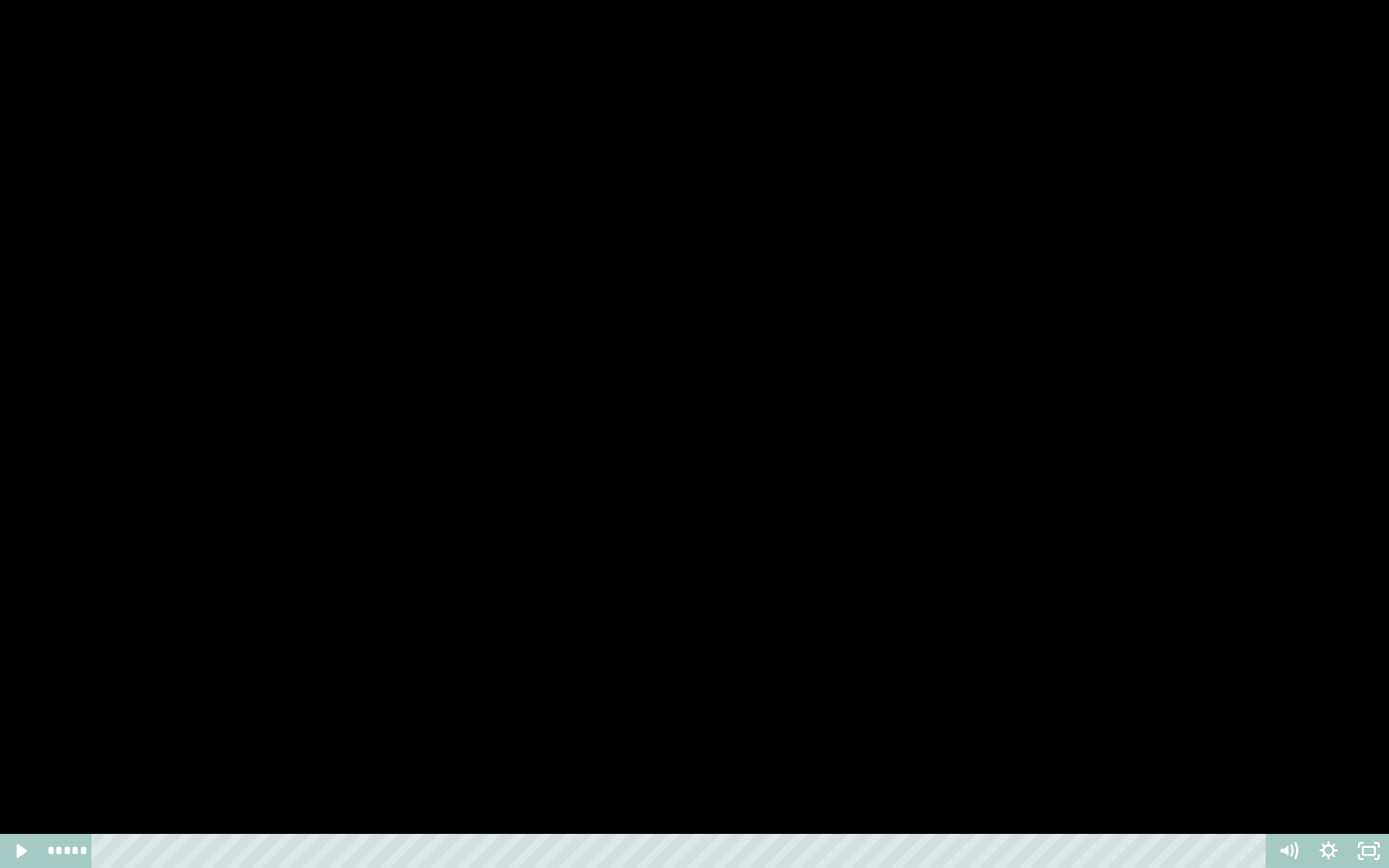 click at bounding box center (0, 0) 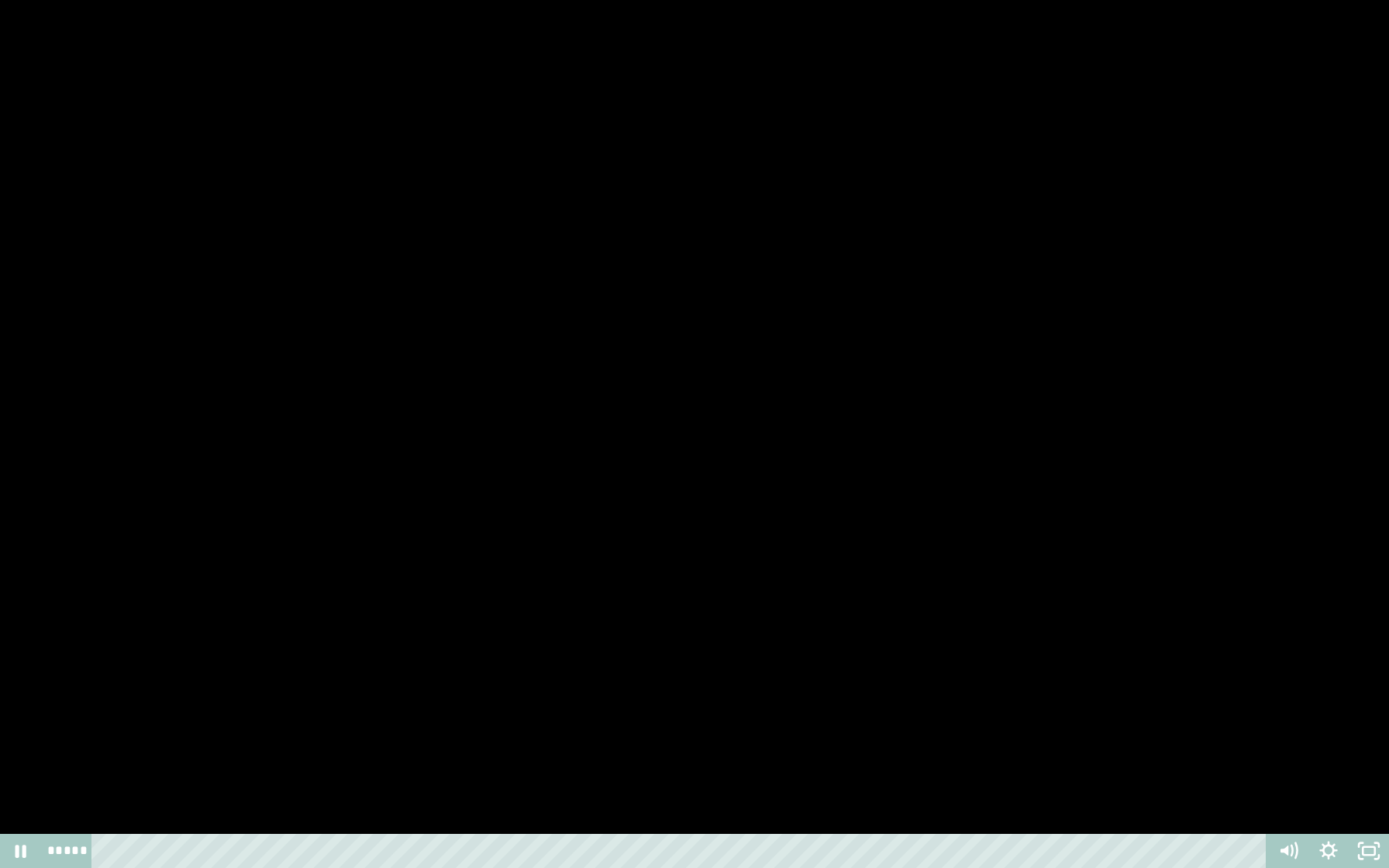 click at bounding box center (694, 434) 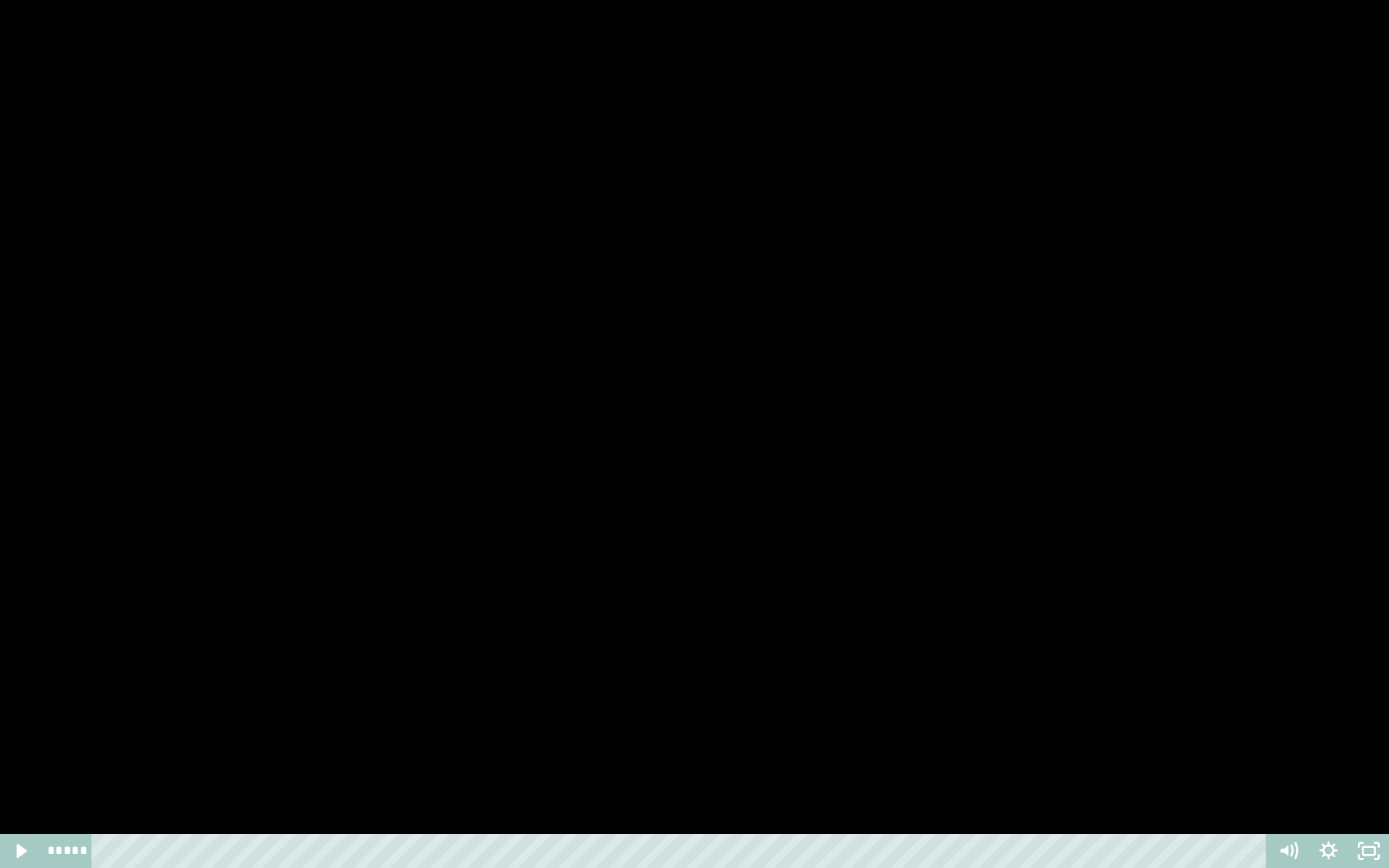 click at bounding box center (0, 0) 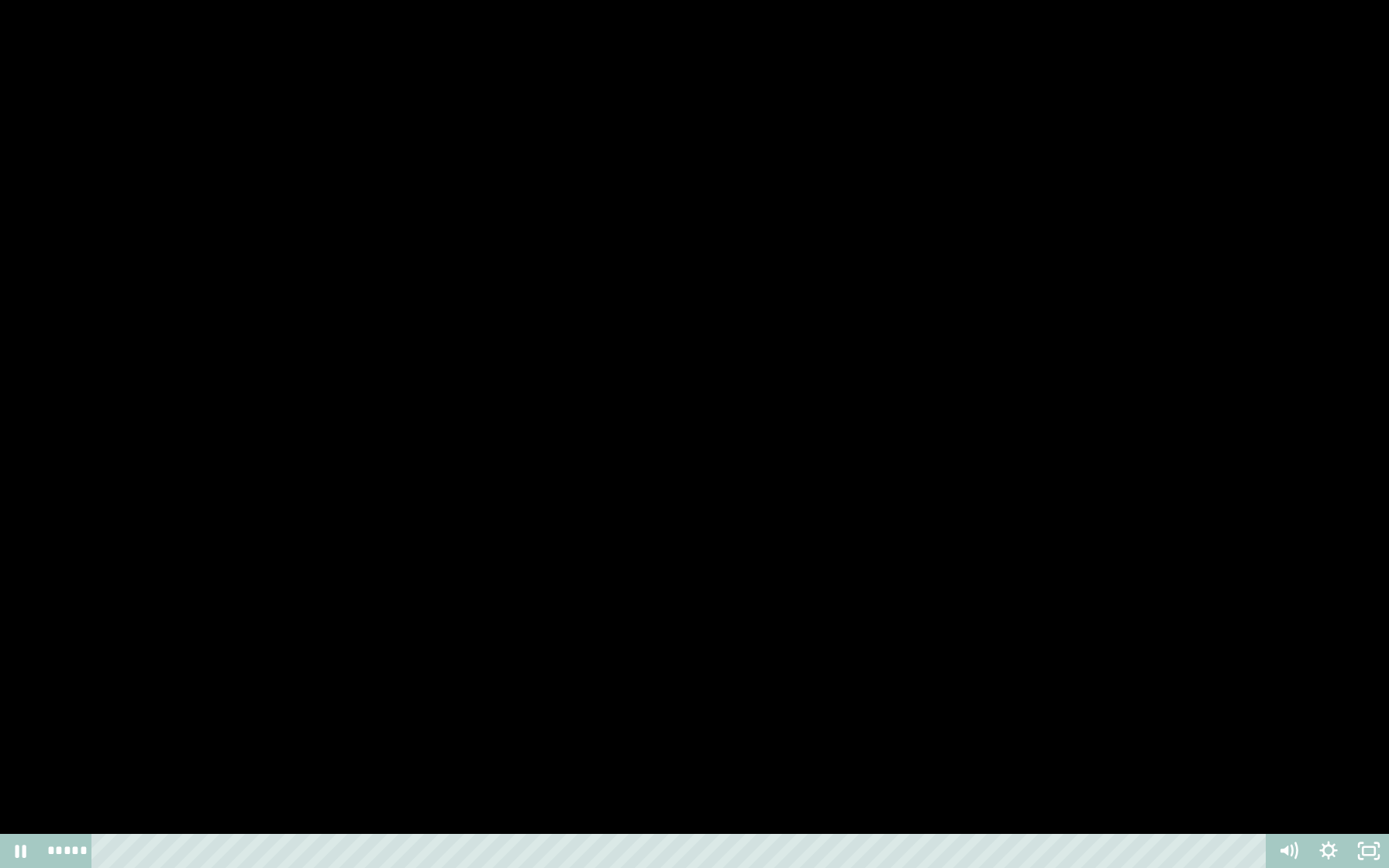 click at bounding box center [694, 434] 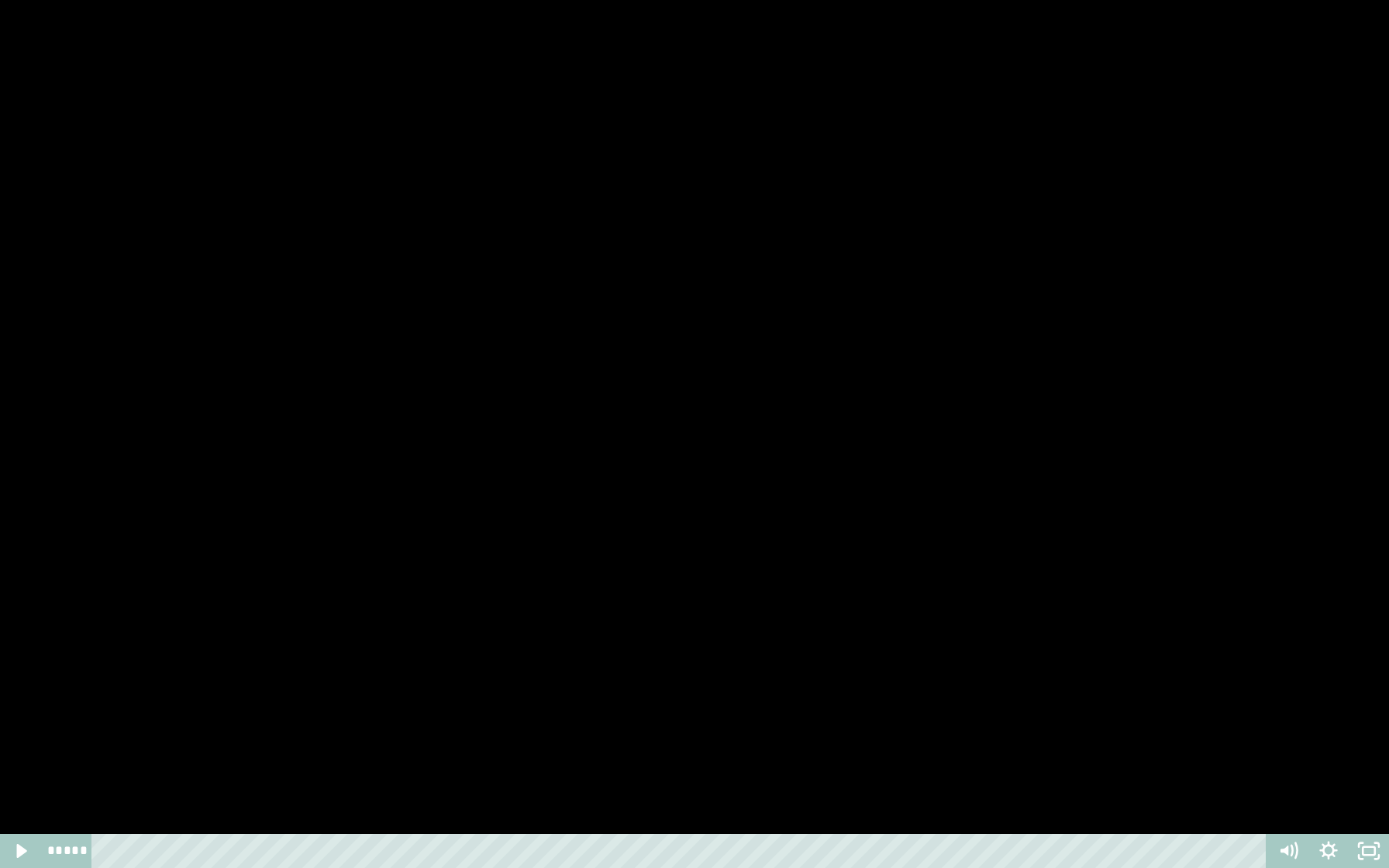 click at bounding box center [694, 434] 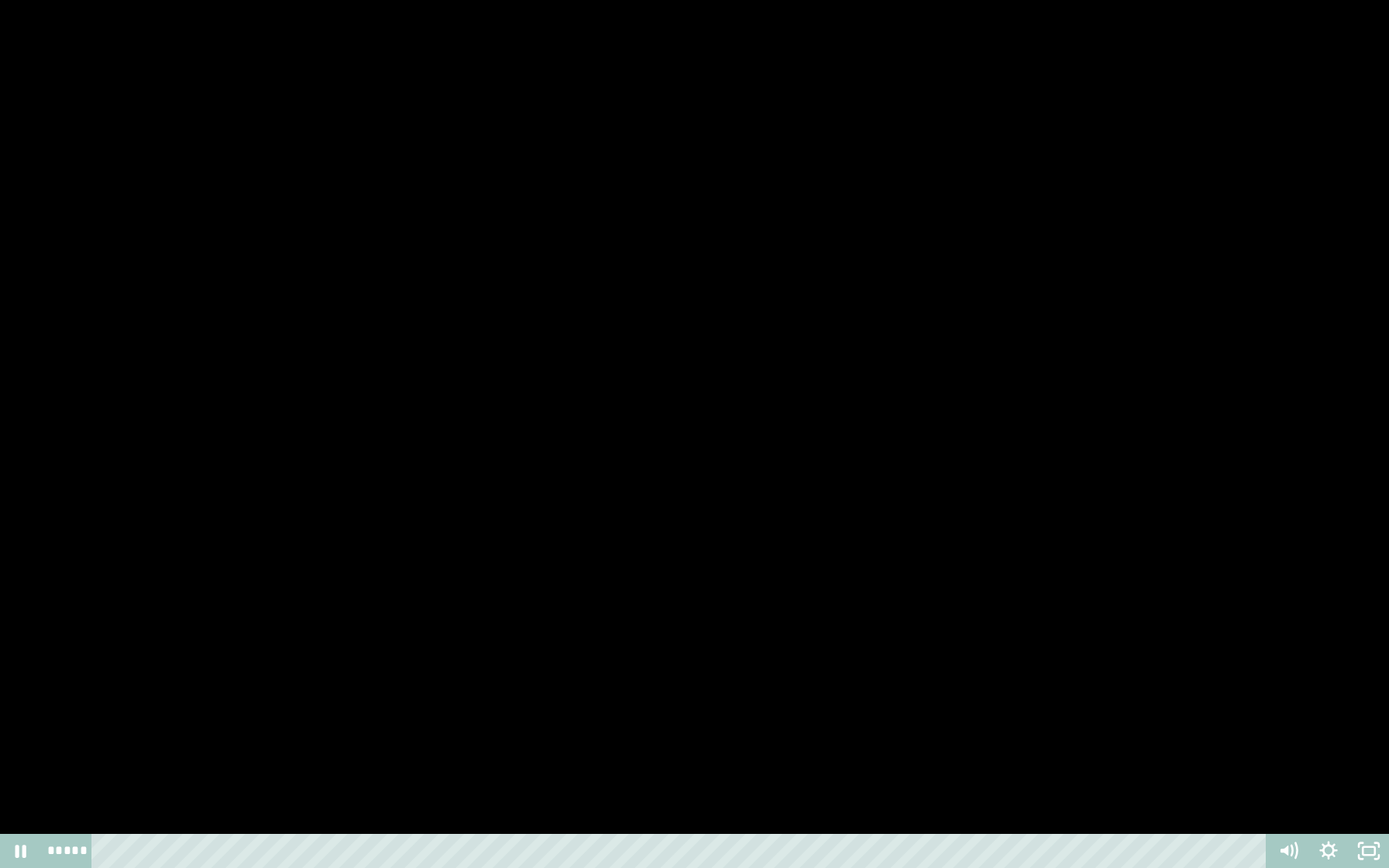 click at bounding box center [694, 434] 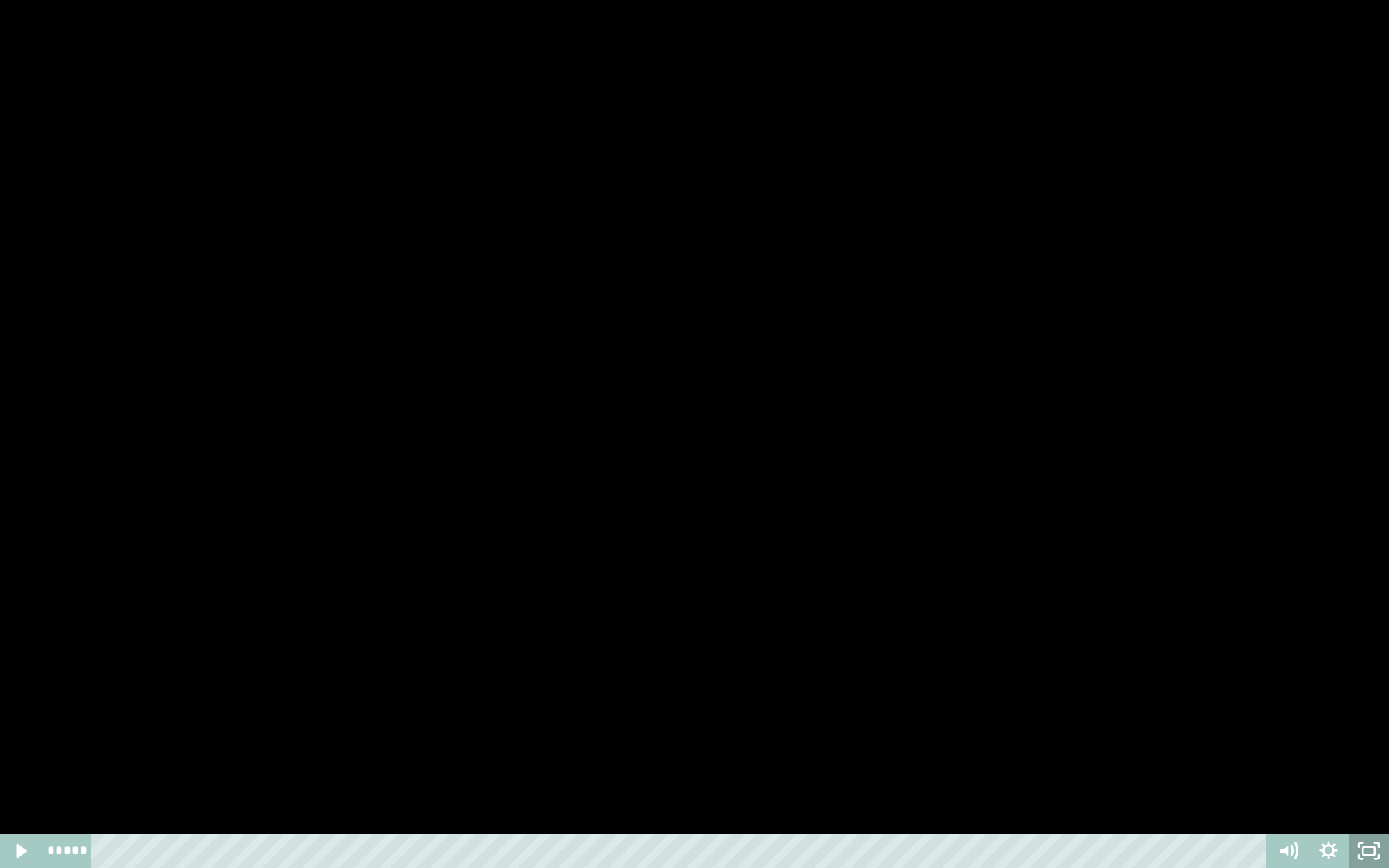 click 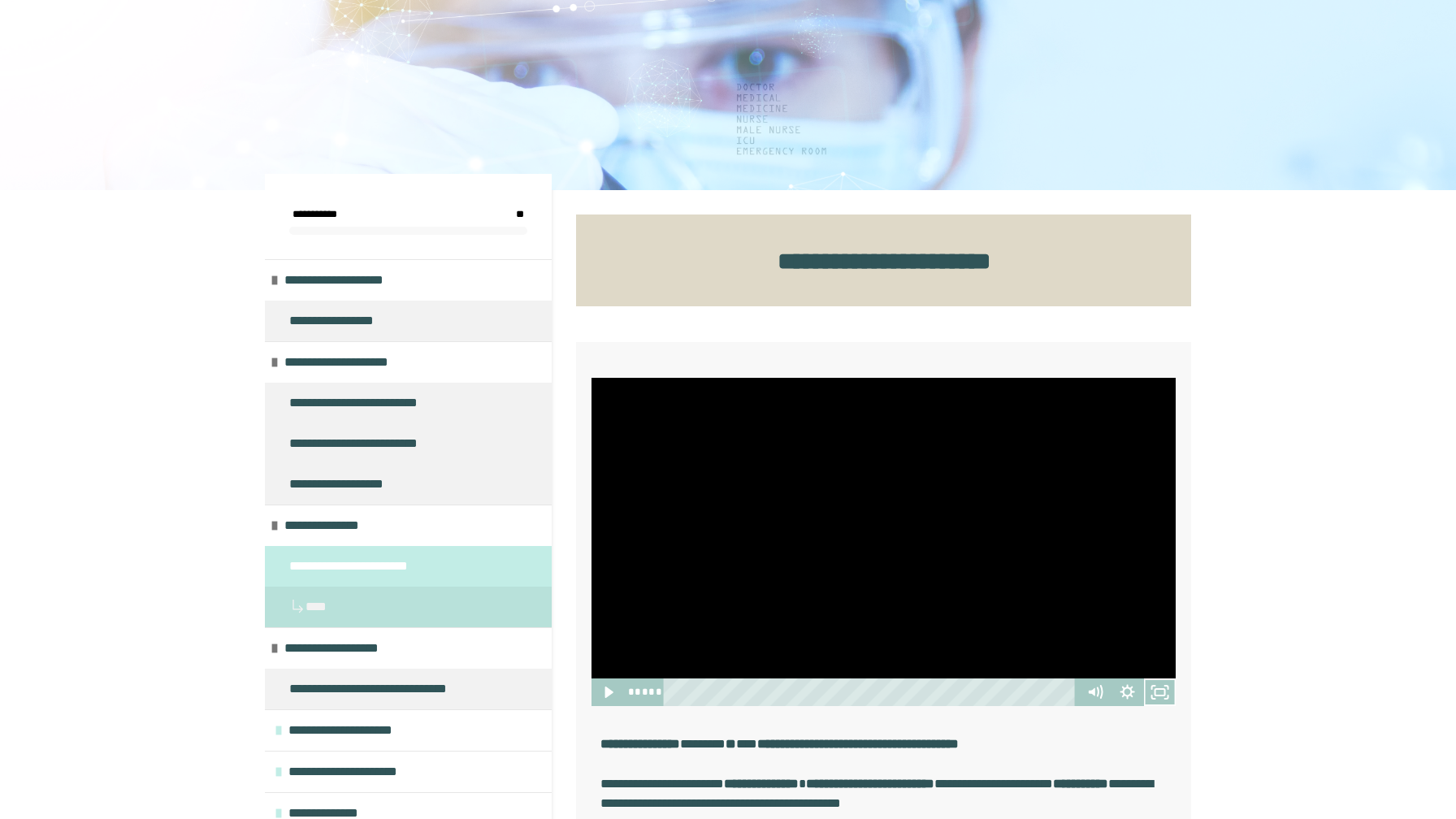 click at bounding box center (883, 542) 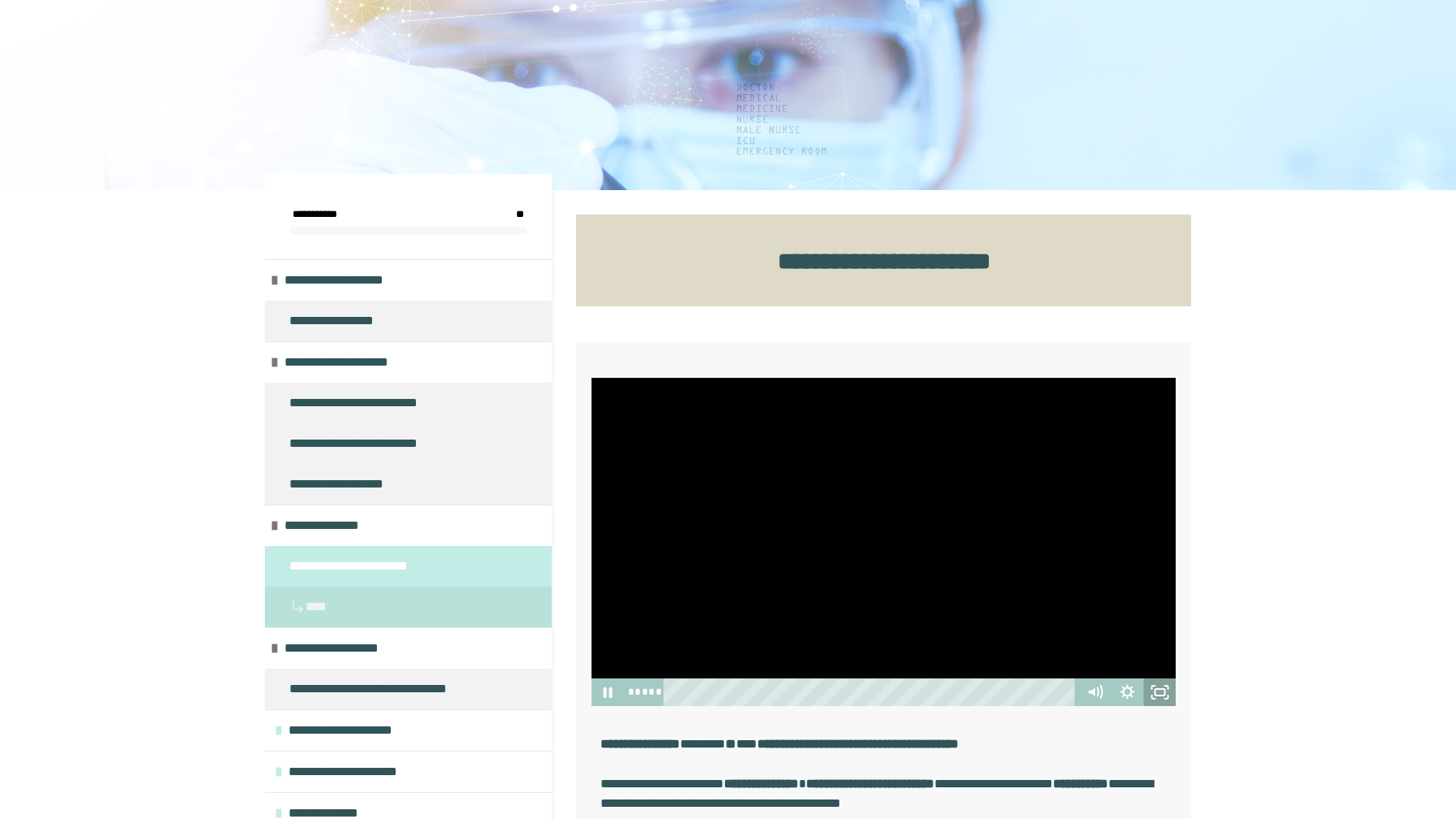 click 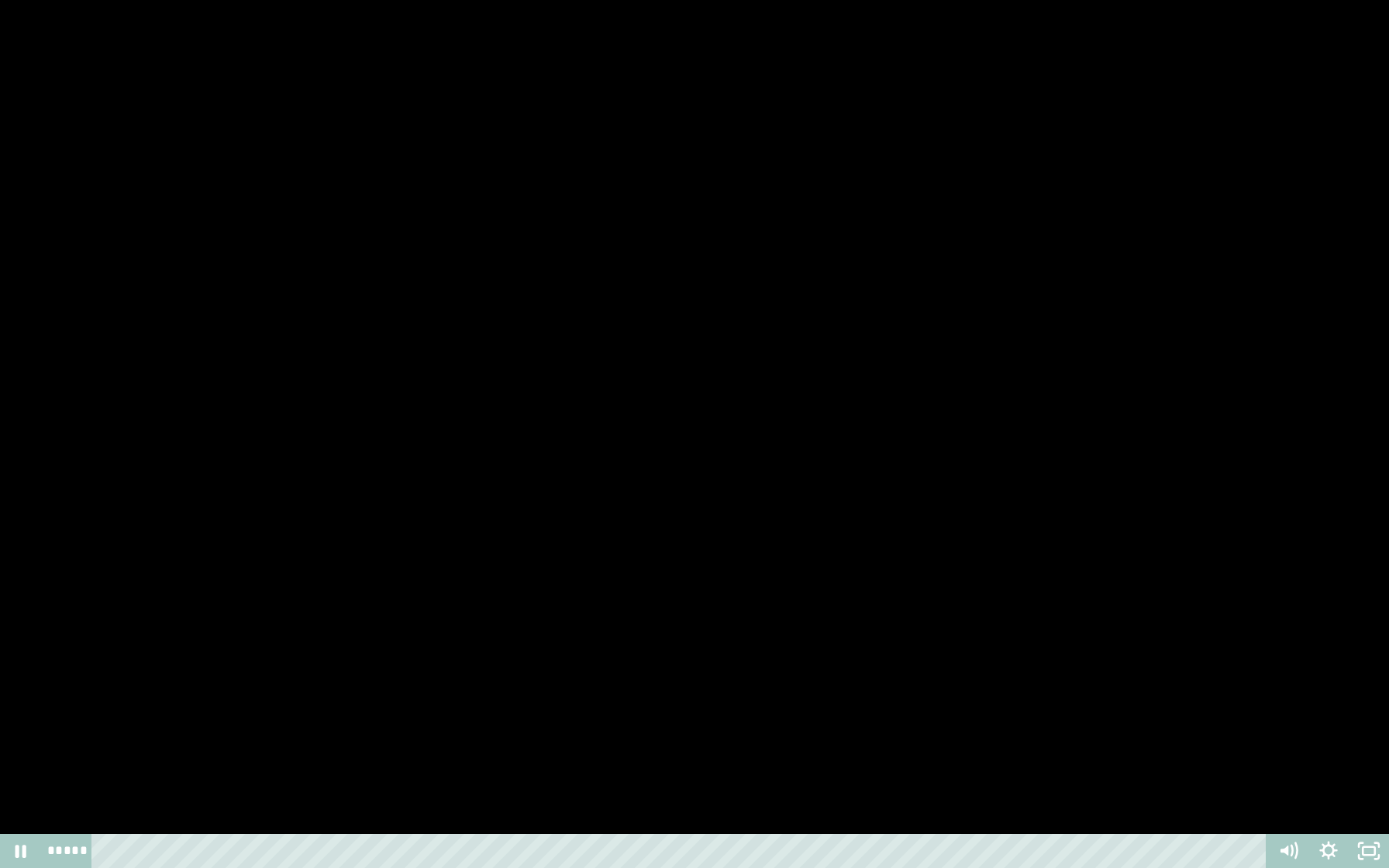 click at bounding box center [694, 434] 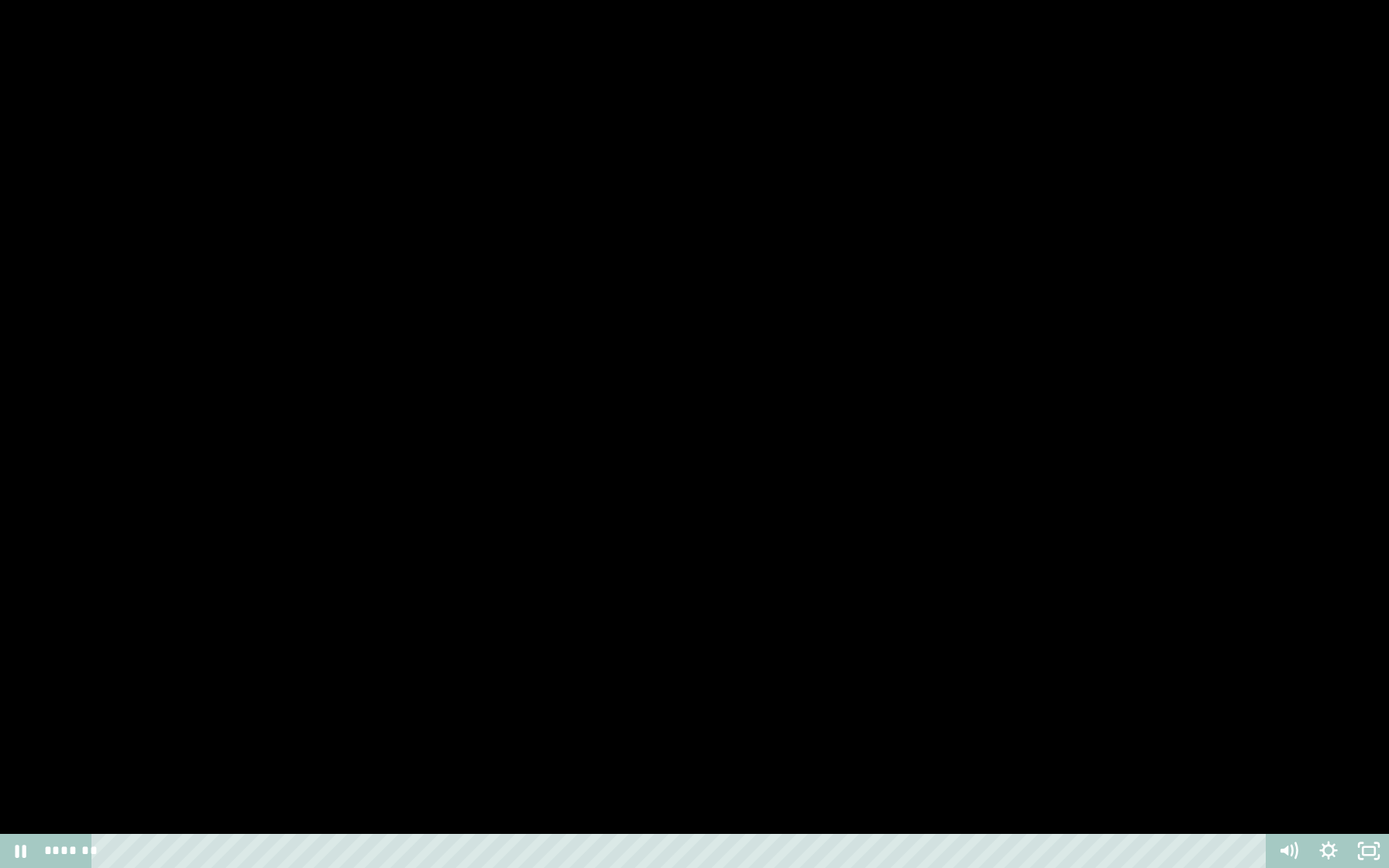 click at bounding box center [694, 434] 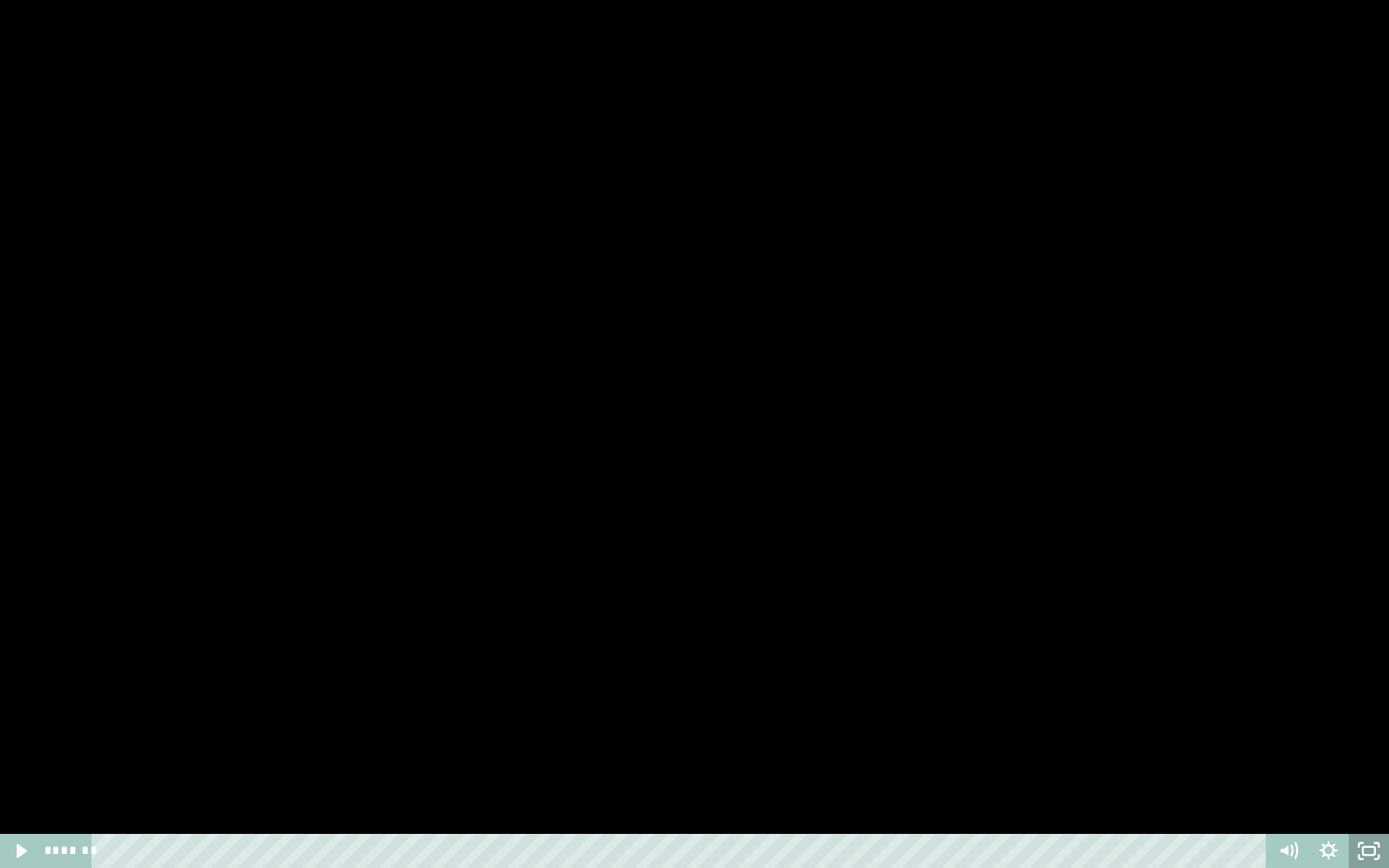 click 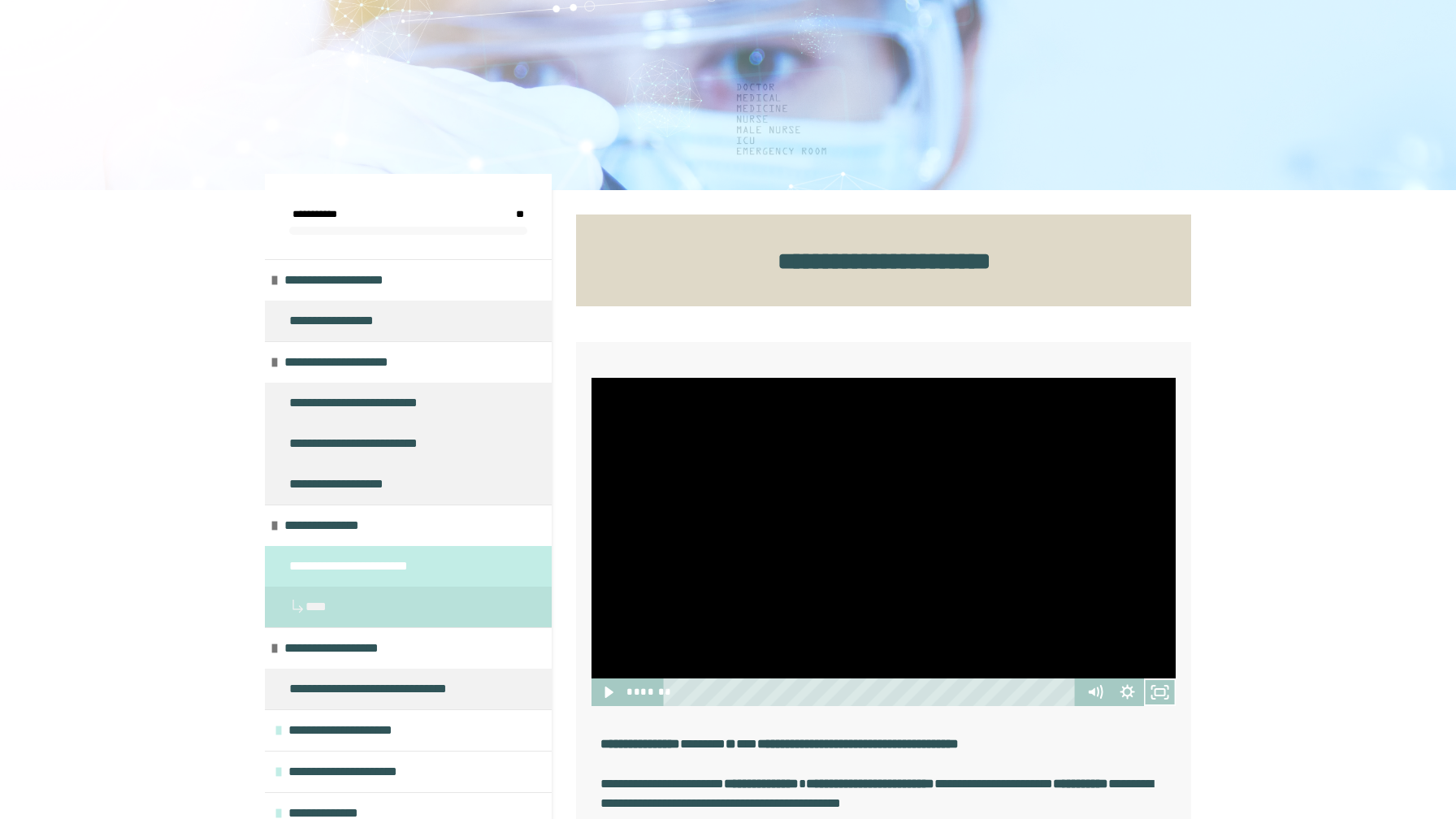 click at bounding box center (883, 542) 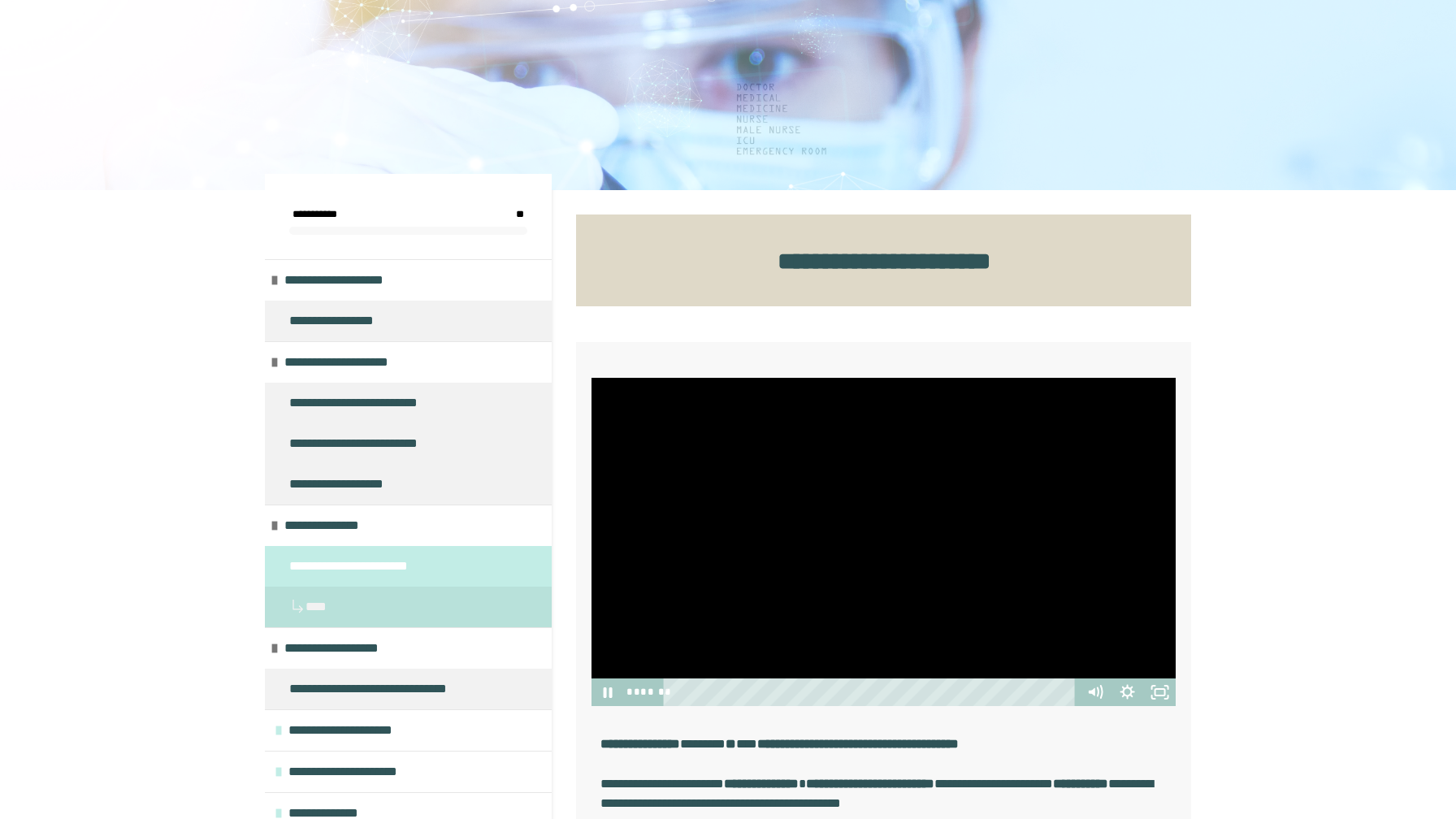 click at bounding box center [883, 542] 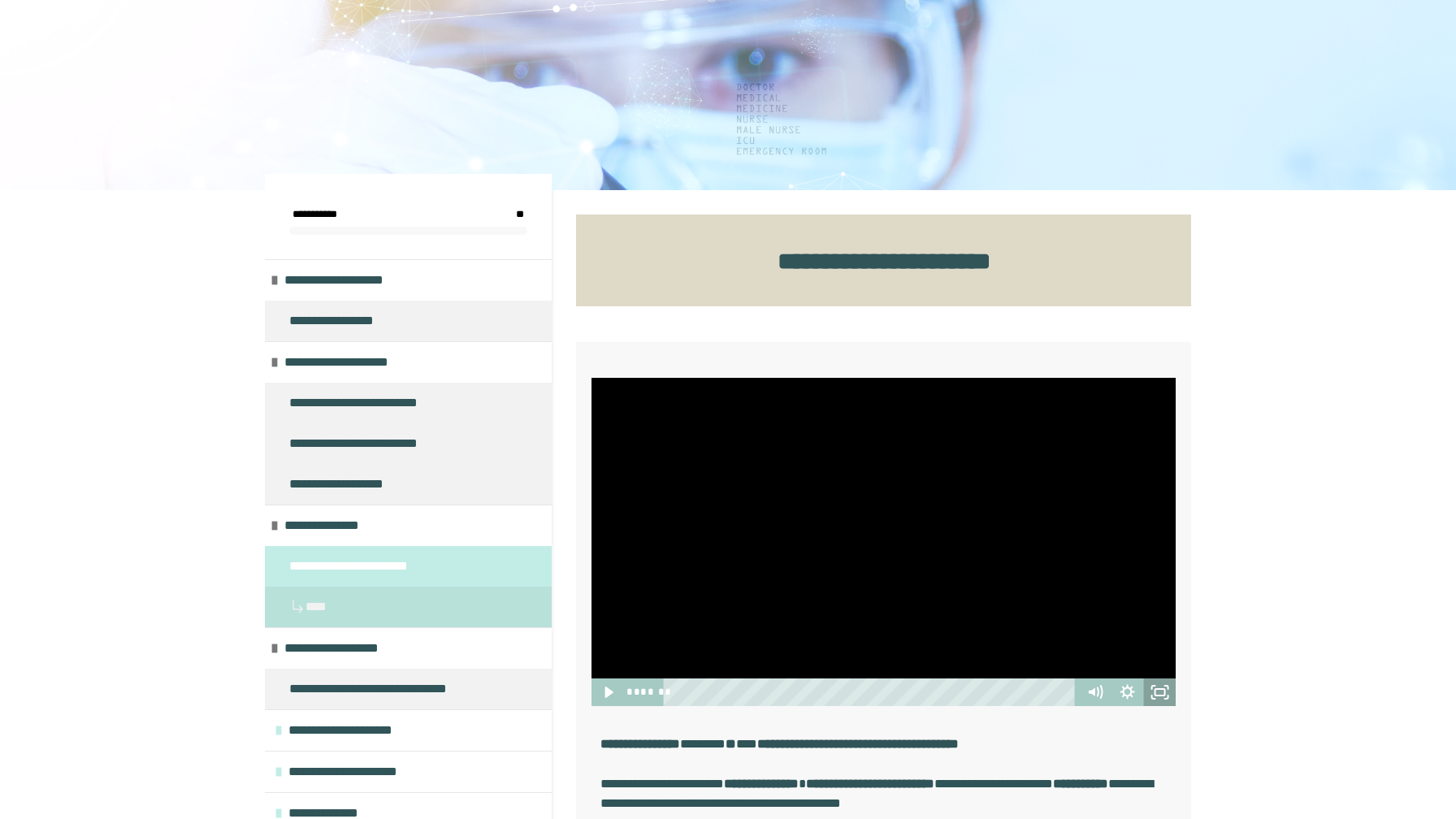 click 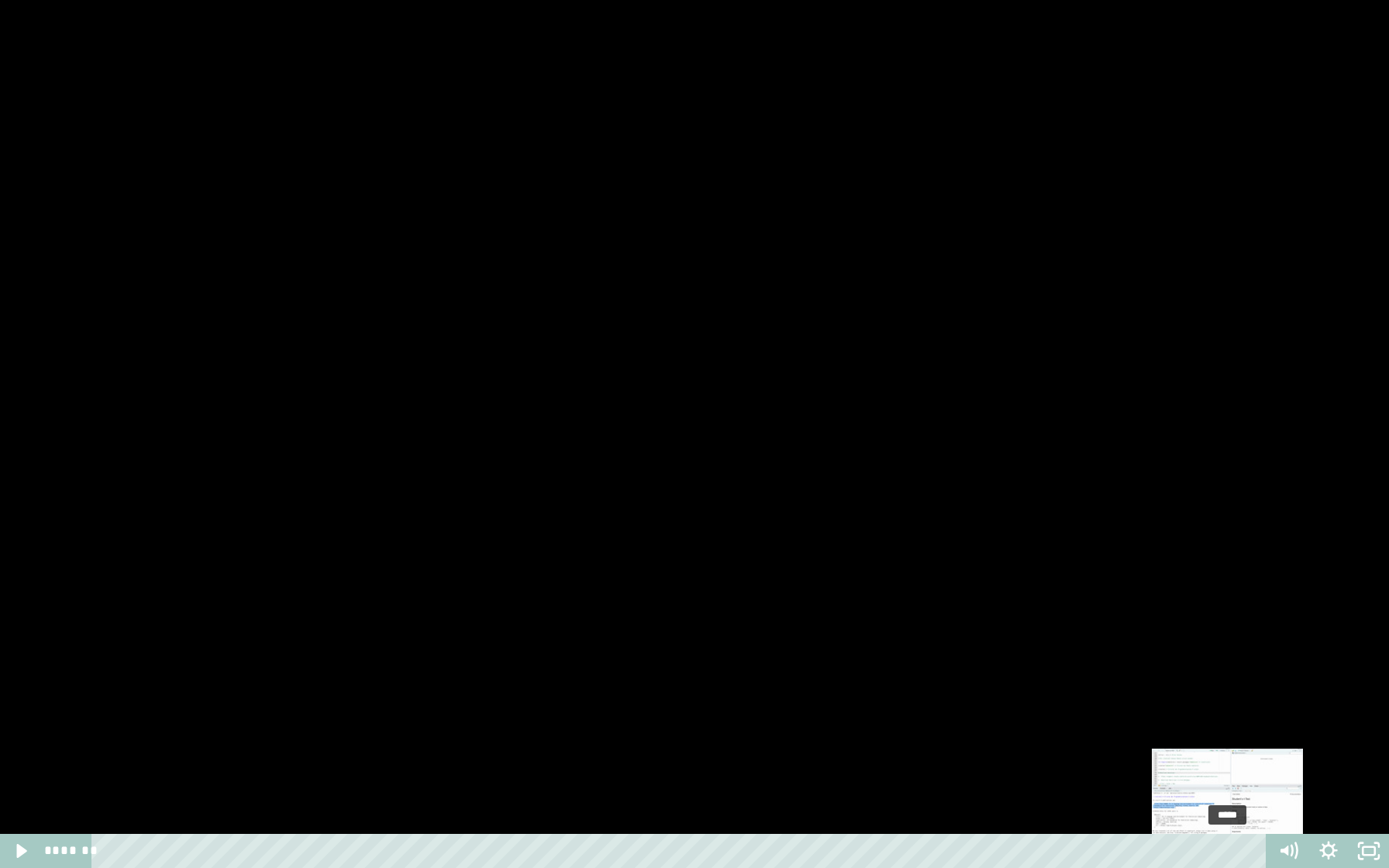 click at bounding box center [1233, 851] 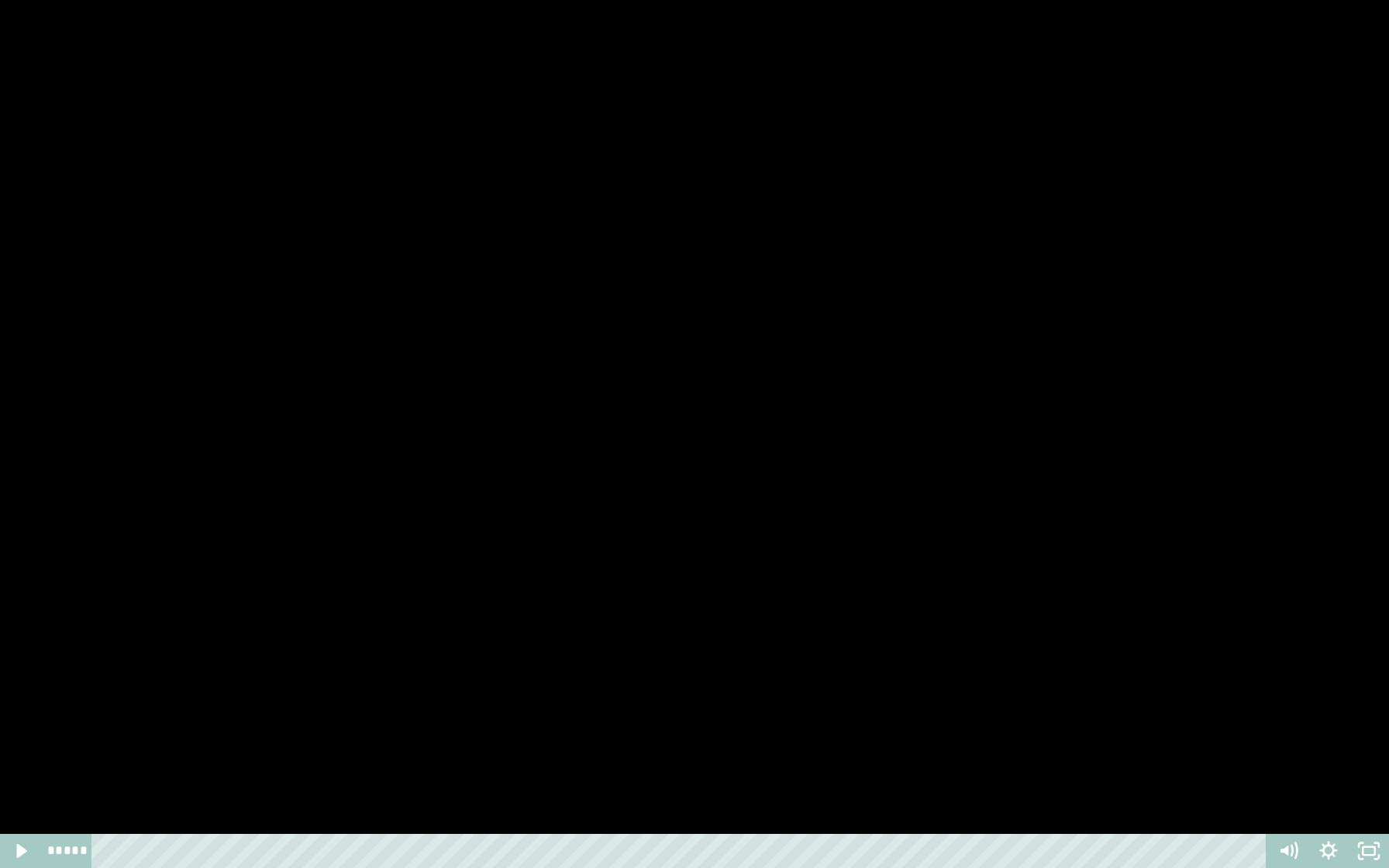 click at bounding box center [694, 434] 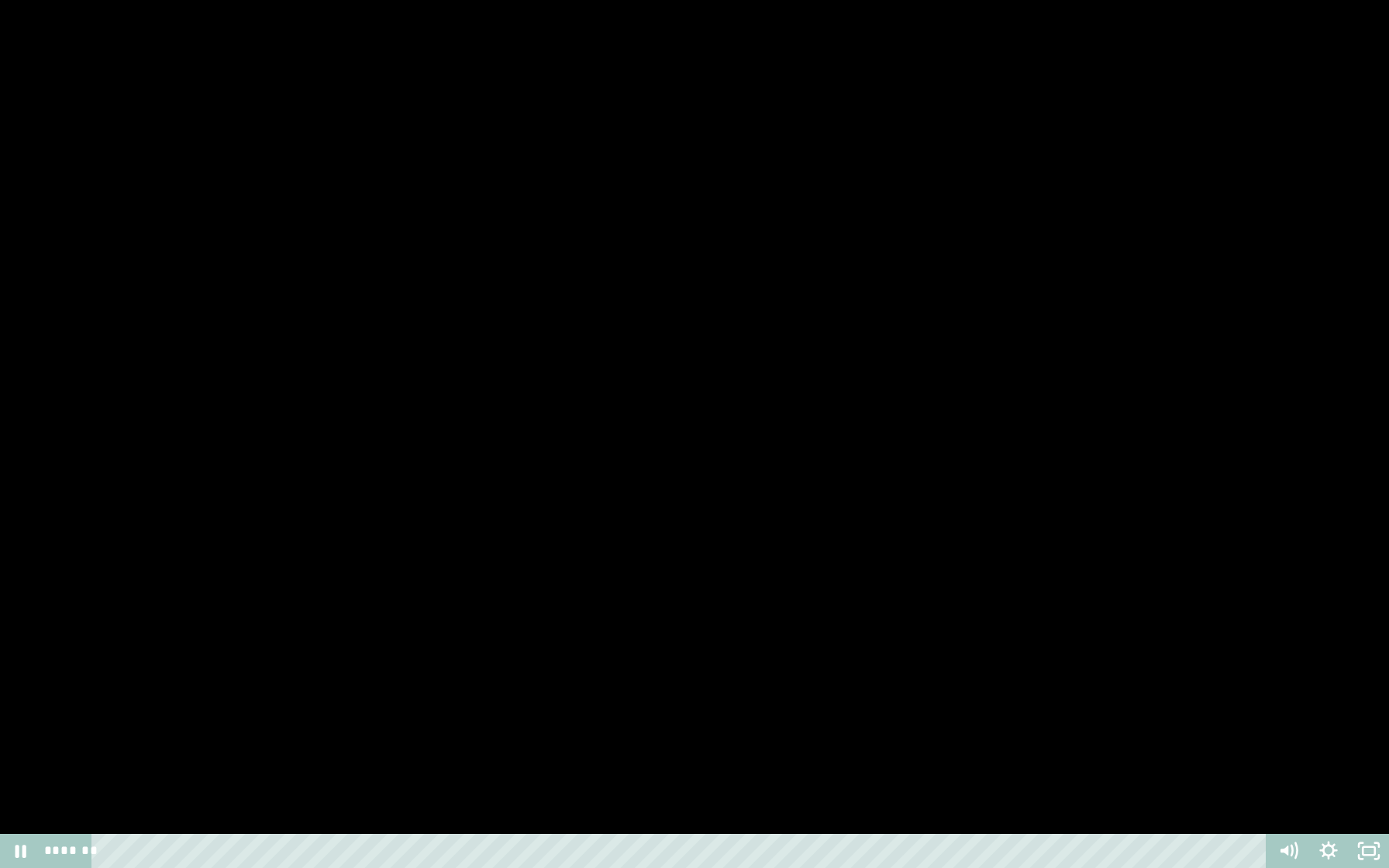 click at bounding box center (694, 434) 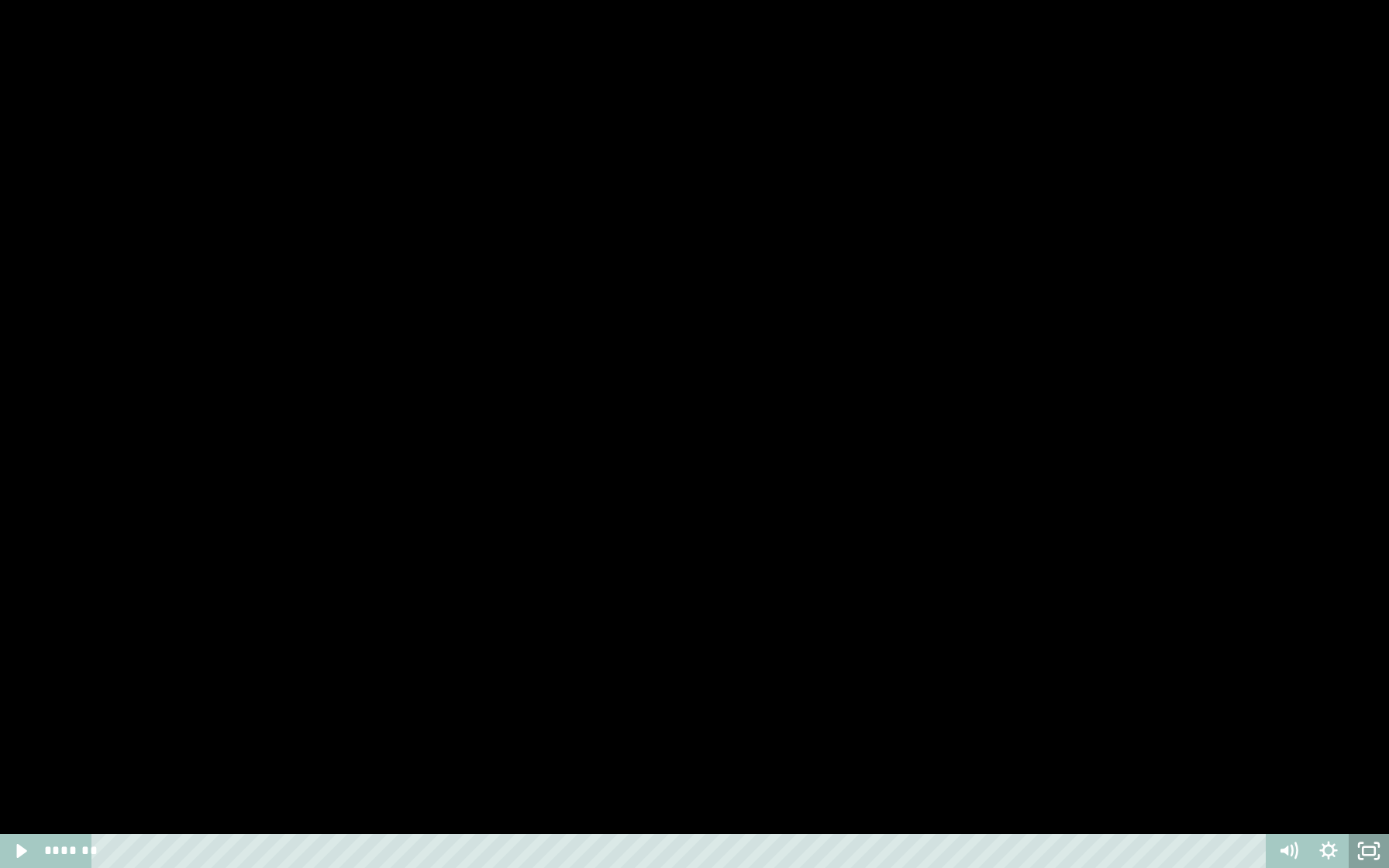 click 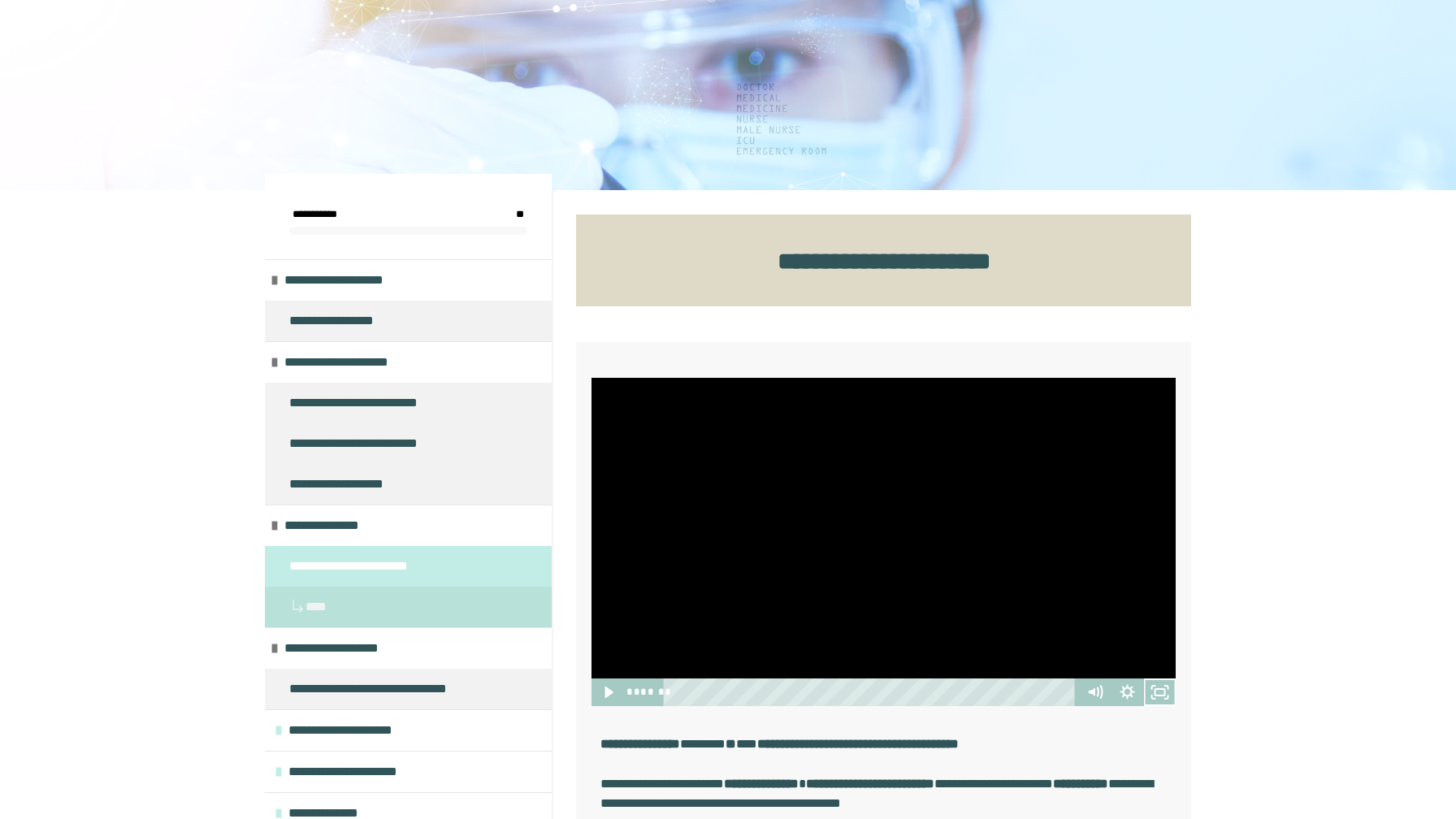 click at bounding box center [883, 360] 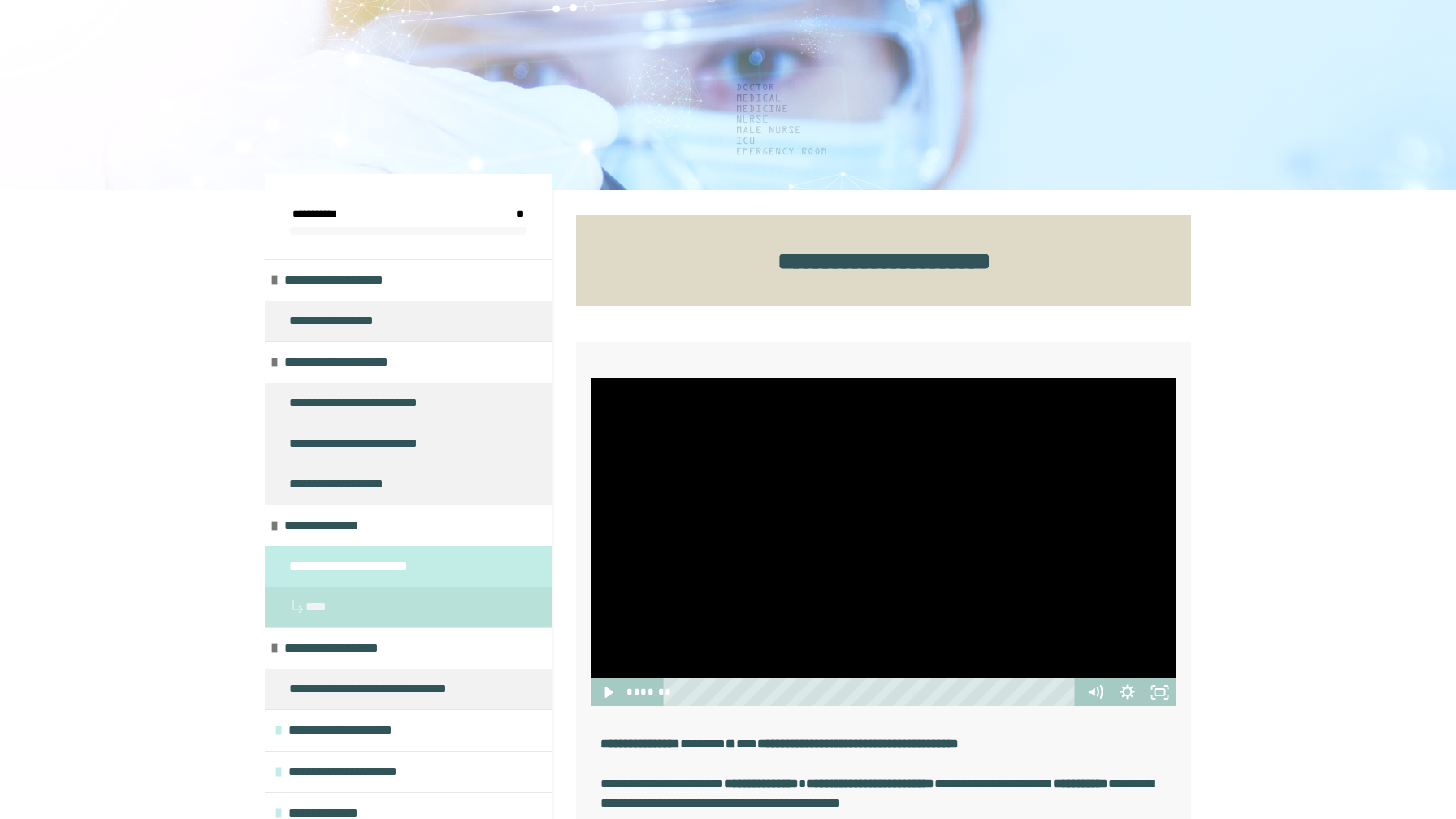 click at bounding box center [883, 542] 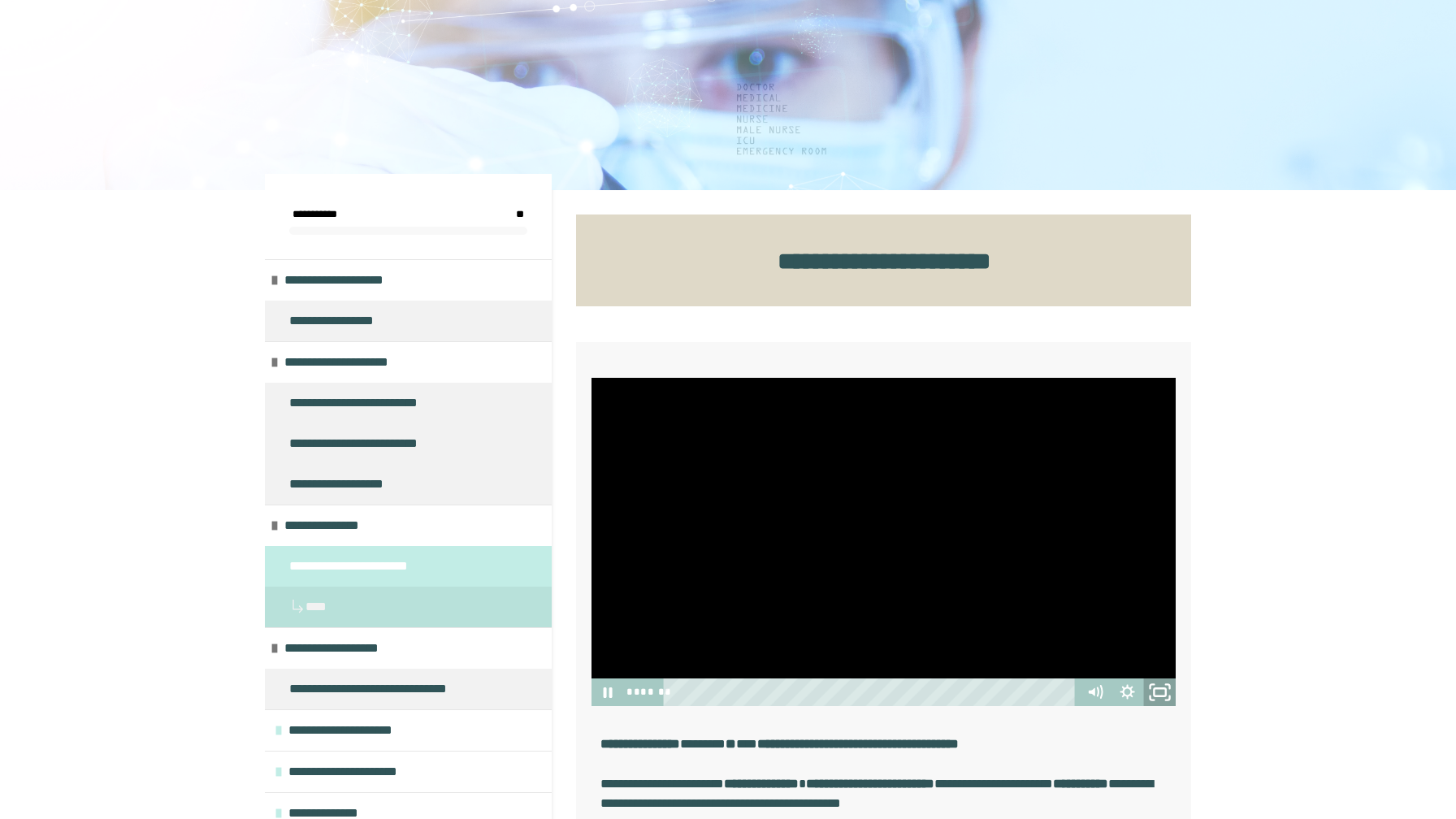 click 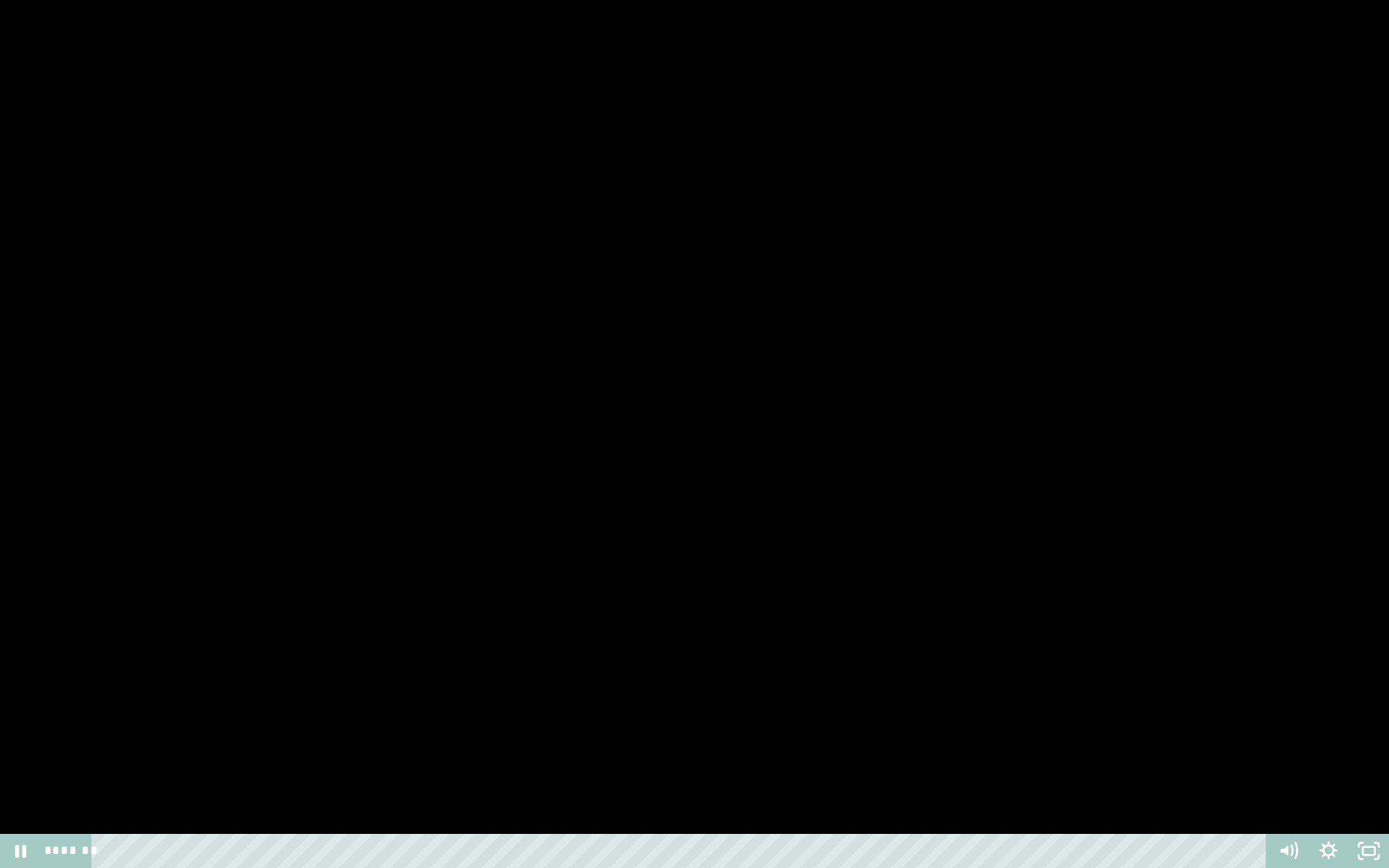 click at bounding box center [694, 434] 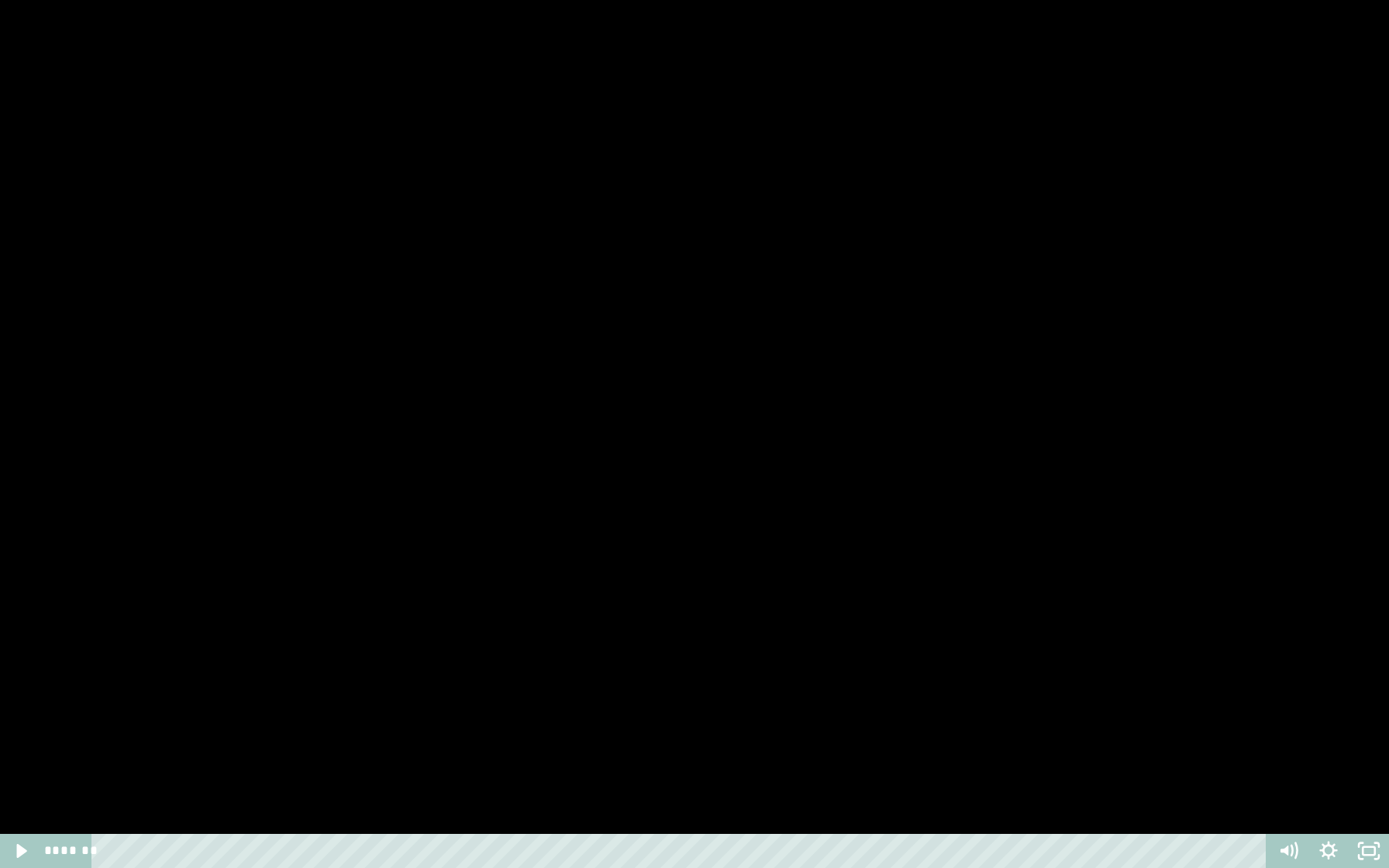 click at bounding box center (694, 434) 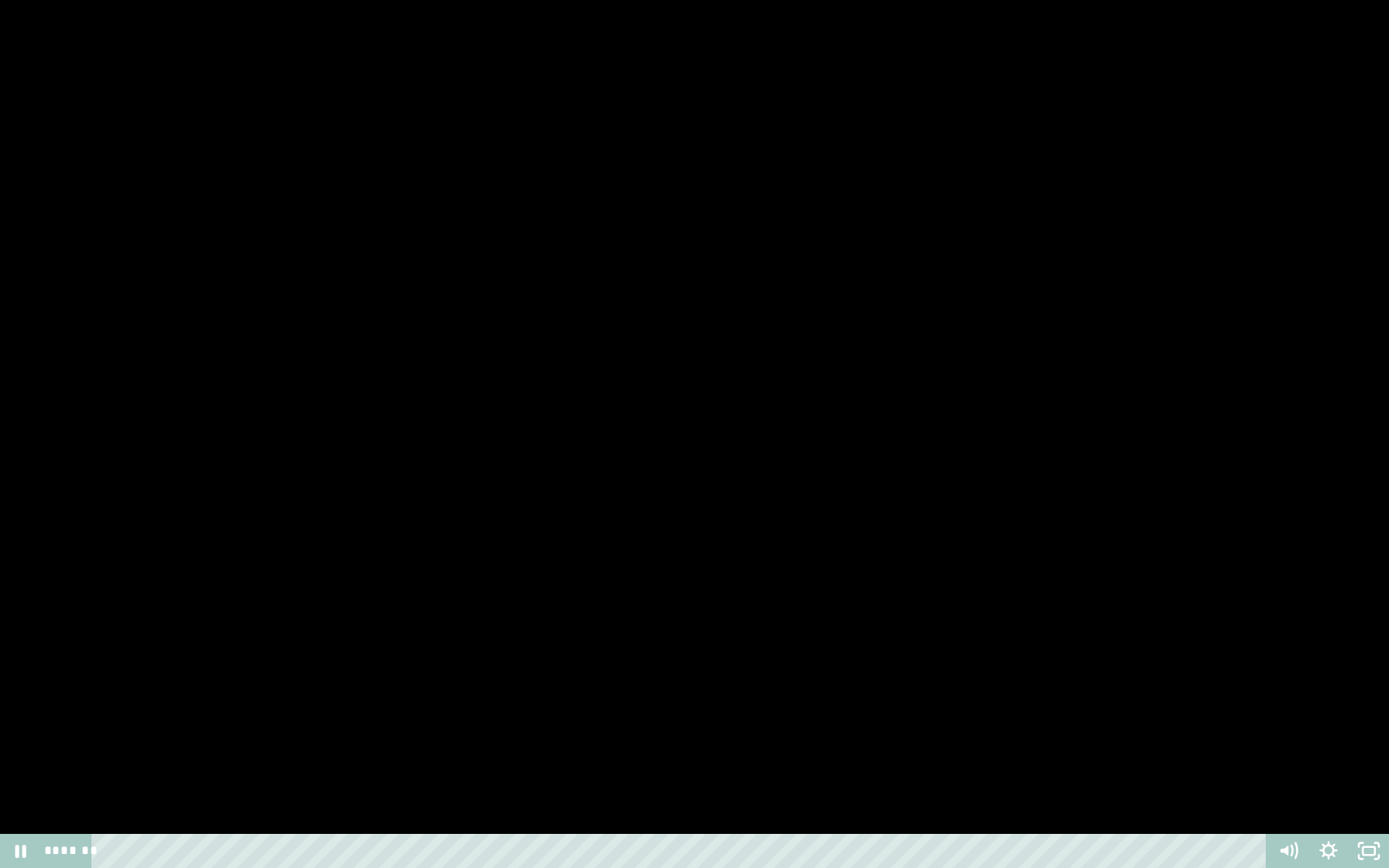 click at bounding box center (694, 434) 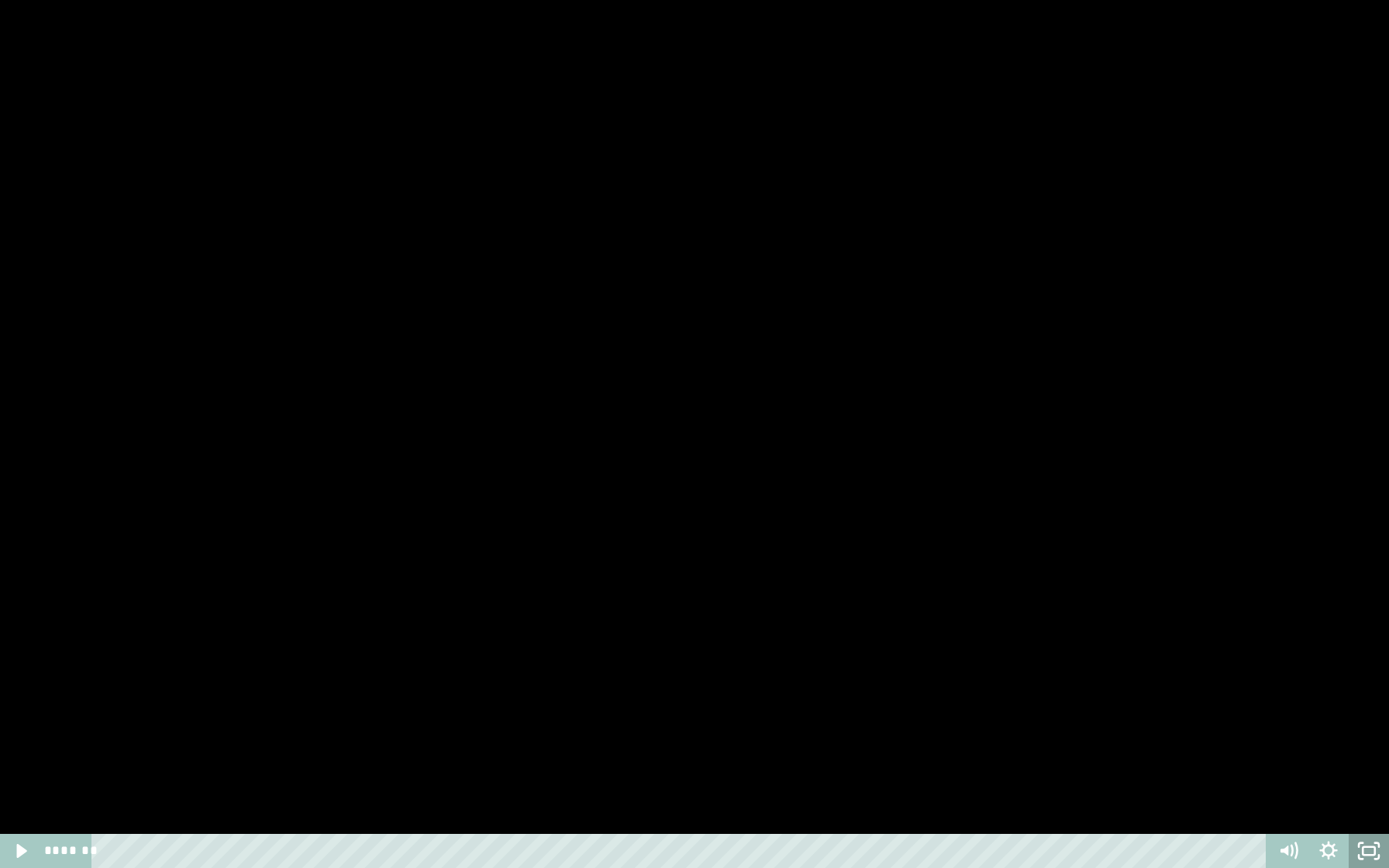 click 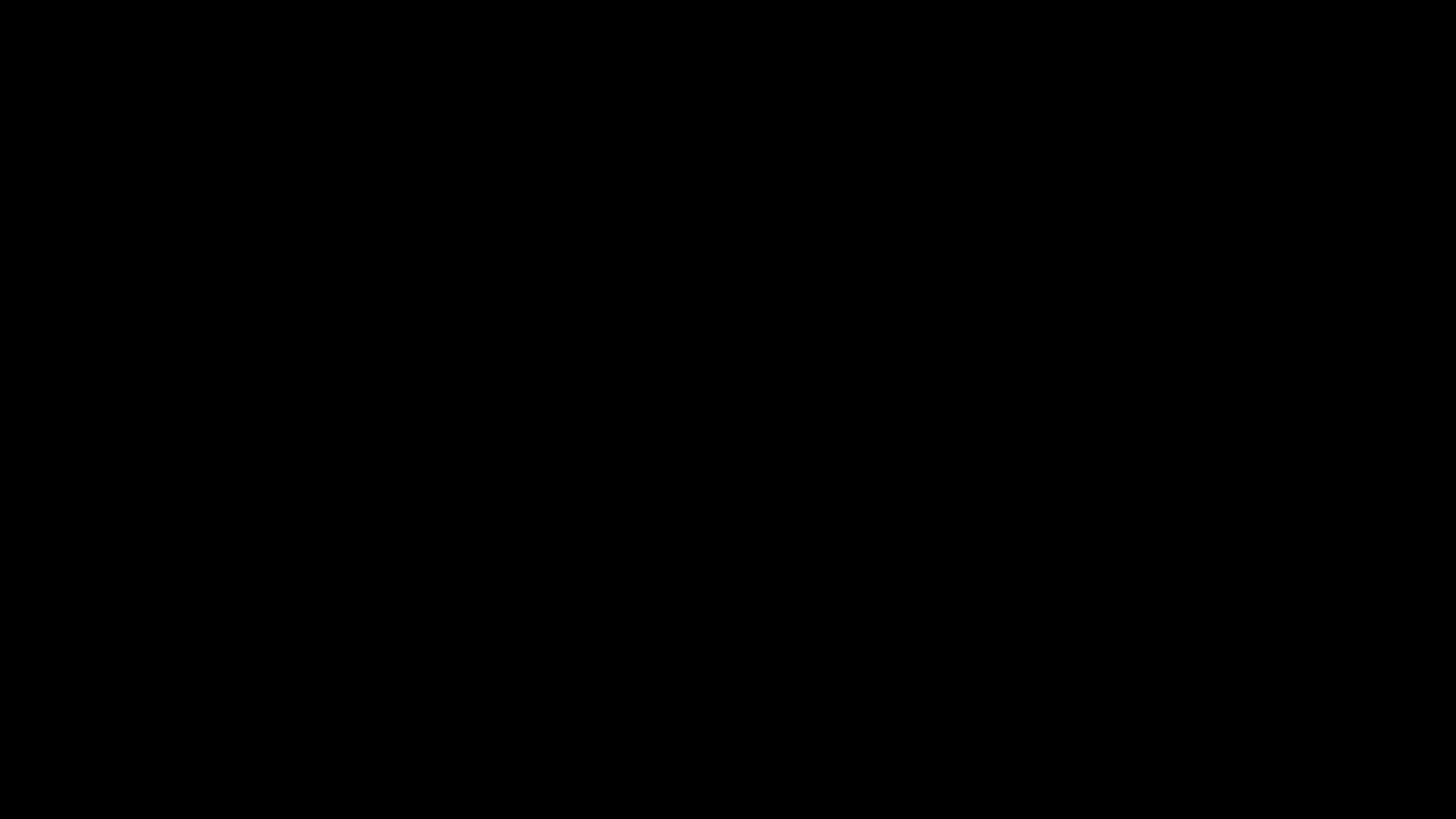 scroll, scrollTop: 1373, scrollLeft: 0, axis: vertical 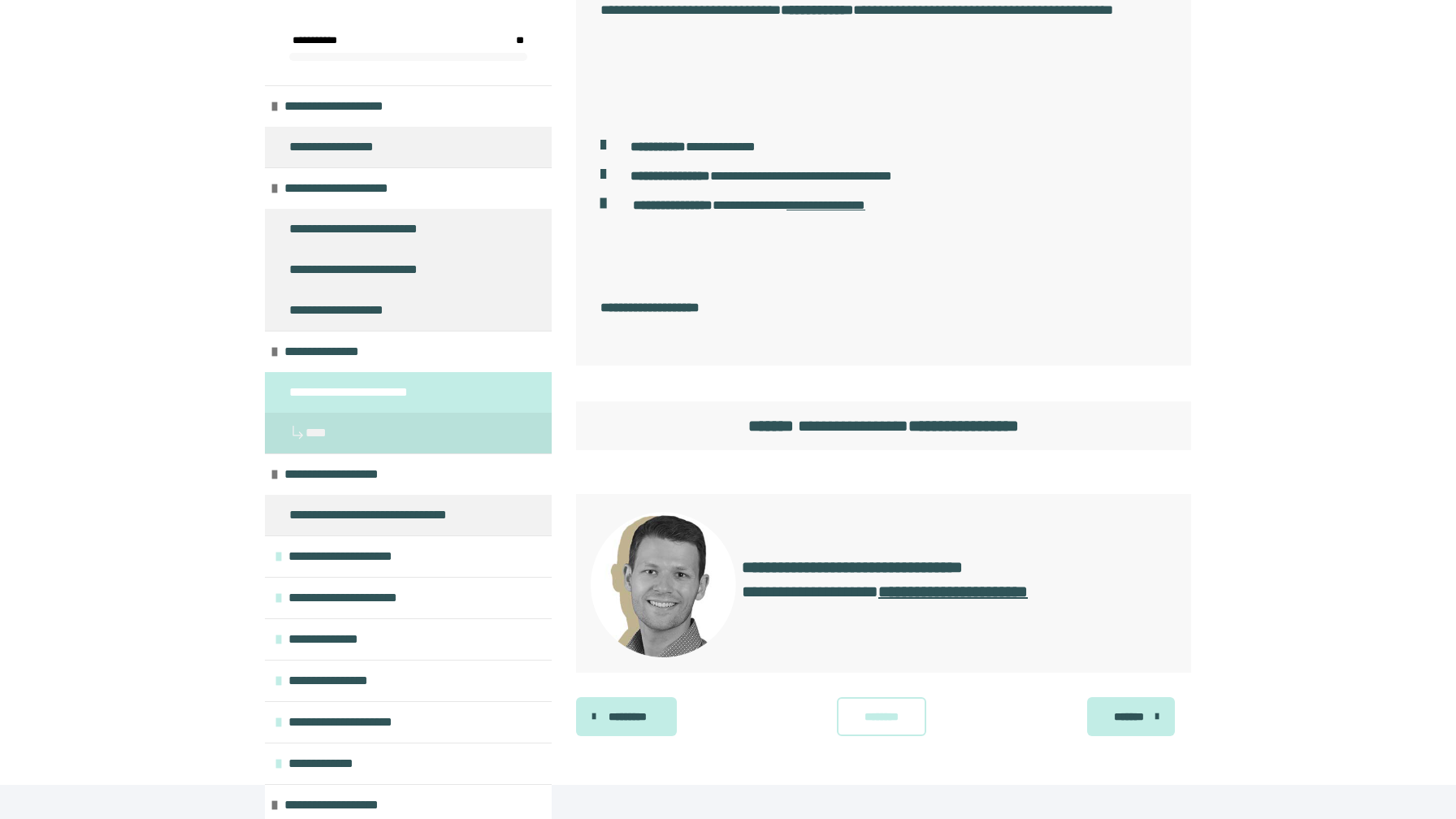 click at bounding box center [408, 413] 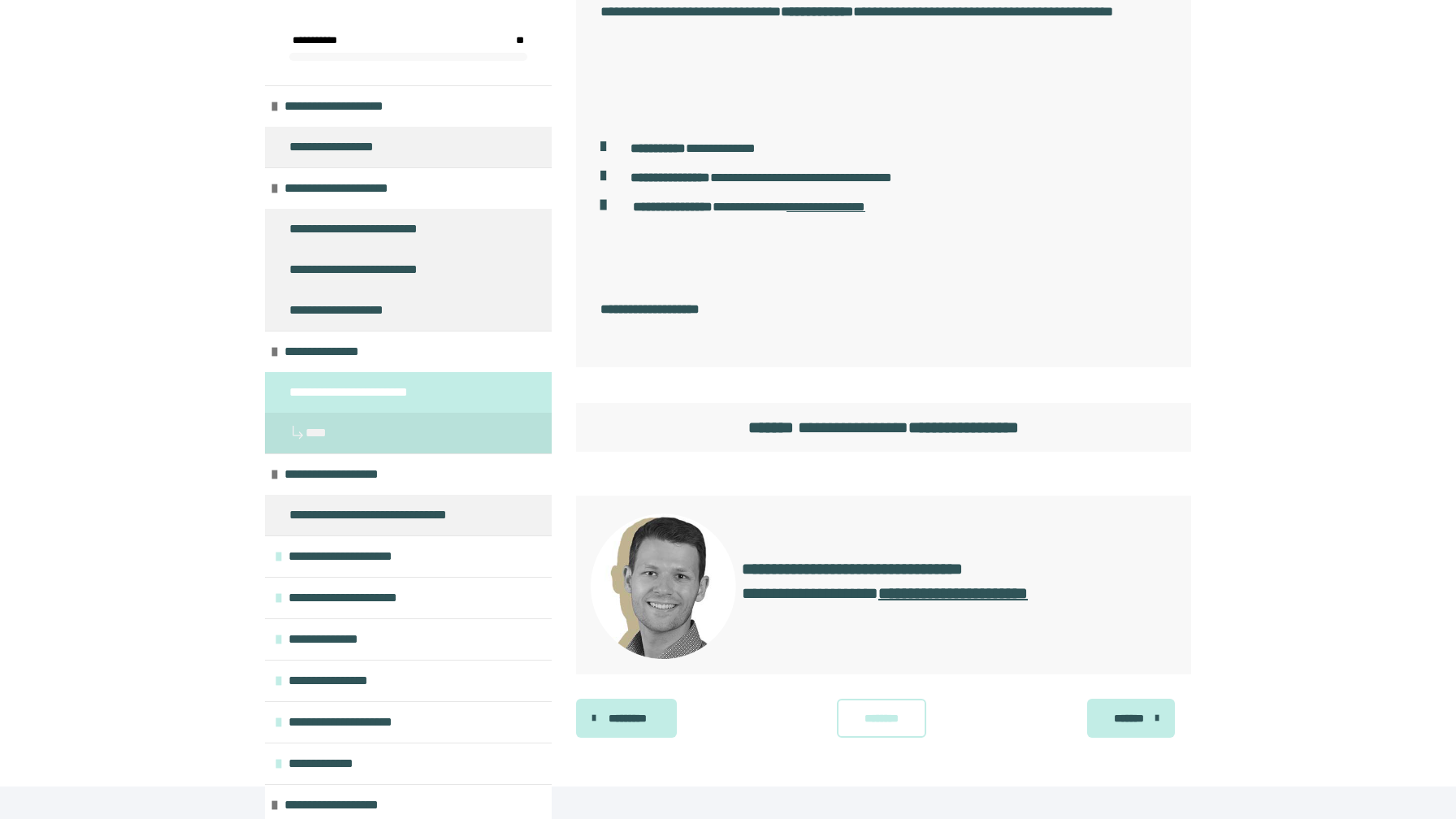 scroll, scrollTop: 1373, scrollLeft: 0, axis: vertical 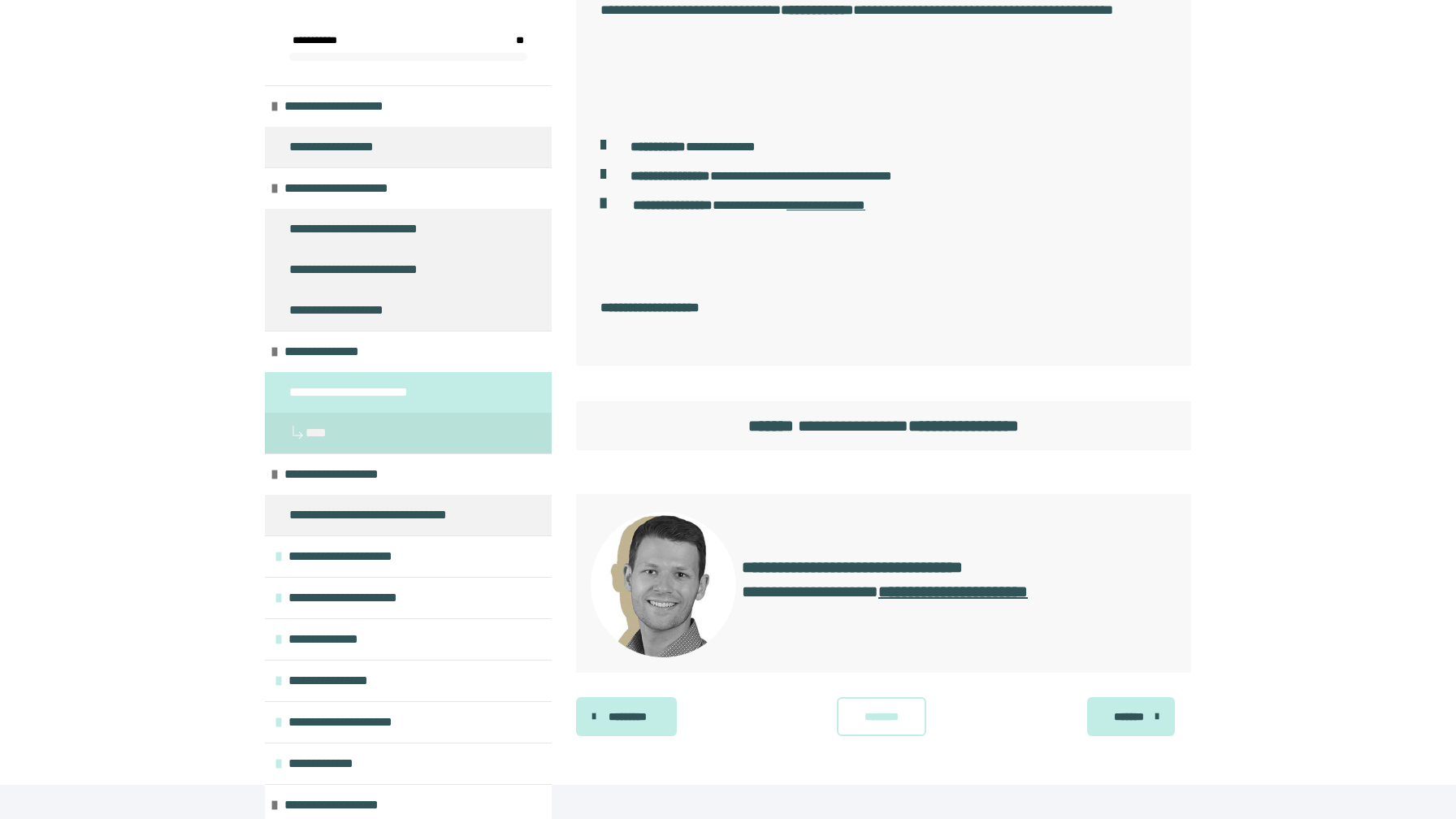 click on "********" at bounding box center (882, 717) 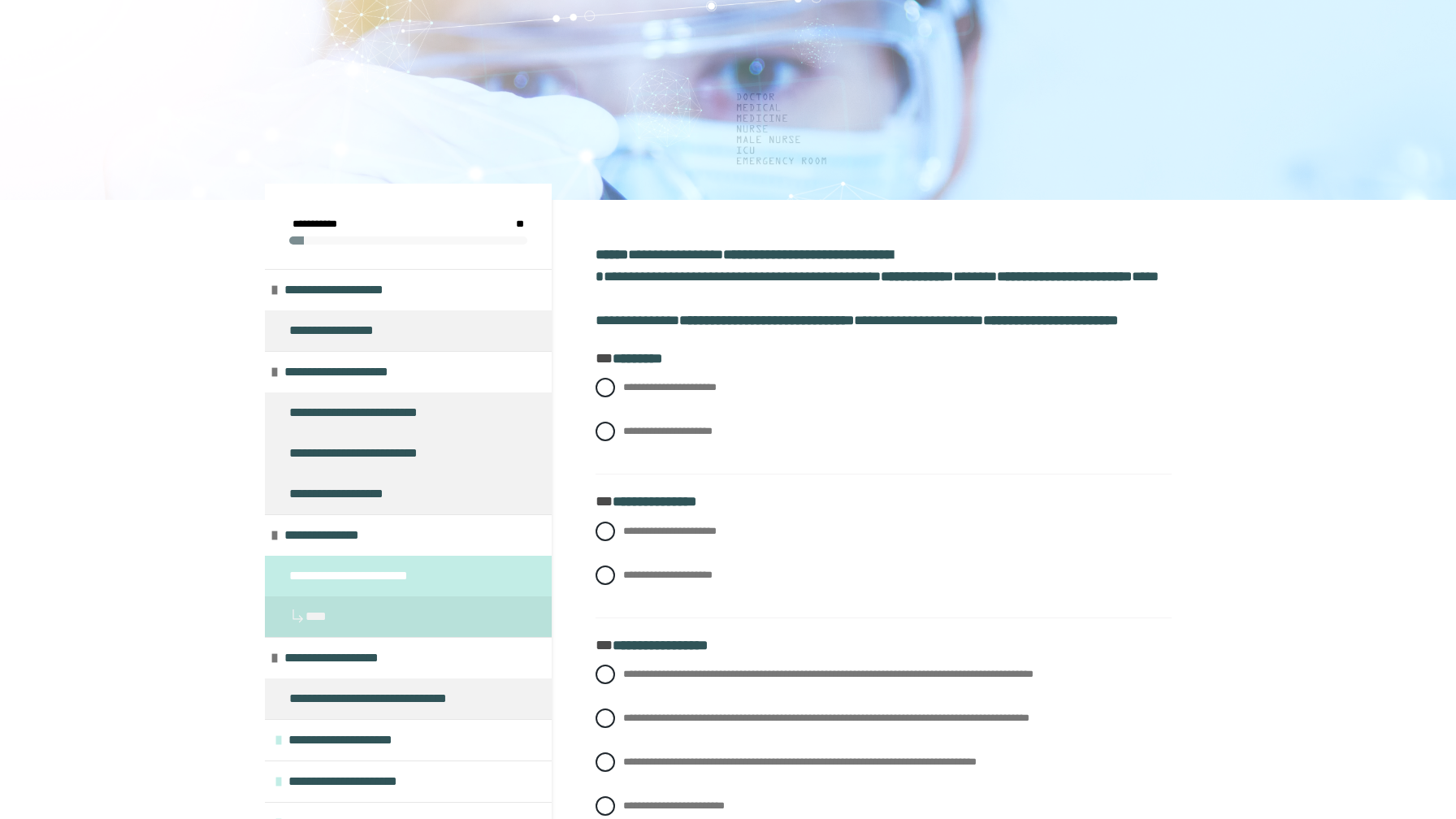 scroll, scrollTop: 102, scrollLeft: 0, axis: vertical 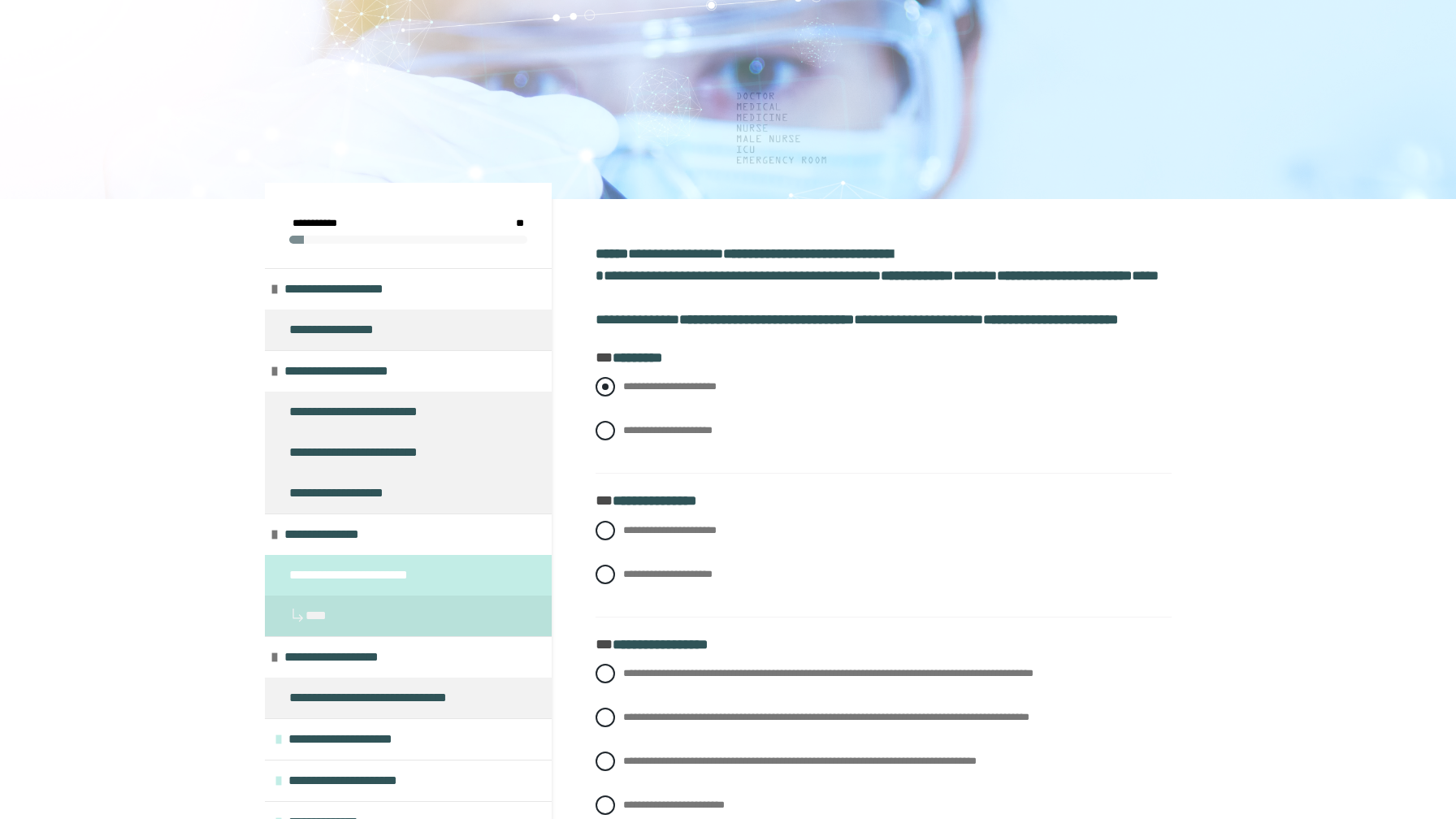 click on "**********" at bounding box center (670, 386) 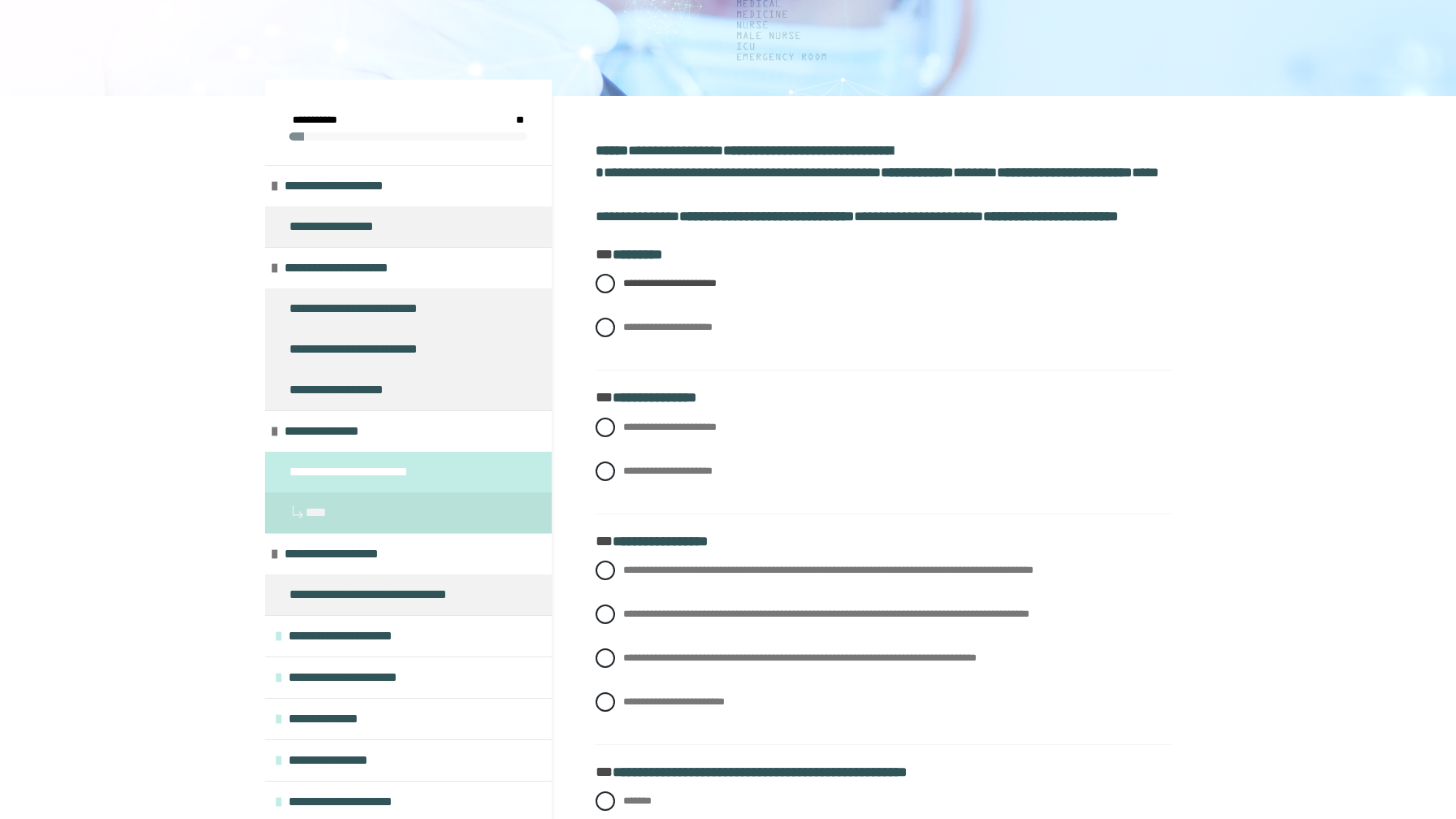 scroll, scrollTop: 210, scrollLeft: 0, axis: vertical 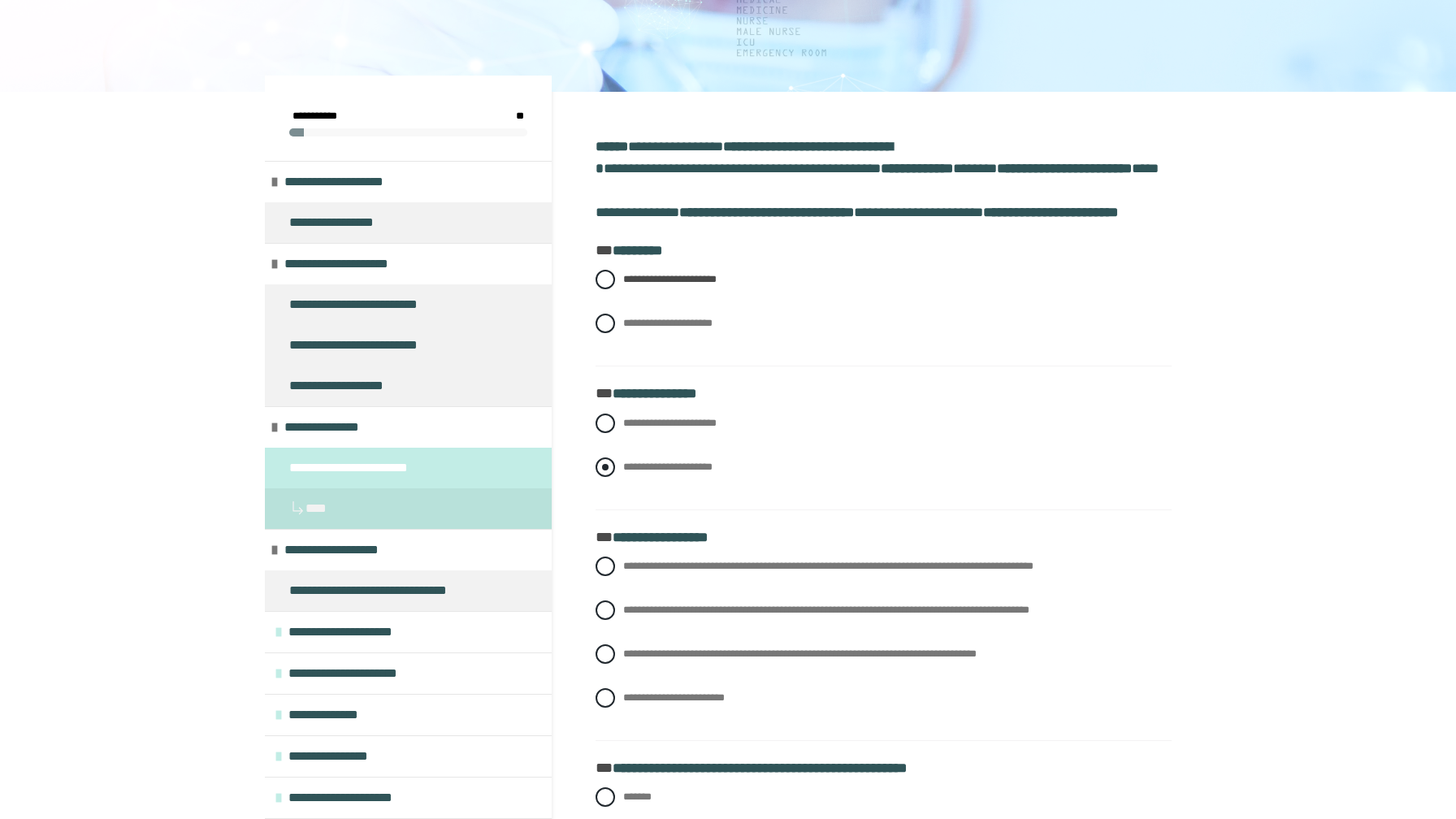 click on "**********" at bounding box center [668, 466] 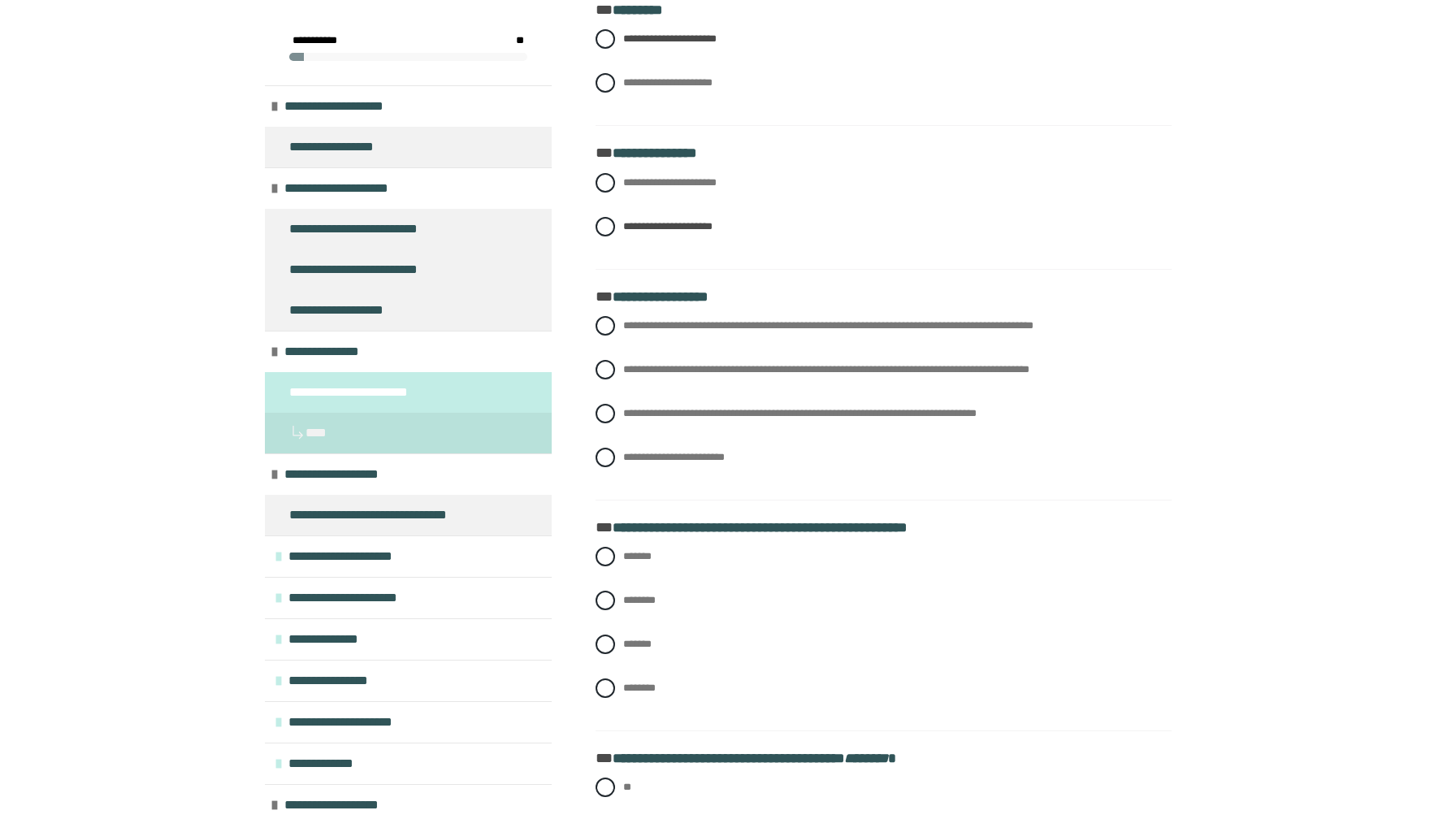 scroll, scrollTop: 452, scrollLeft: 0, axis: vertical 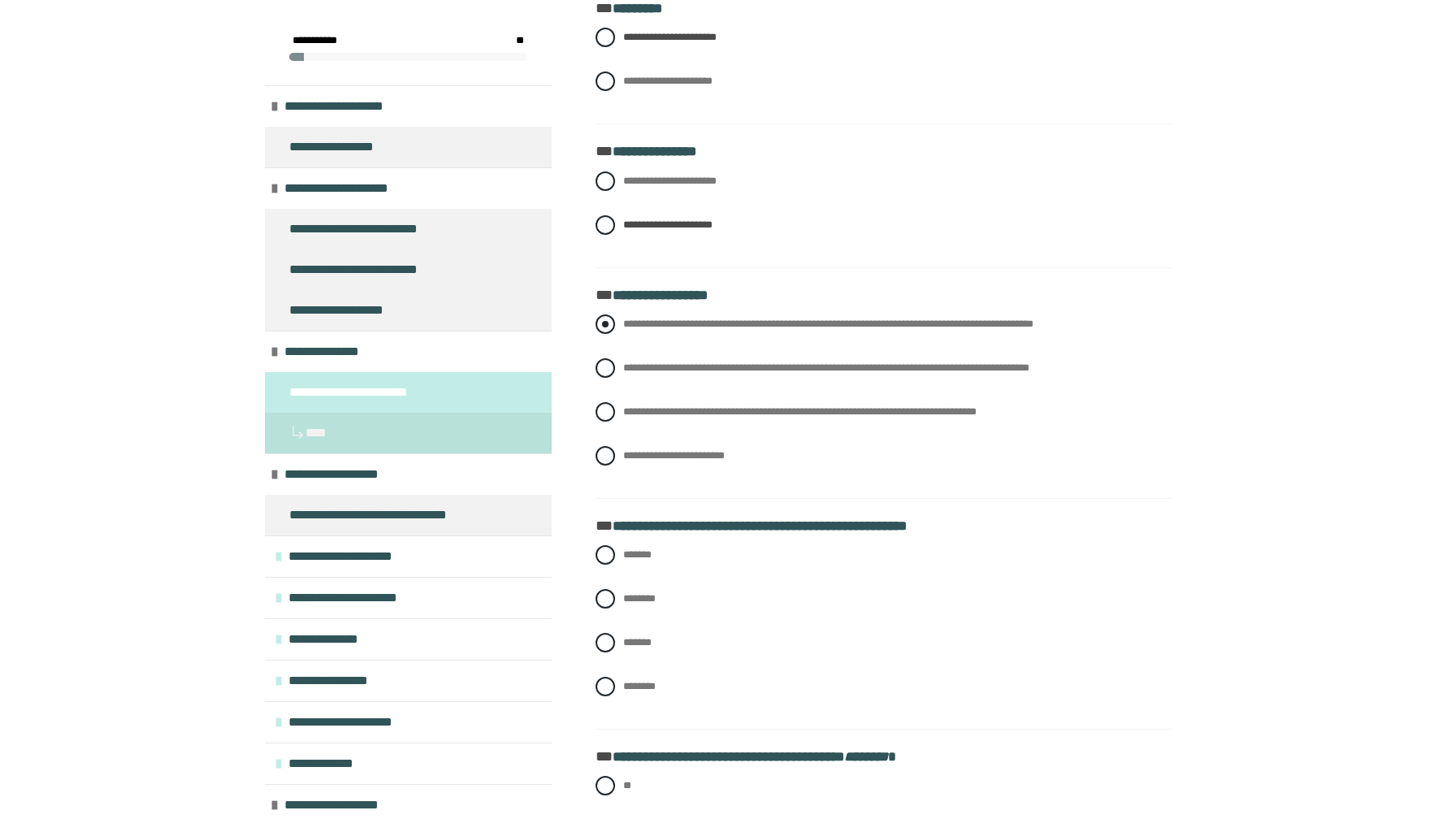 click on "**********" at bounding box center [828, 323] 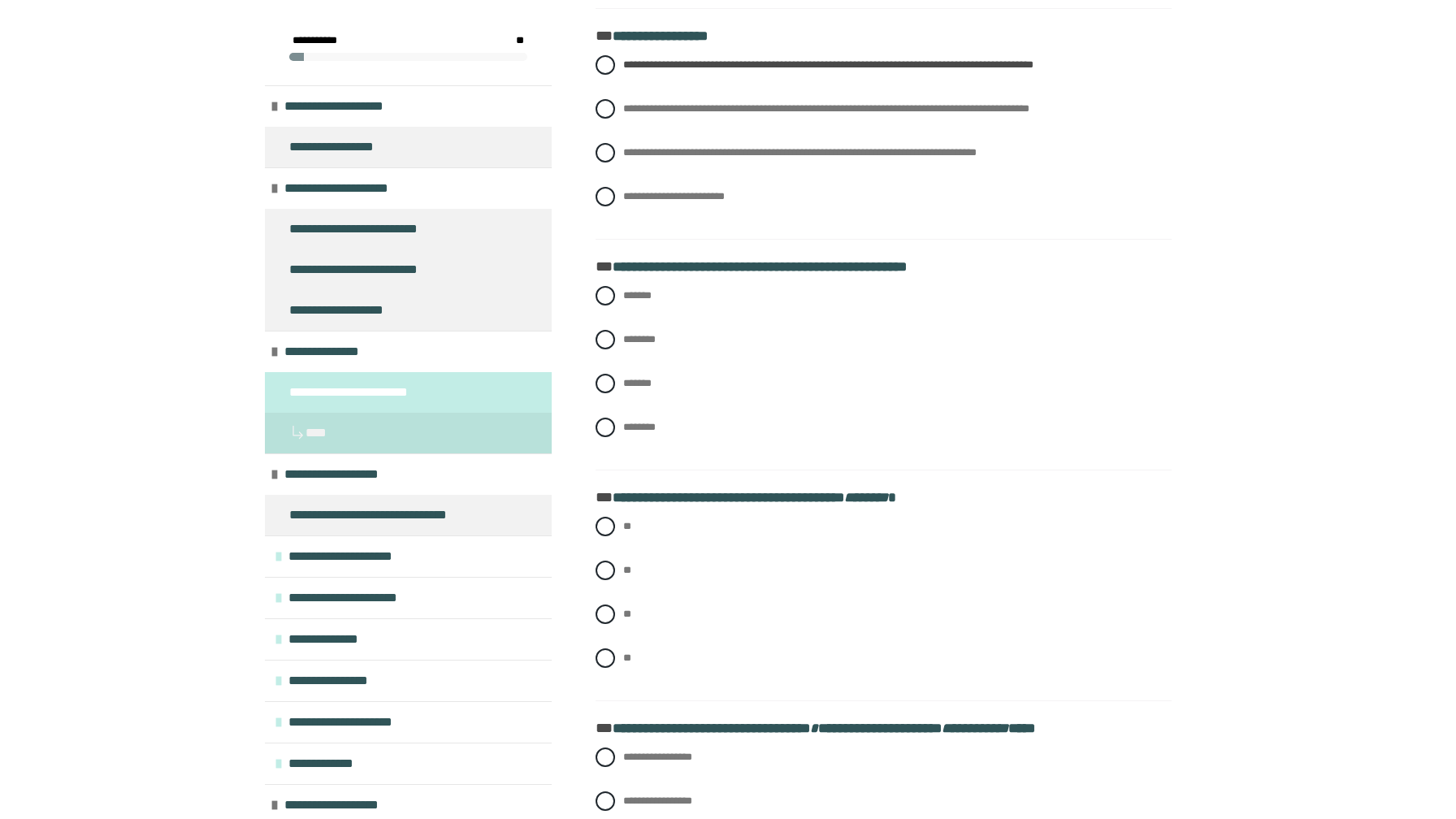 scroll, scrollTop: 713, scrollLeft: 0, axis: vertical 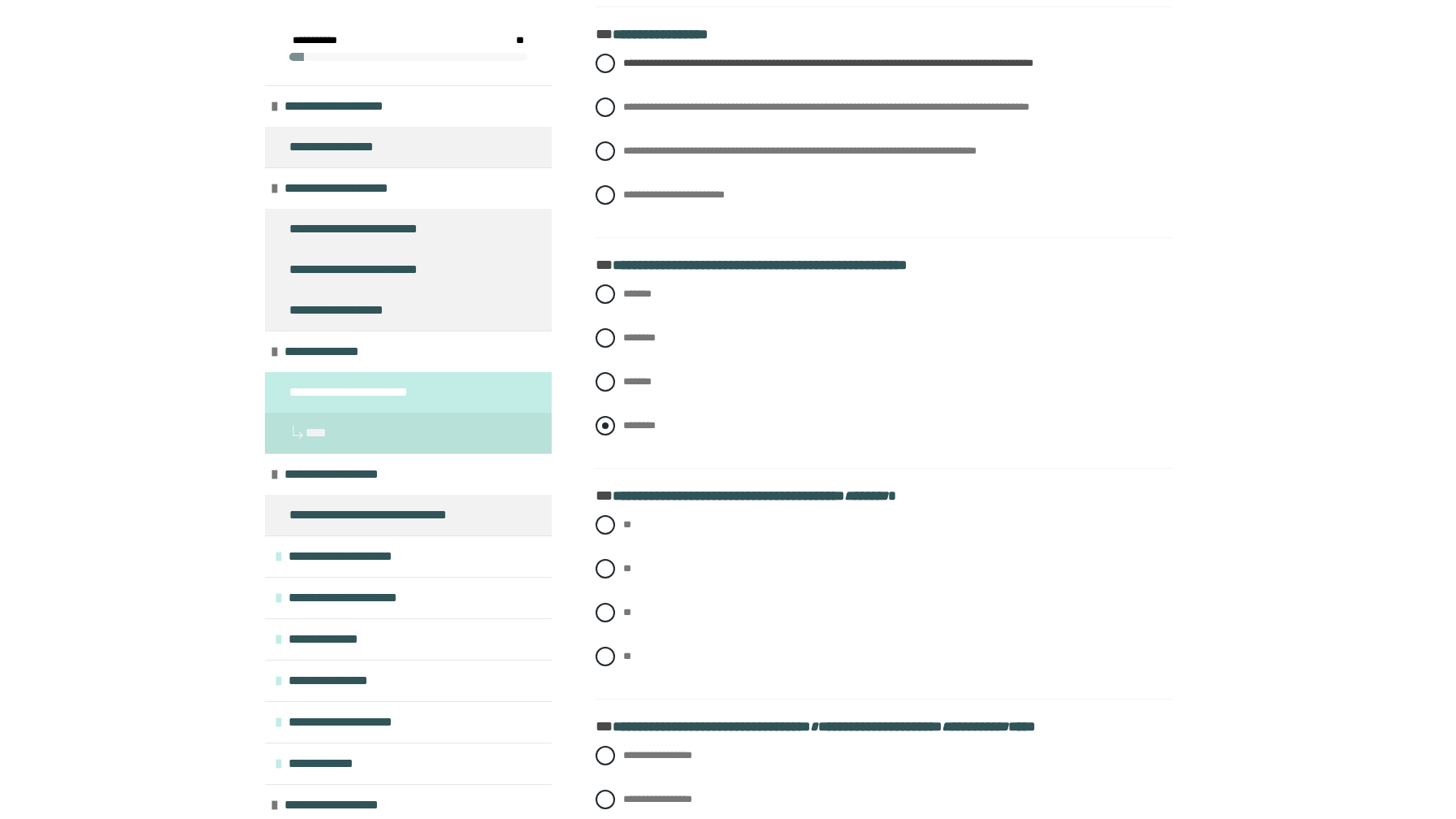 click on "********" at bounding box center [639, 425] 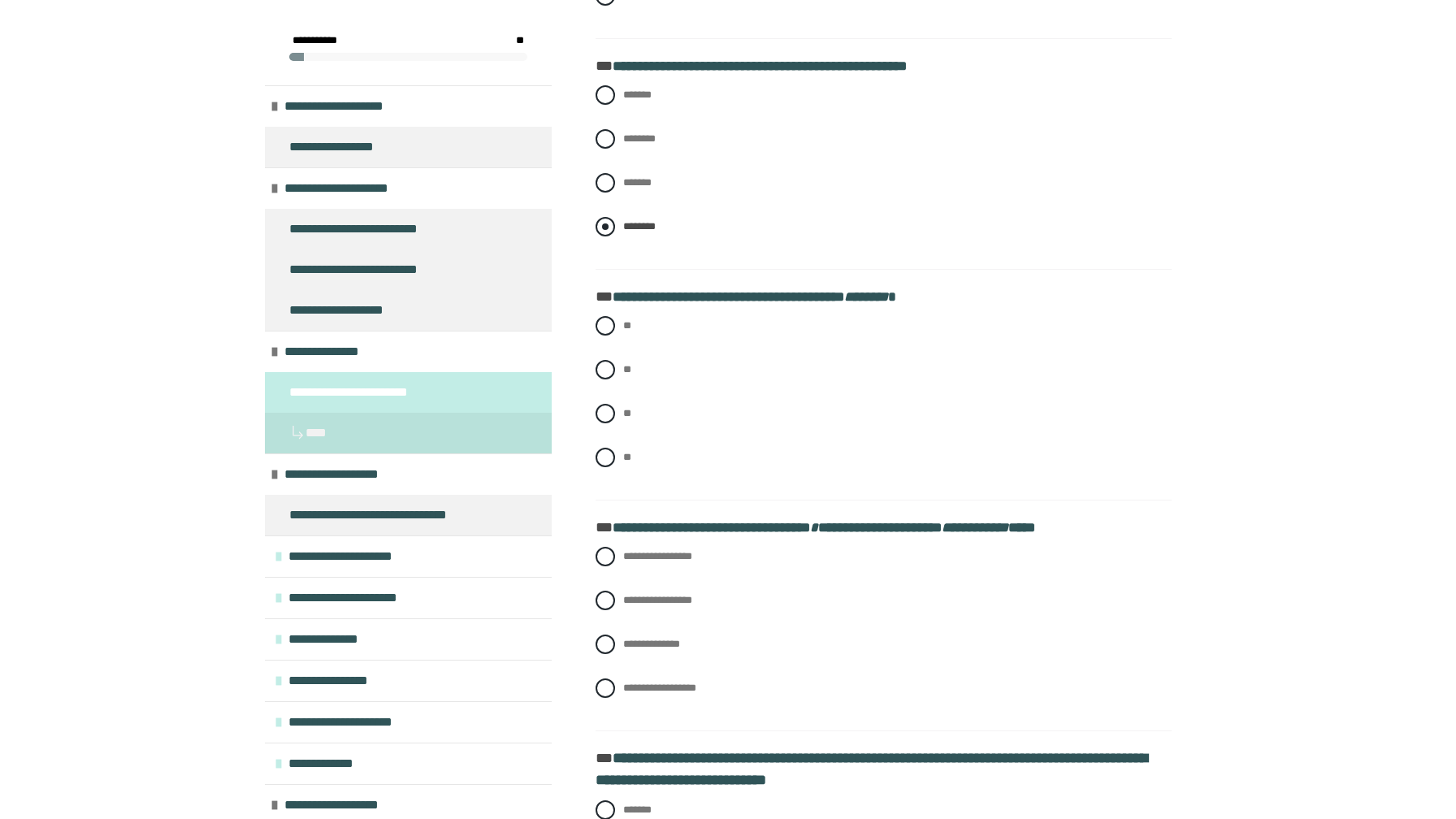 scroll, scrollTop: 923, scrollLeft: 0, axis: vertical 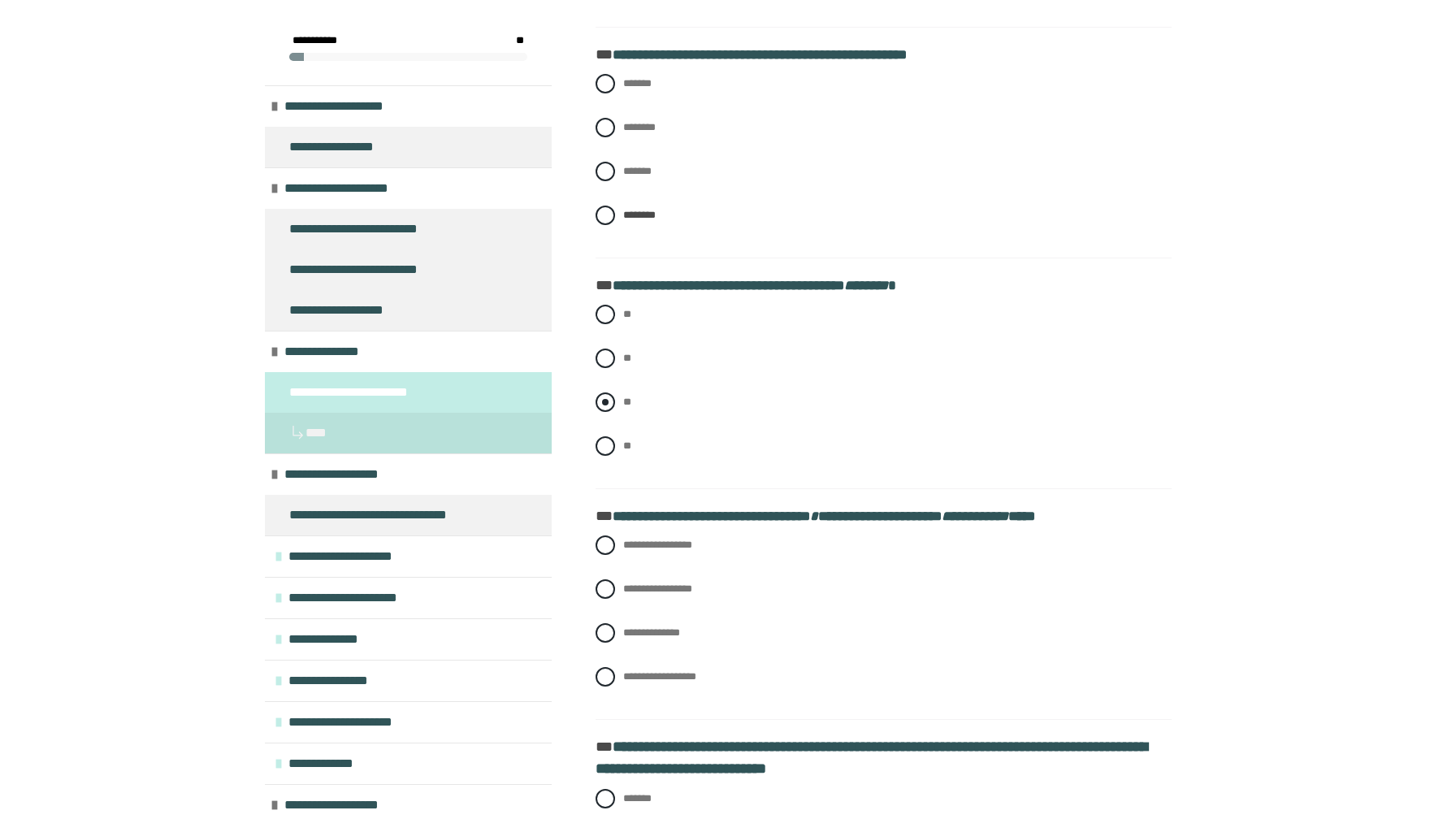 click at bounding box center (605, 402) 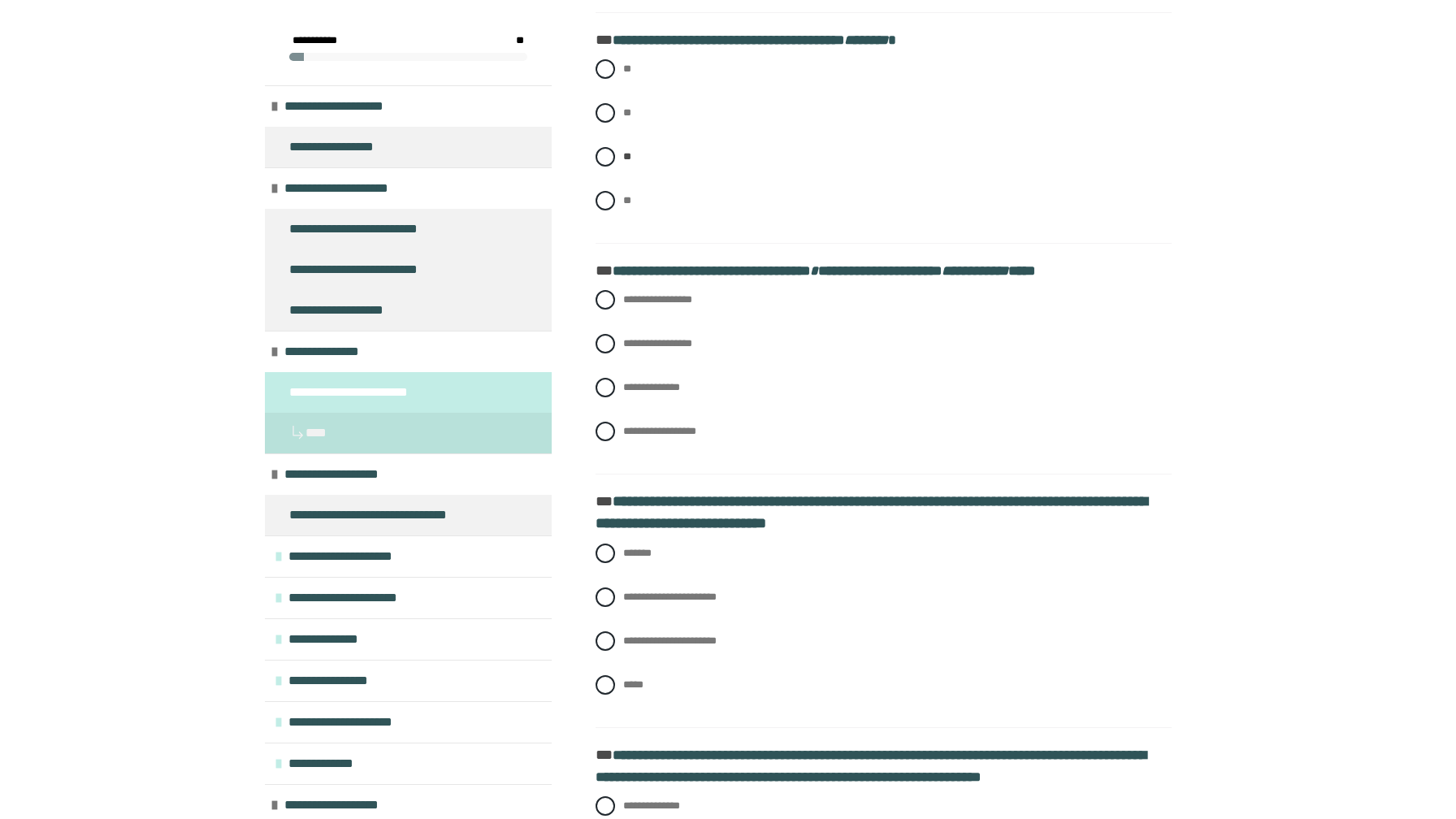 scroll, scrollTop: 1181, scrollLeft: 0, axis: vertical 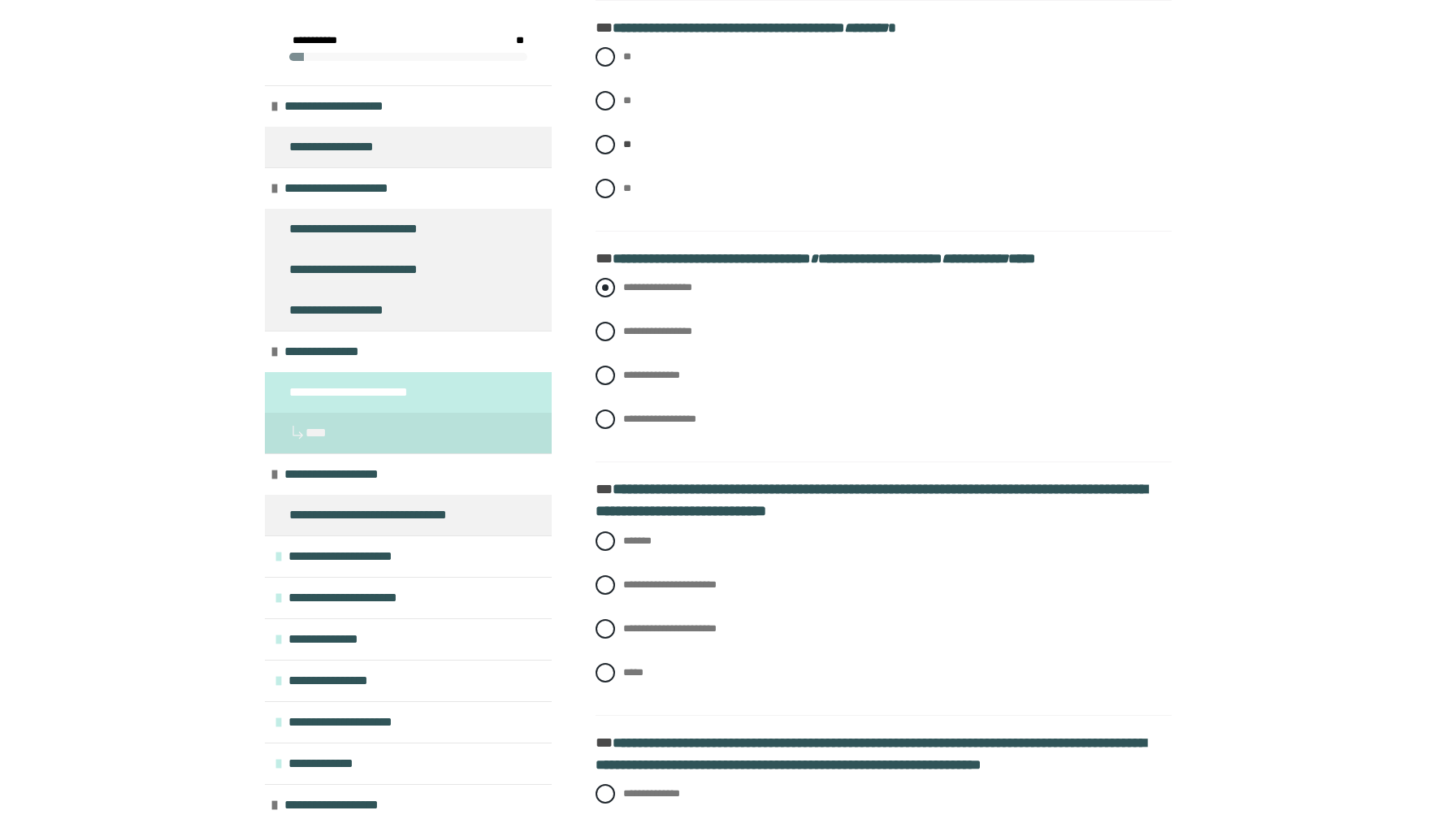 click on "**********" at bounding box center [657, 287] 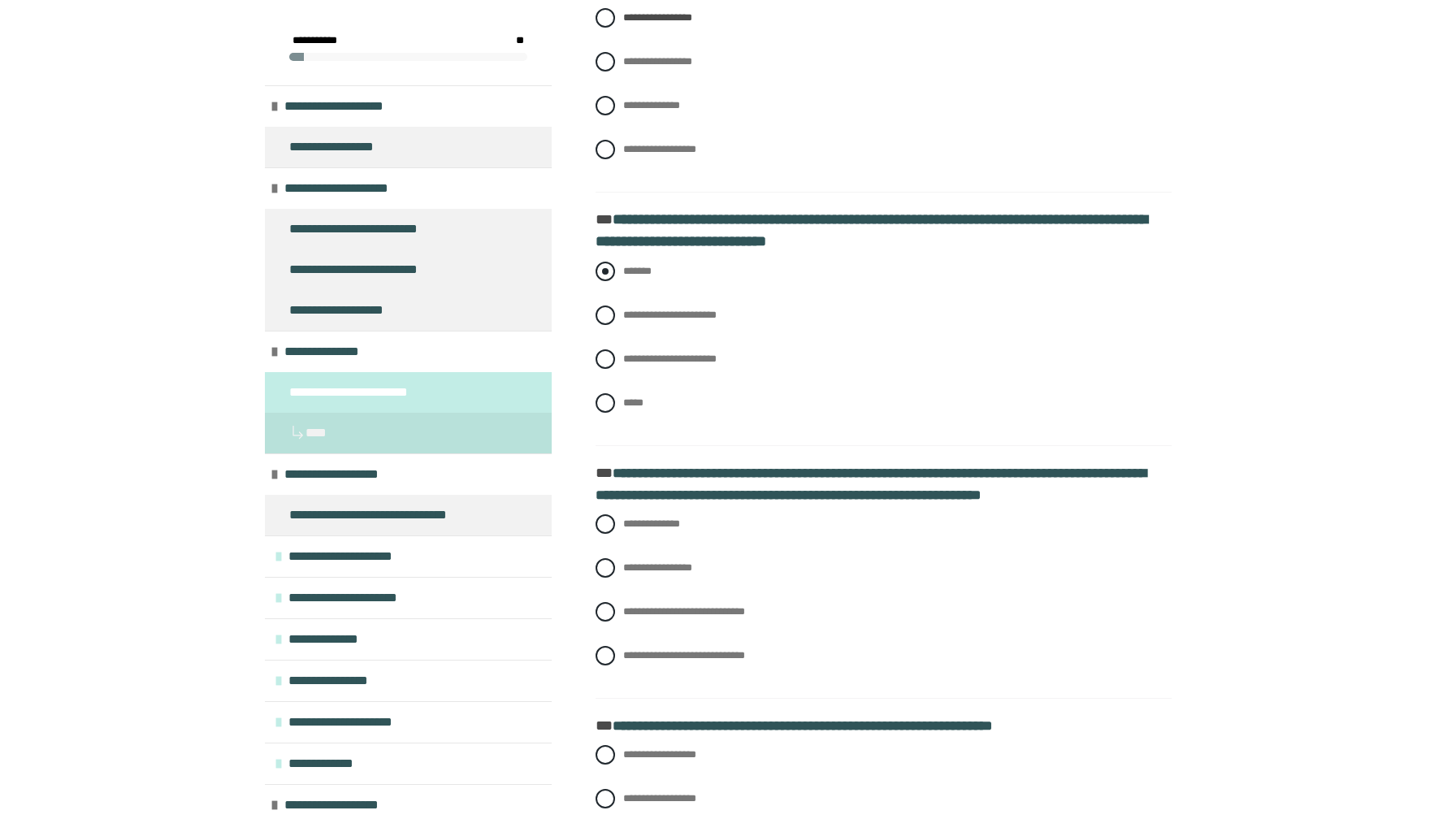 scroll, scrollTop: 1452, scrollLeft: 0, axis: vertical 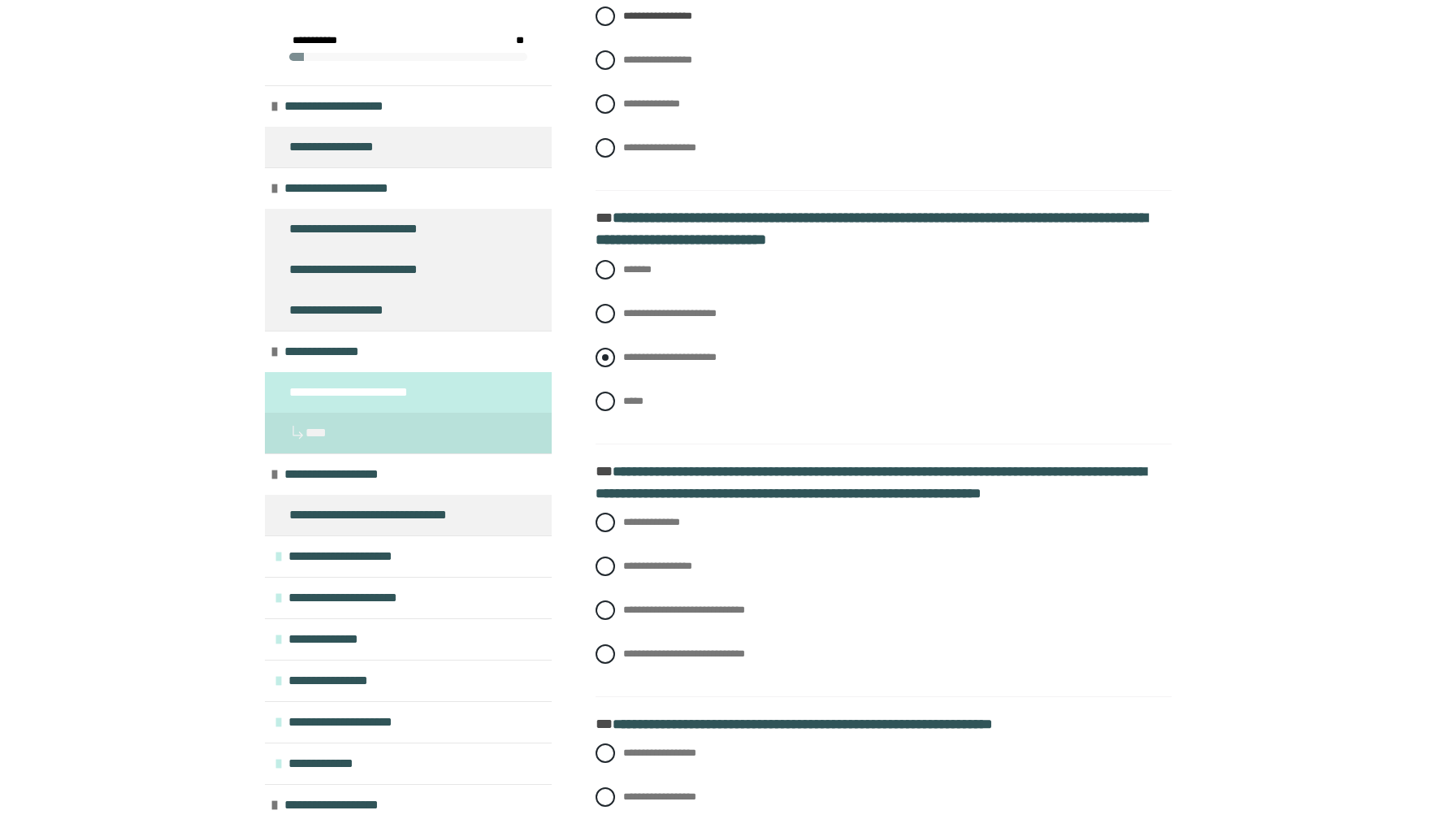 click on "**********" at bounding box center [670, 357] 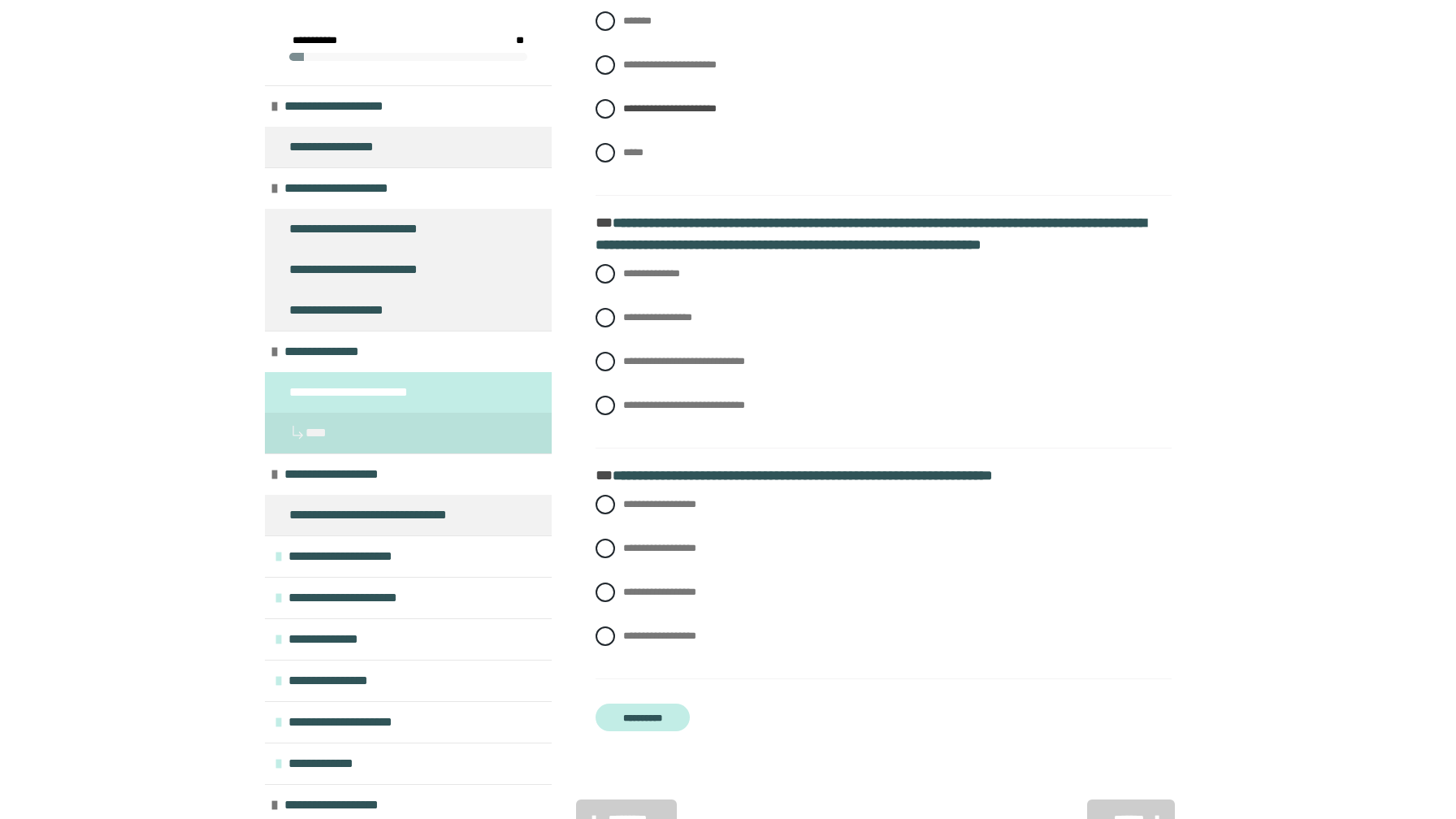 scroll, scrollTop: 1716, scrollLeft: 0, axis: vertical 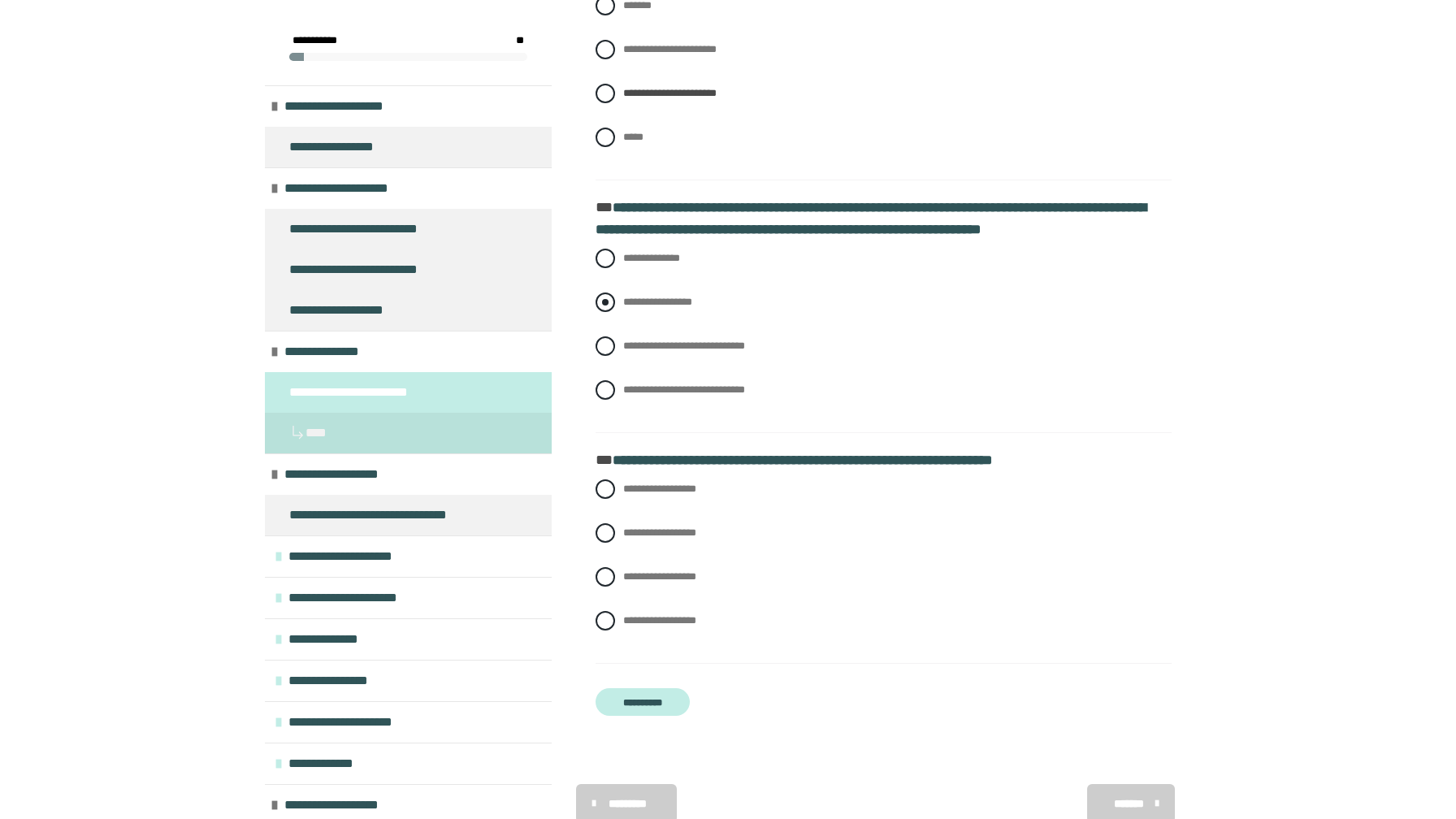 click on "**********" at bounding box center [657, 301] 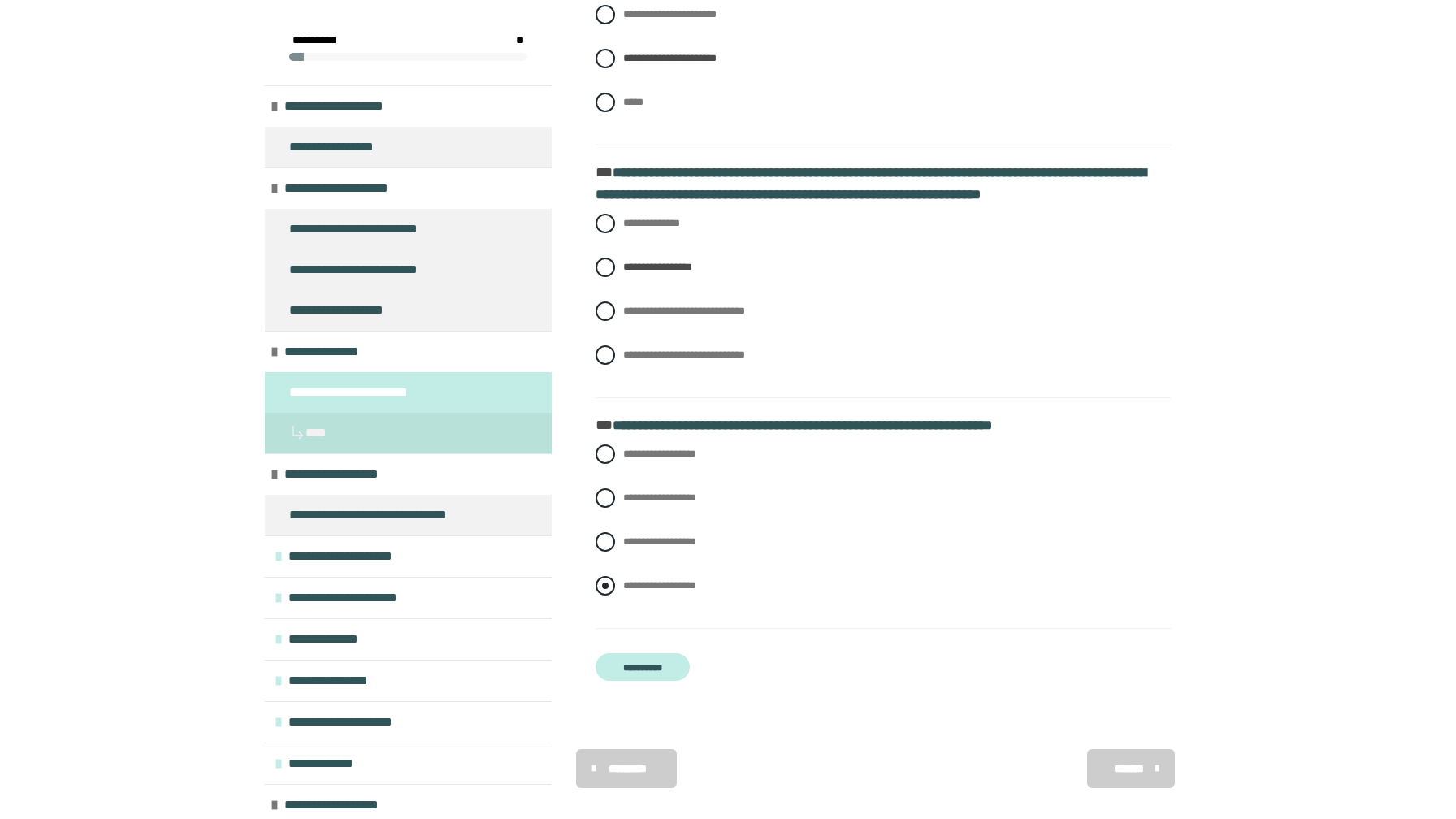 scroll, scrollTop: 1761, scrollLeft: 0, axis: vertical 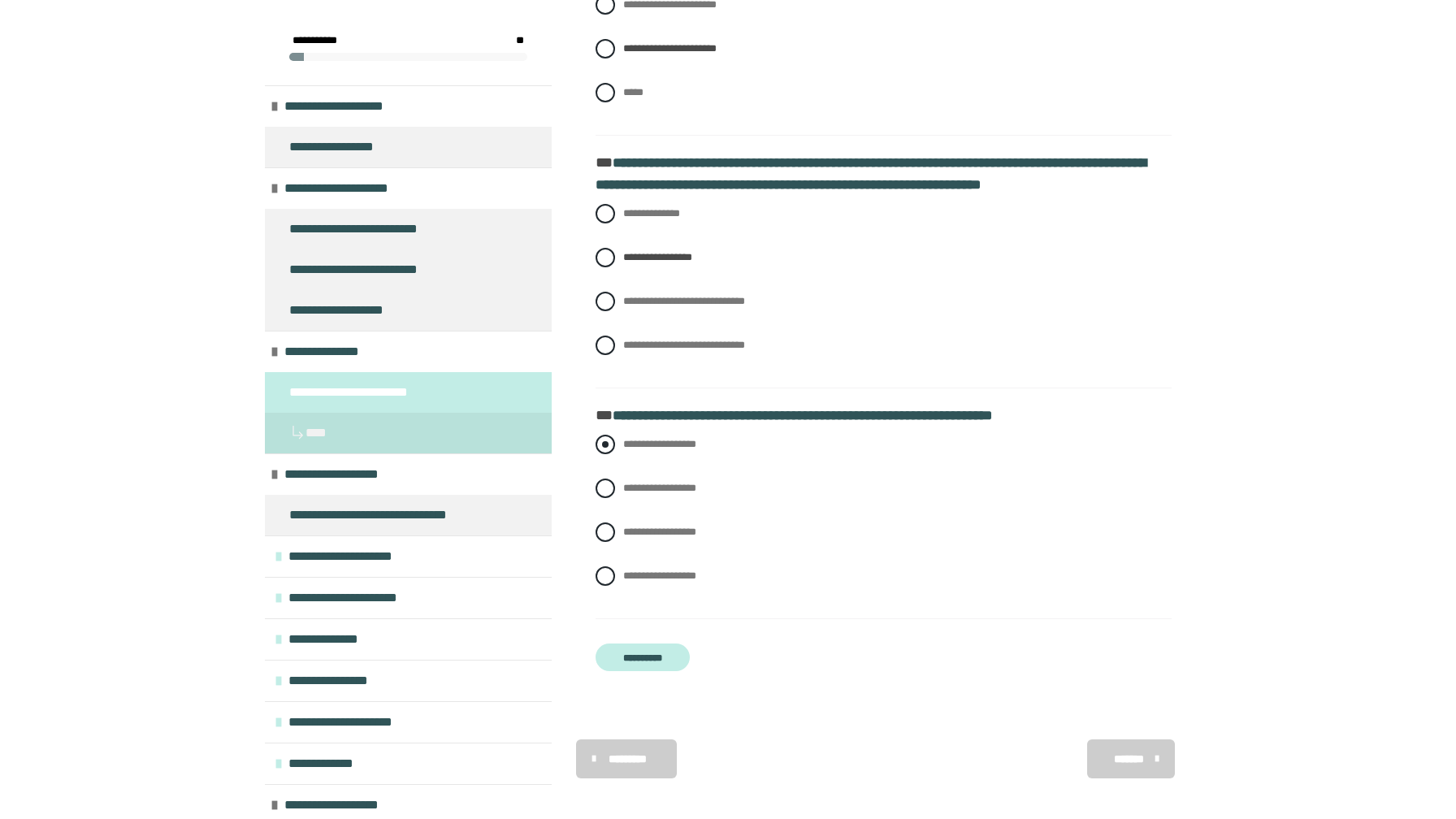 click on "**********" at bounding box center [660, 444] 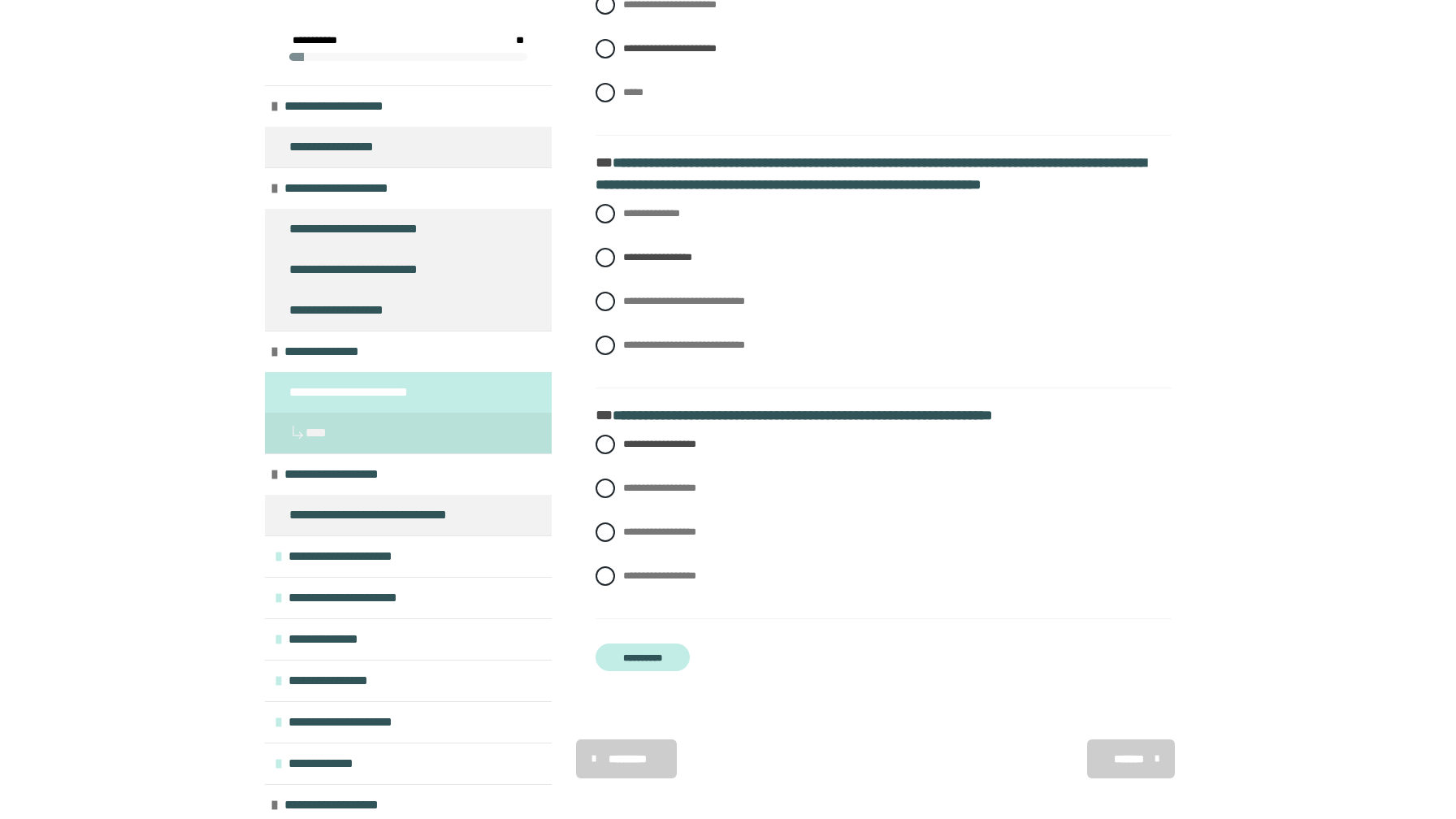 click on "**********" at bounding box center [643, 657] 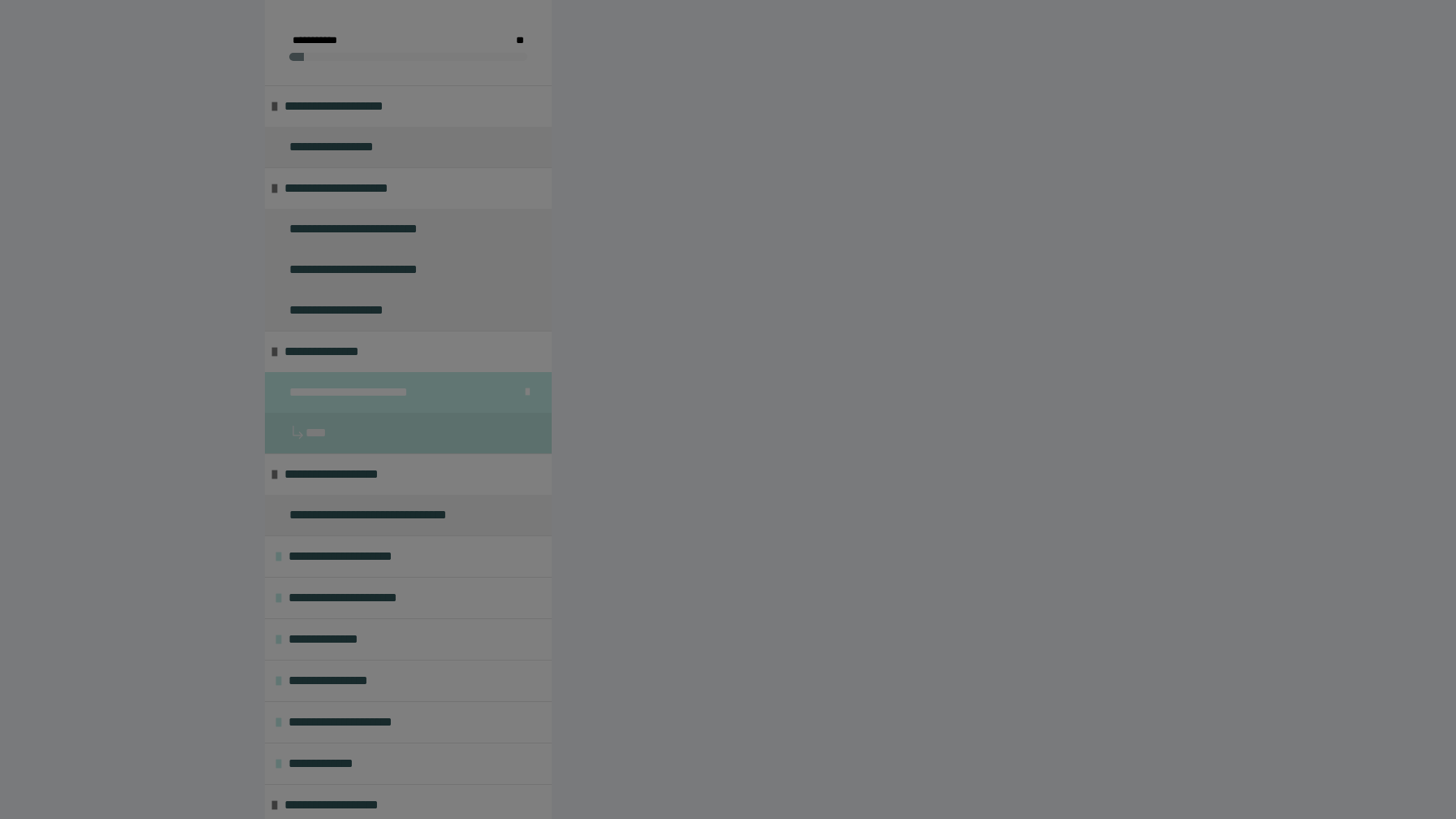 scroll, scrollTop: 0, scrollLeft: 0, axis: both 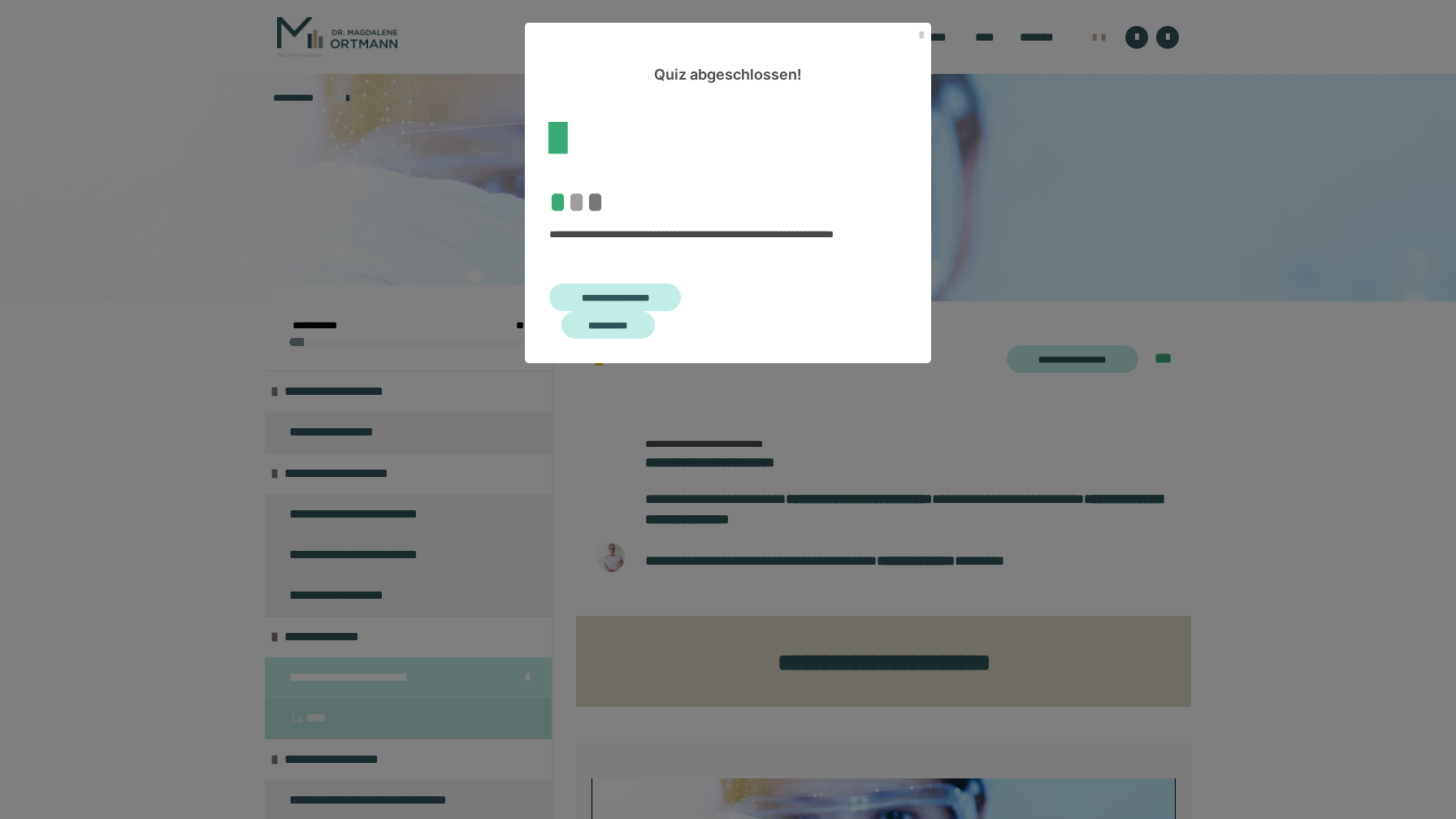 click on "**********" at bounding box center [615, 297] 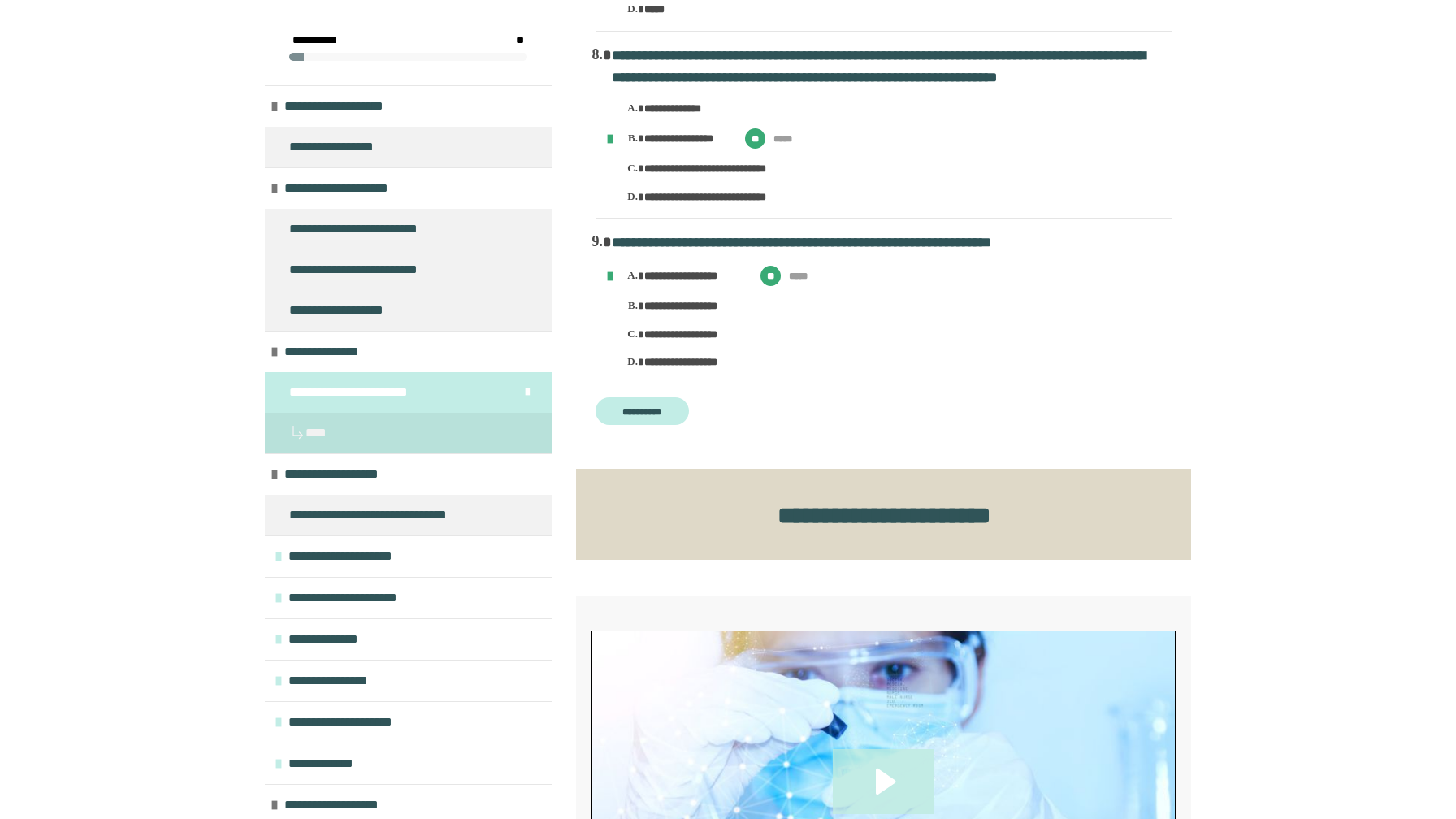 scroll, scrollTop: 1558, scrollLeft: 0, axis: vertical 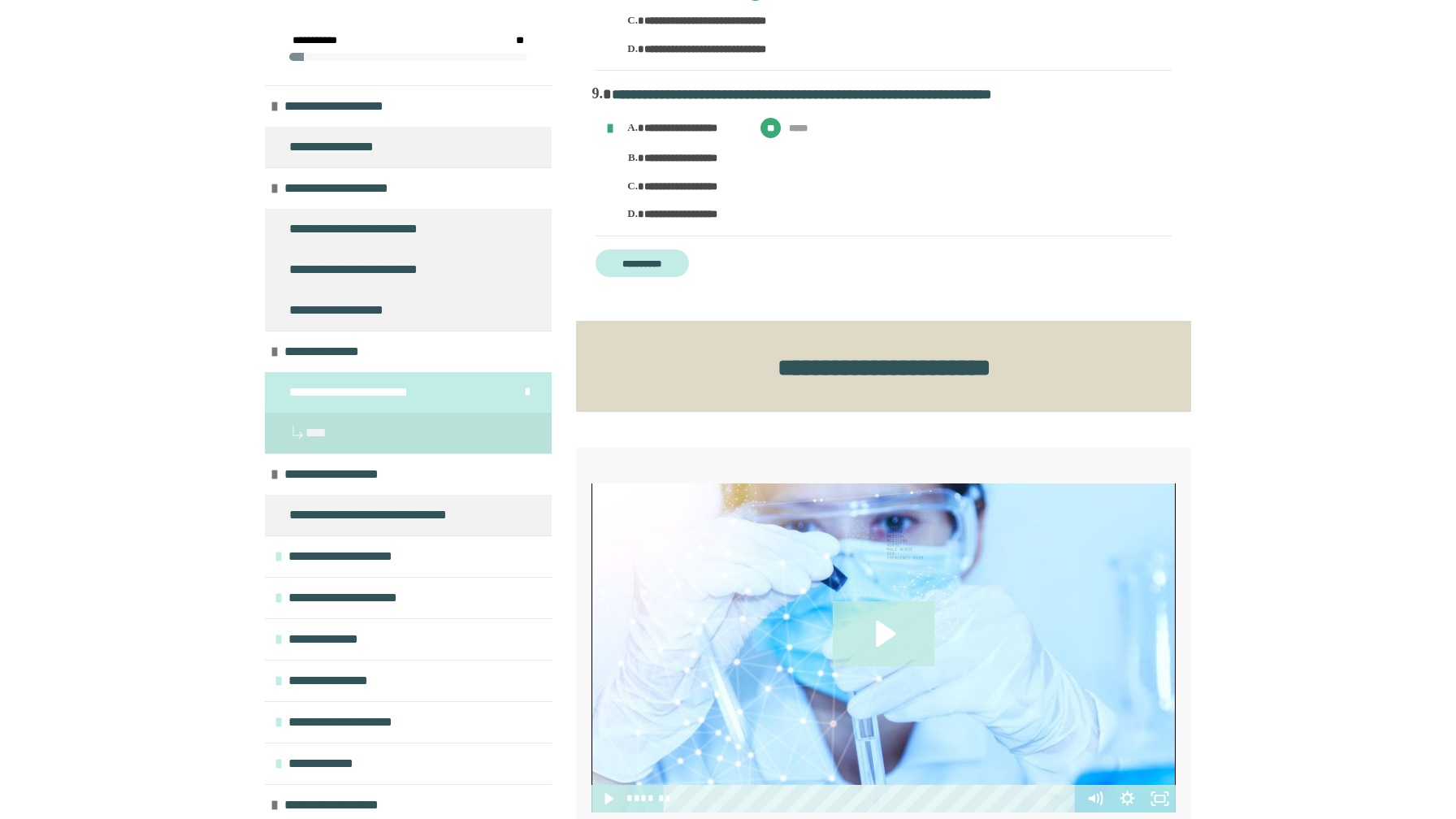 click on "**********" at bounding box center [642, 263] 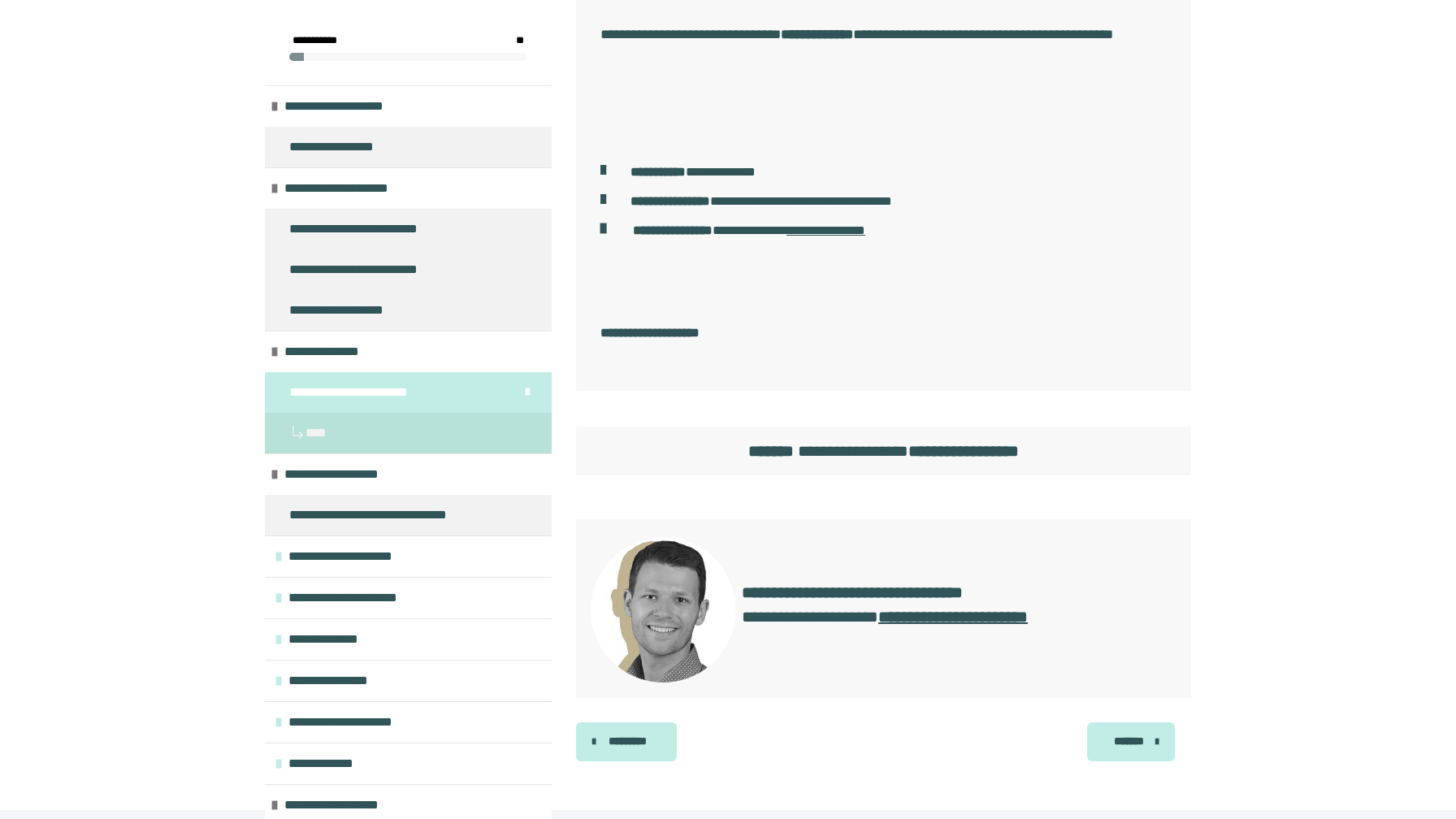 scroll, scrollTop: 1662, scrollLeft: 0, axis: vertical 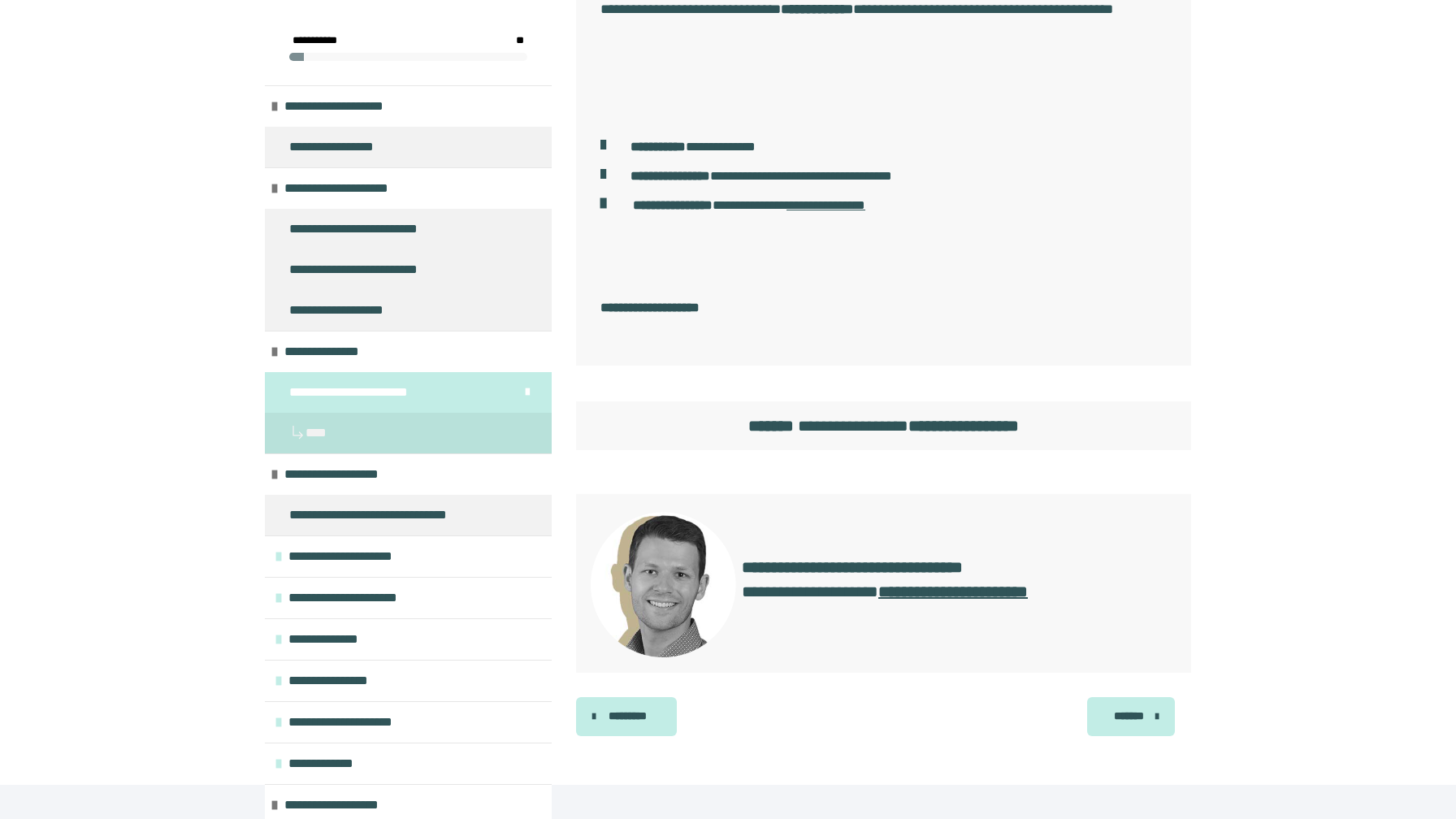 click on "*******" at bounding box center [1131, 717] 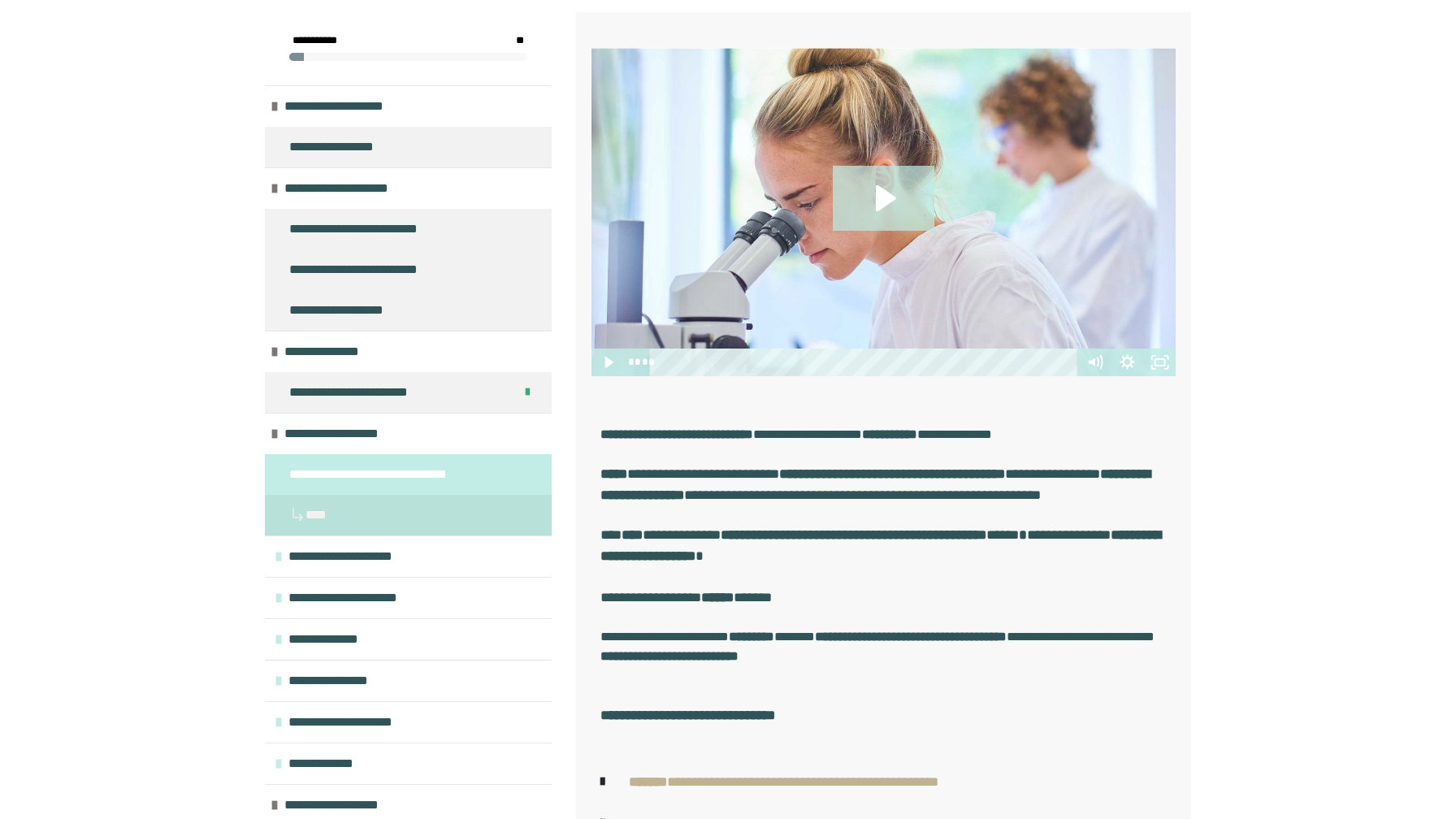 scroll, scrollTop: 473, scrollLeft: 0, axis: vertical 